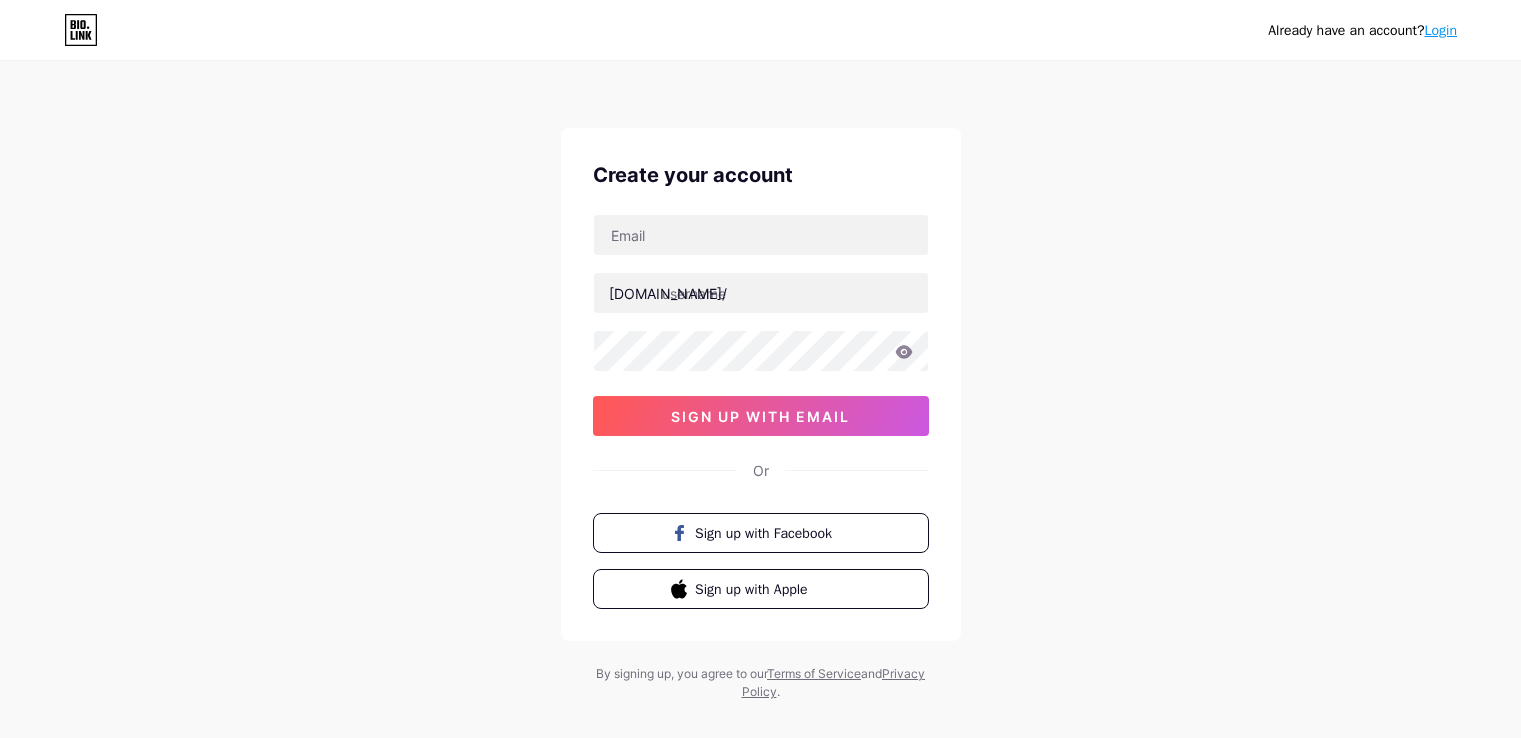 scroll, scrollTop: 0, scrollLeft: 0, axis: both 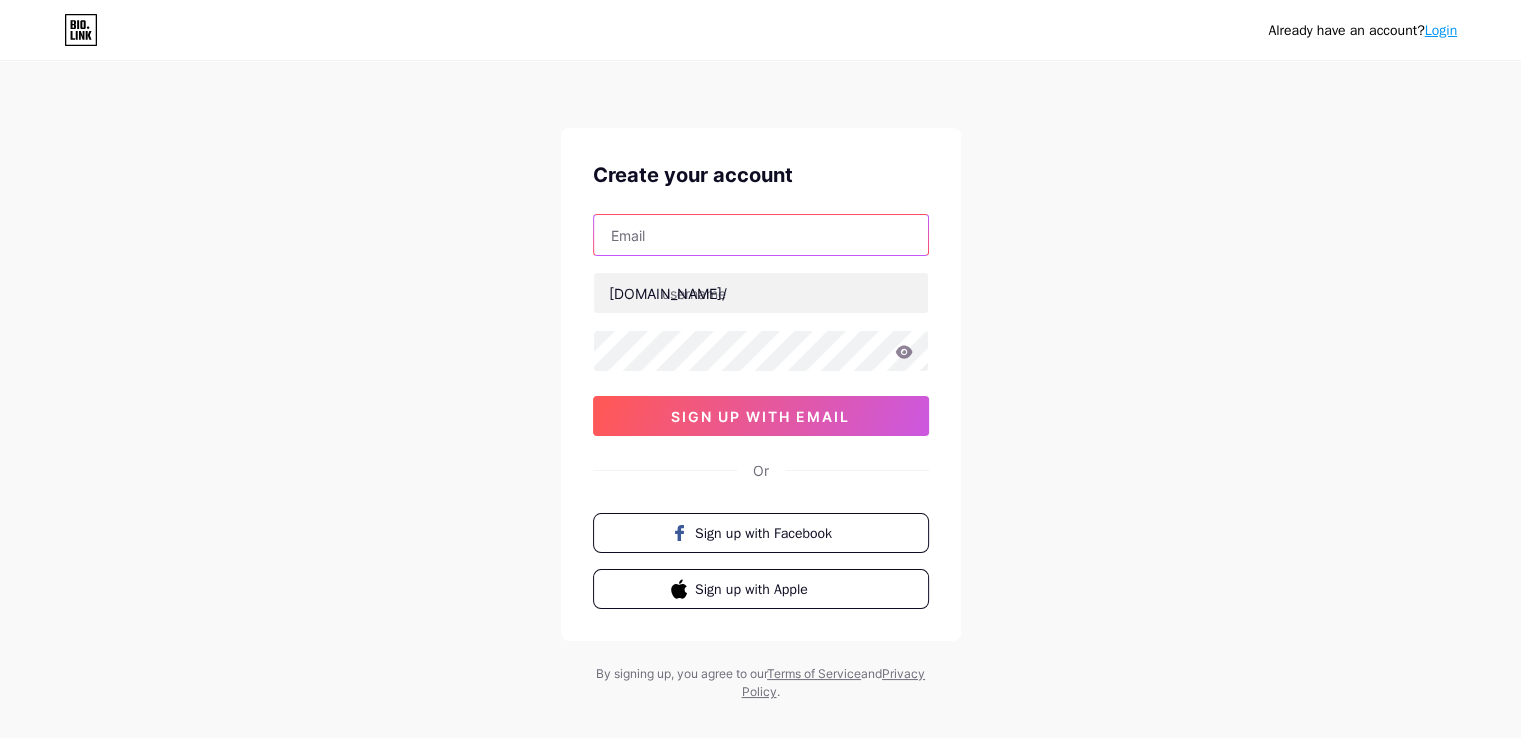 drag, startPoint x: 0, startPoint y: 0, endPoint x: 720, endPoint y: 226, distance: 754.63635 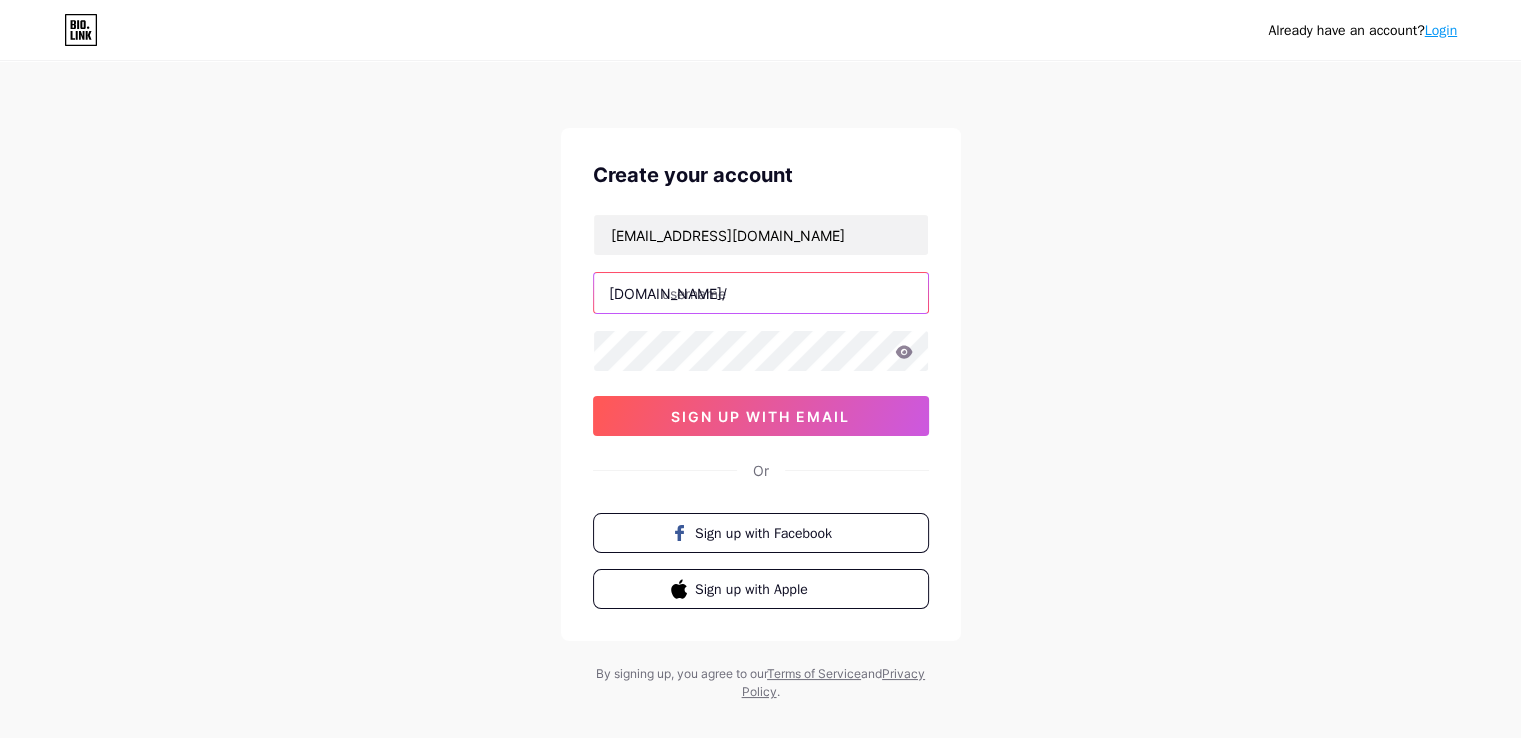 click at bounding box center (761, 293) 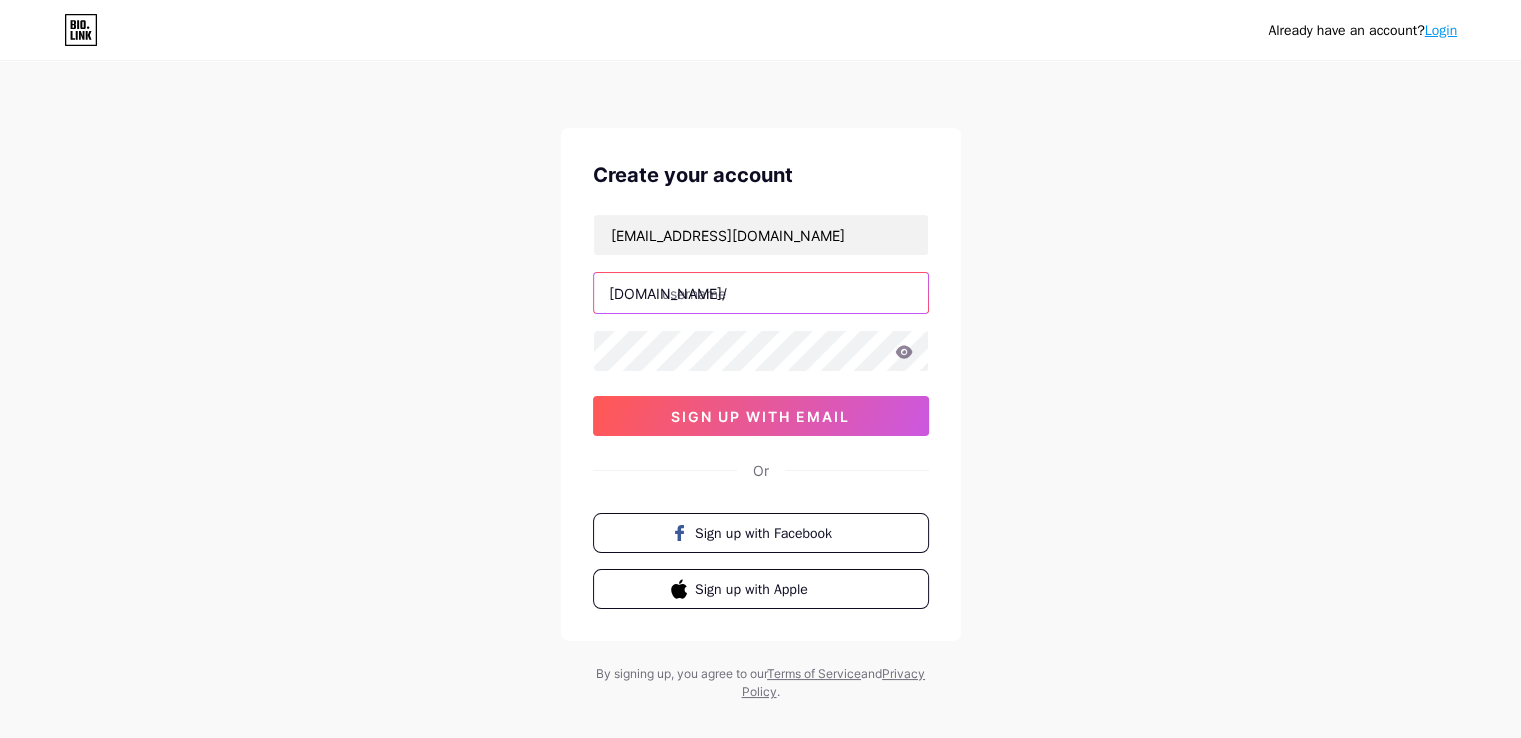 click at bounding box center [761, 293] 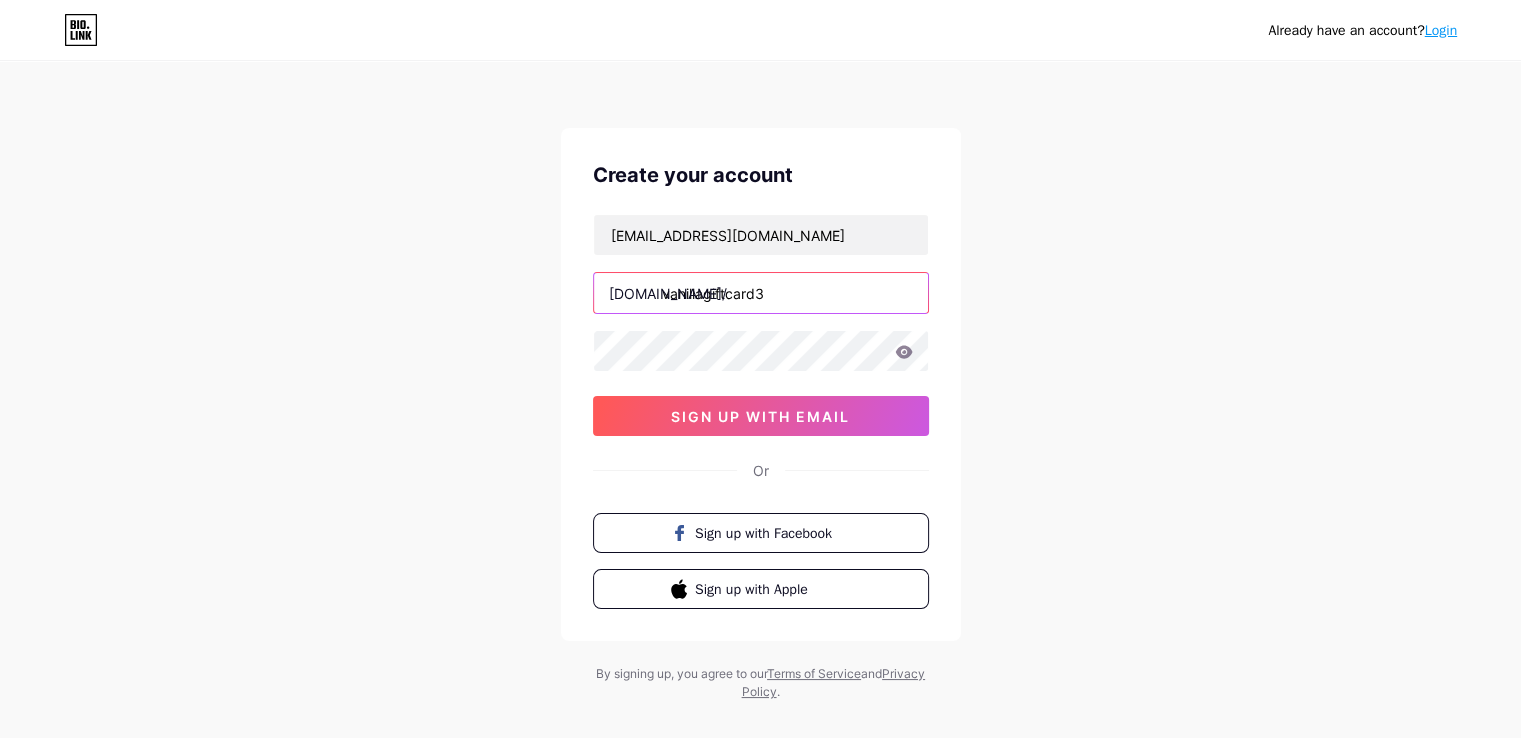 type on "vanillagiftcard3" 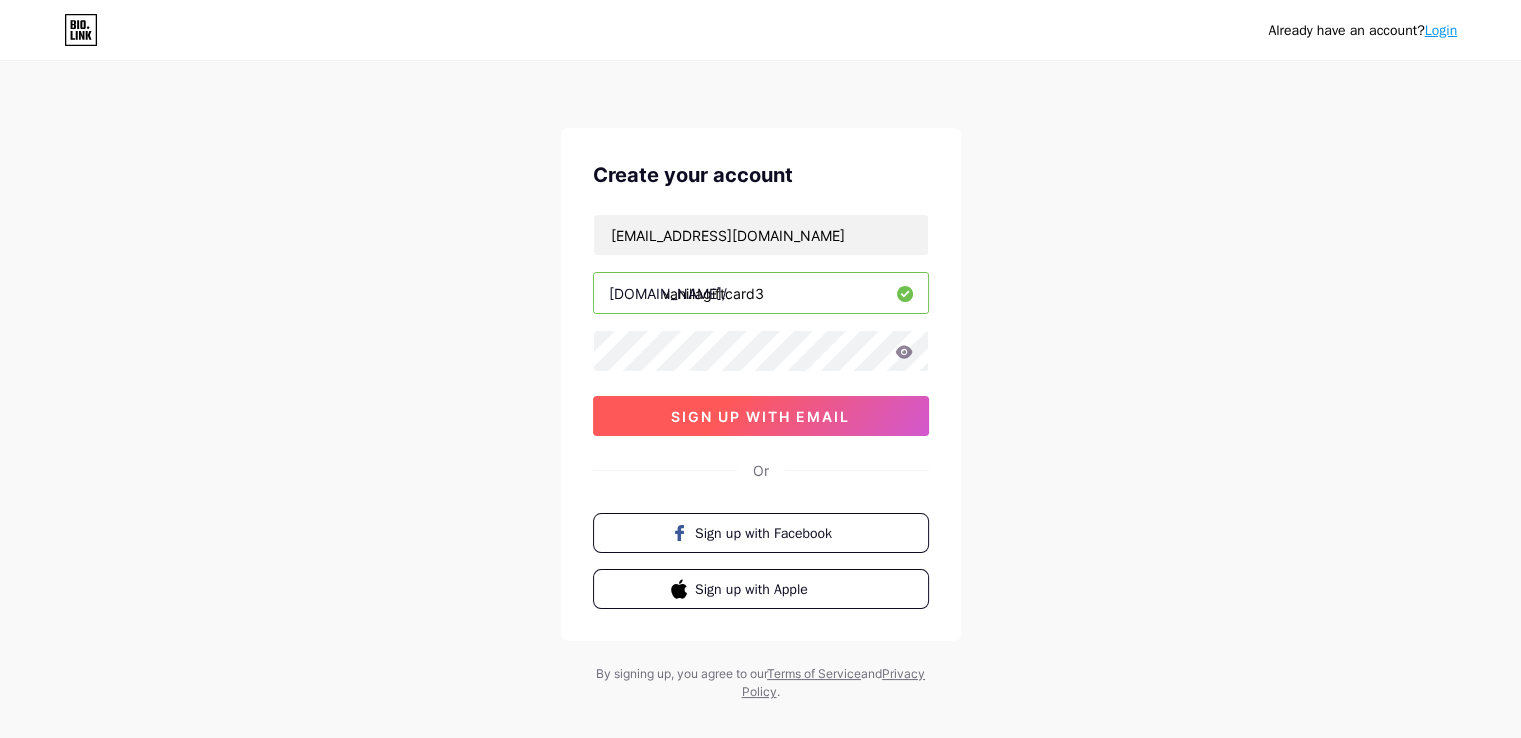 click on "sign up with email" at bounding box center (760, 416) 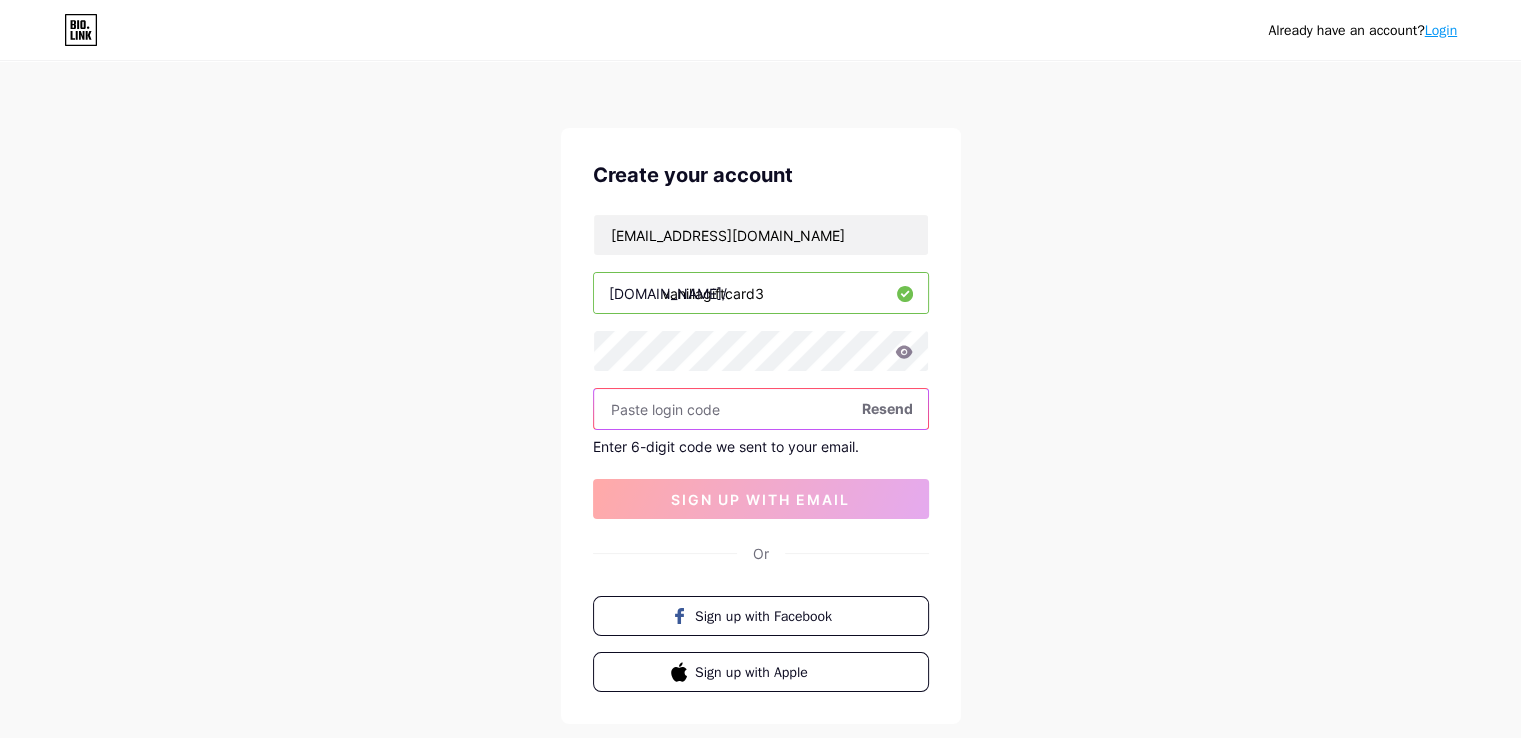 paste on "229574" 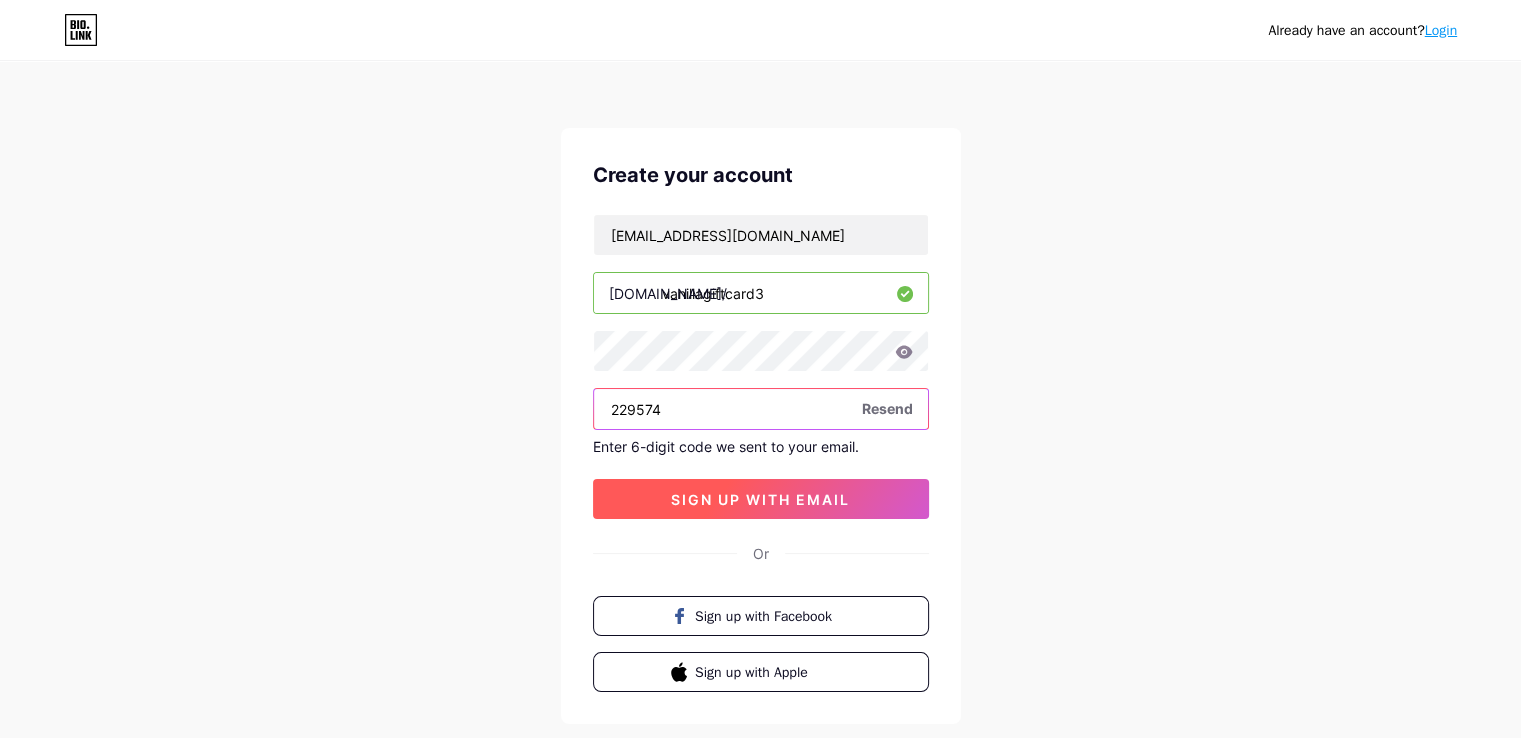 type on "229574" 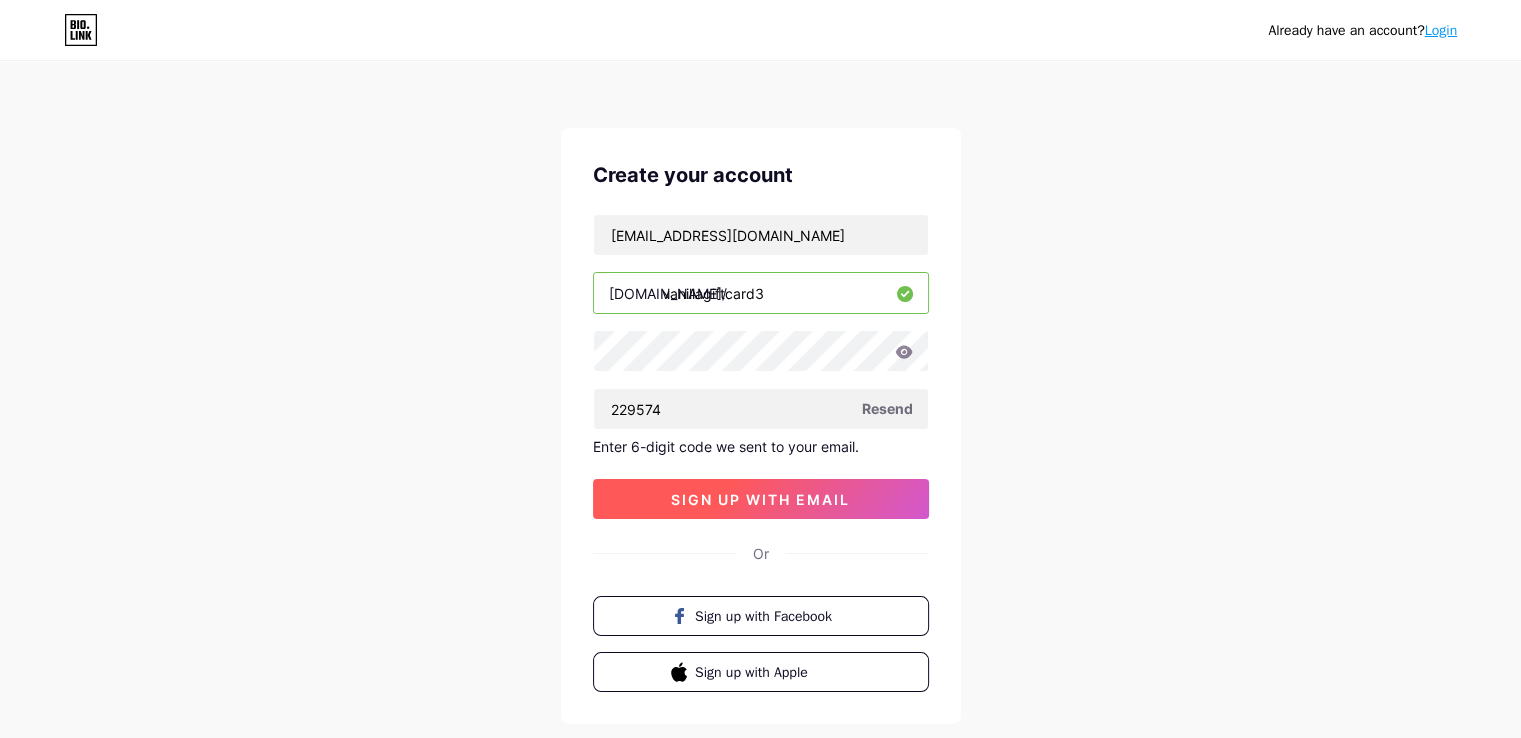 click on "sign up with email" at bounding box center (760, 499) 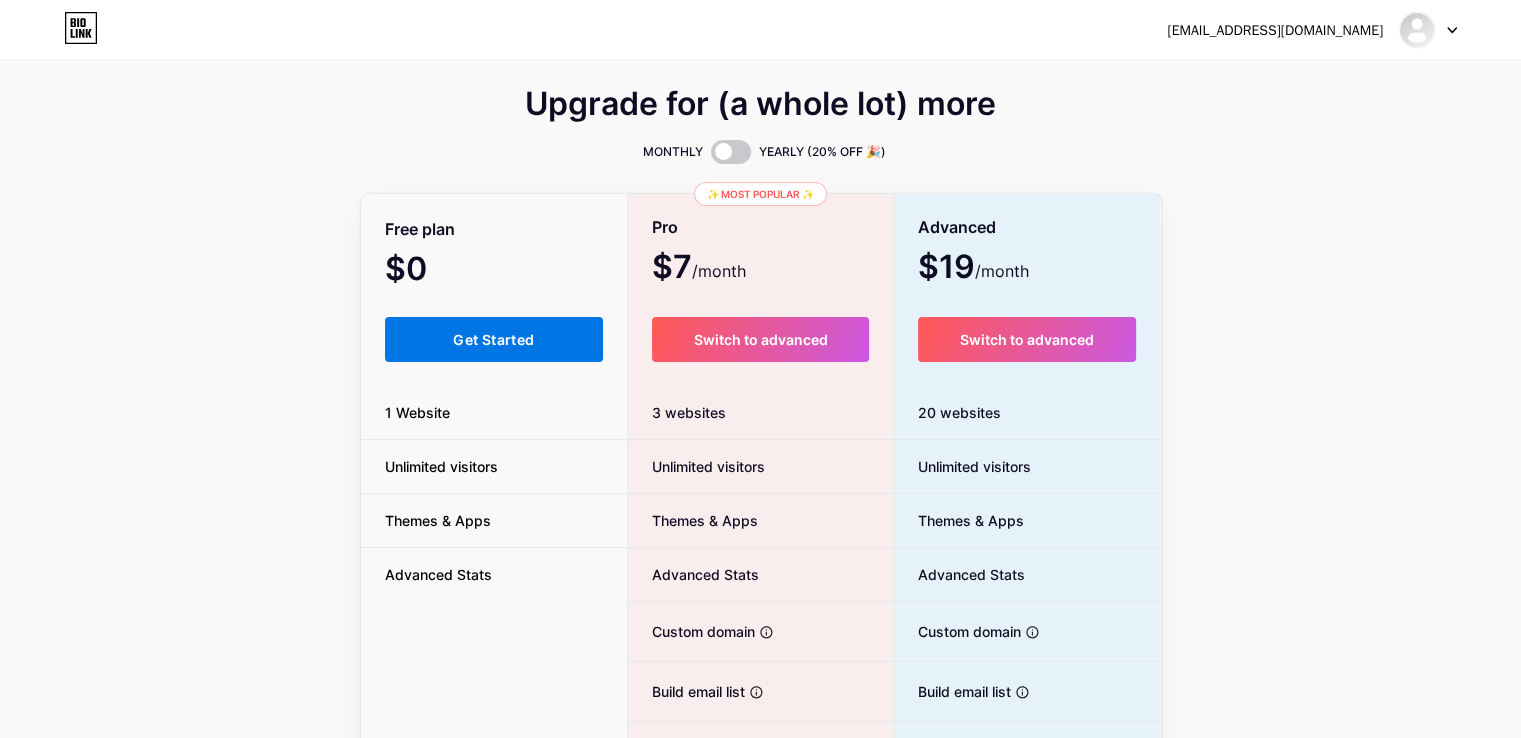 click on "Get Started" at bounding box center [493, 339] 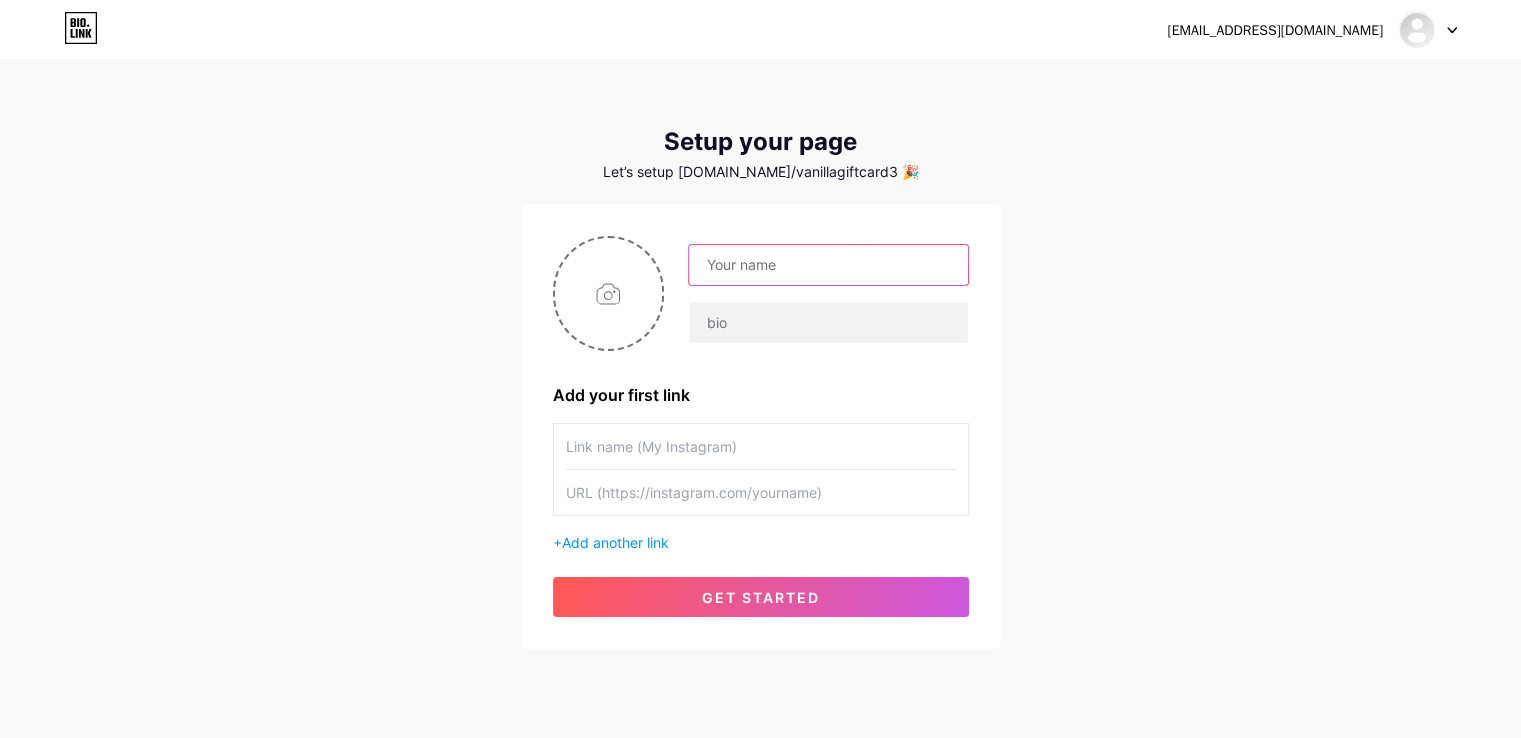 drag, startPoint x: 799, startPoint y: 274, endPoint x: 970, endPoint y: 246, distance: 173.27724 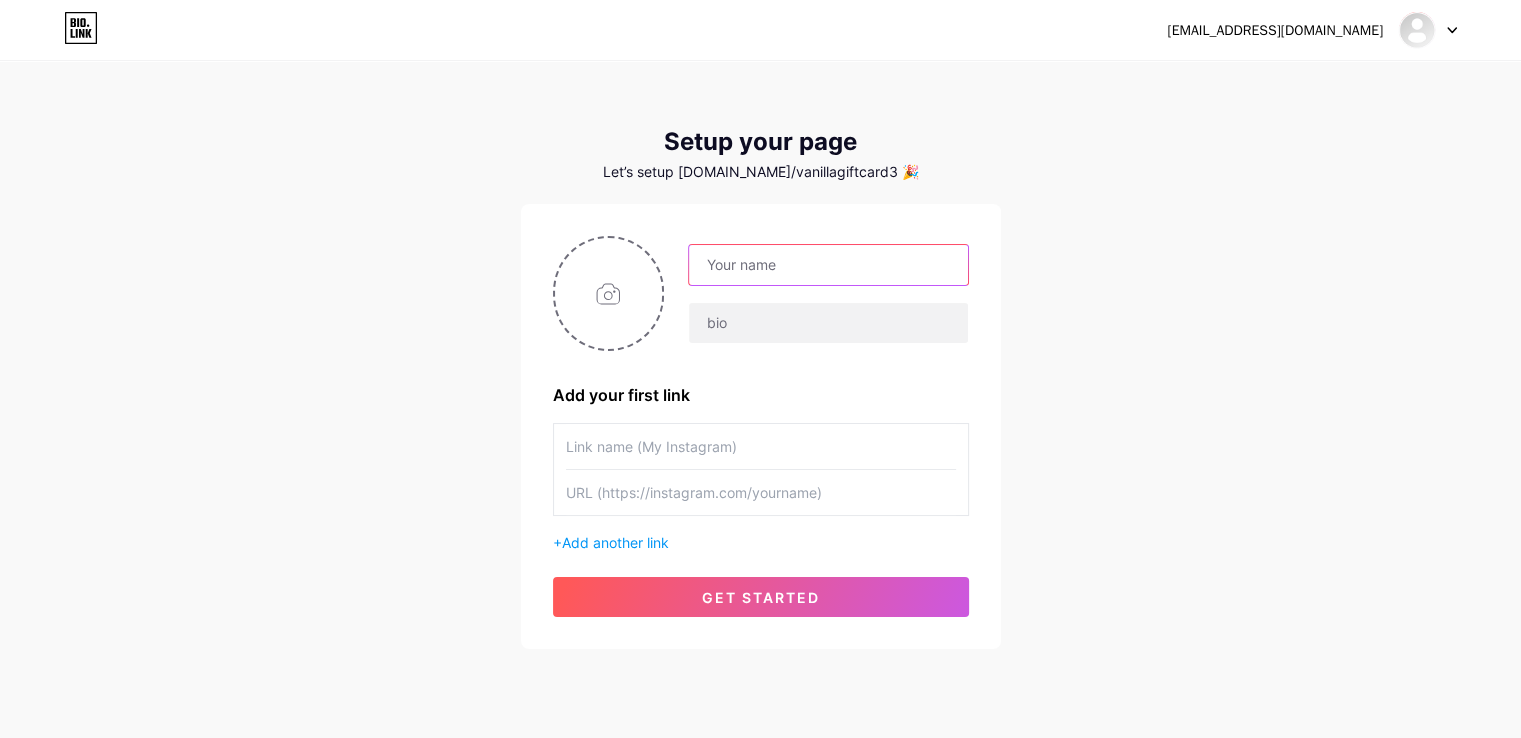 click at bounding box center [828, 265] 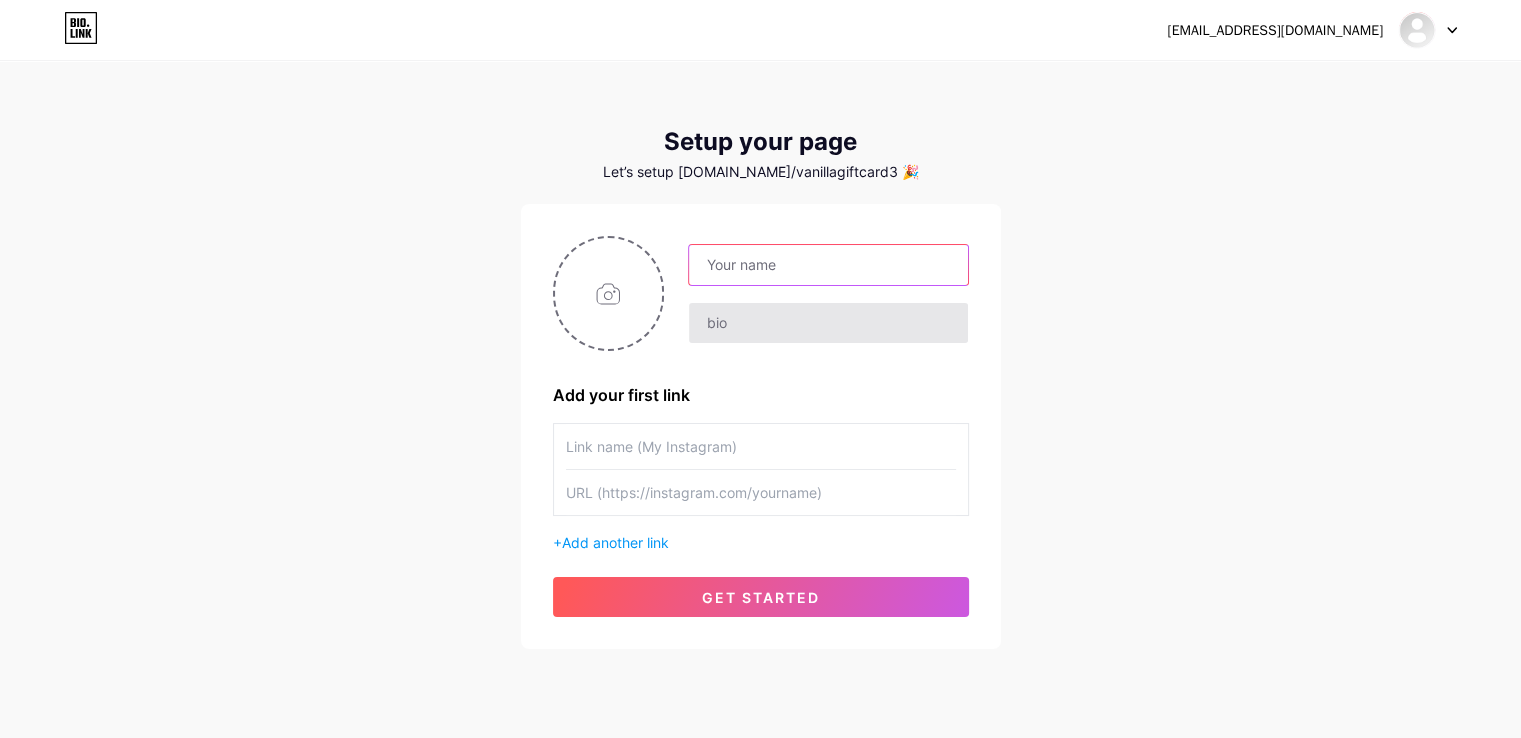 paste on "VANILLA GIFT CARD" 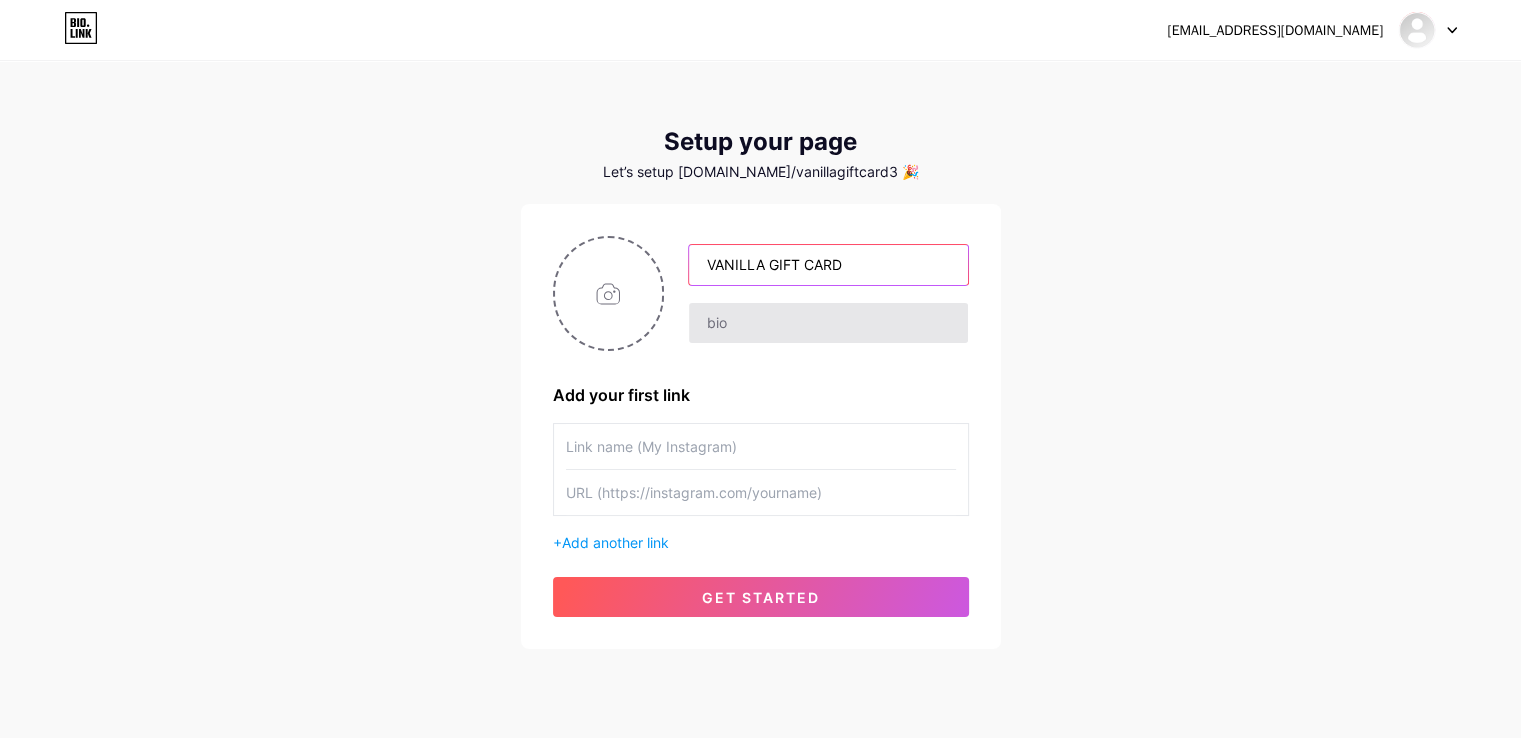 type on "VANILLA GIFT CARD" 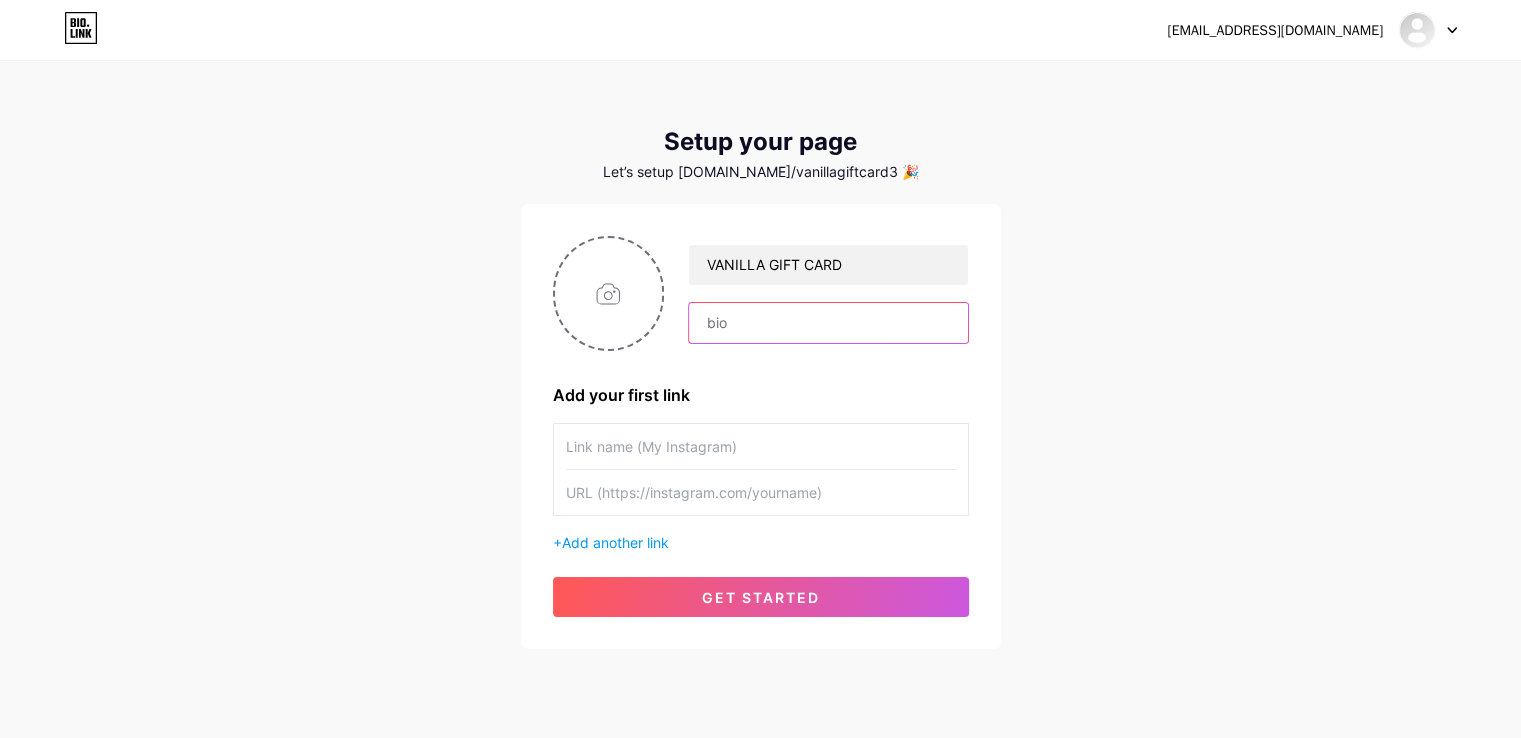 click at bounding box center (828, 323) 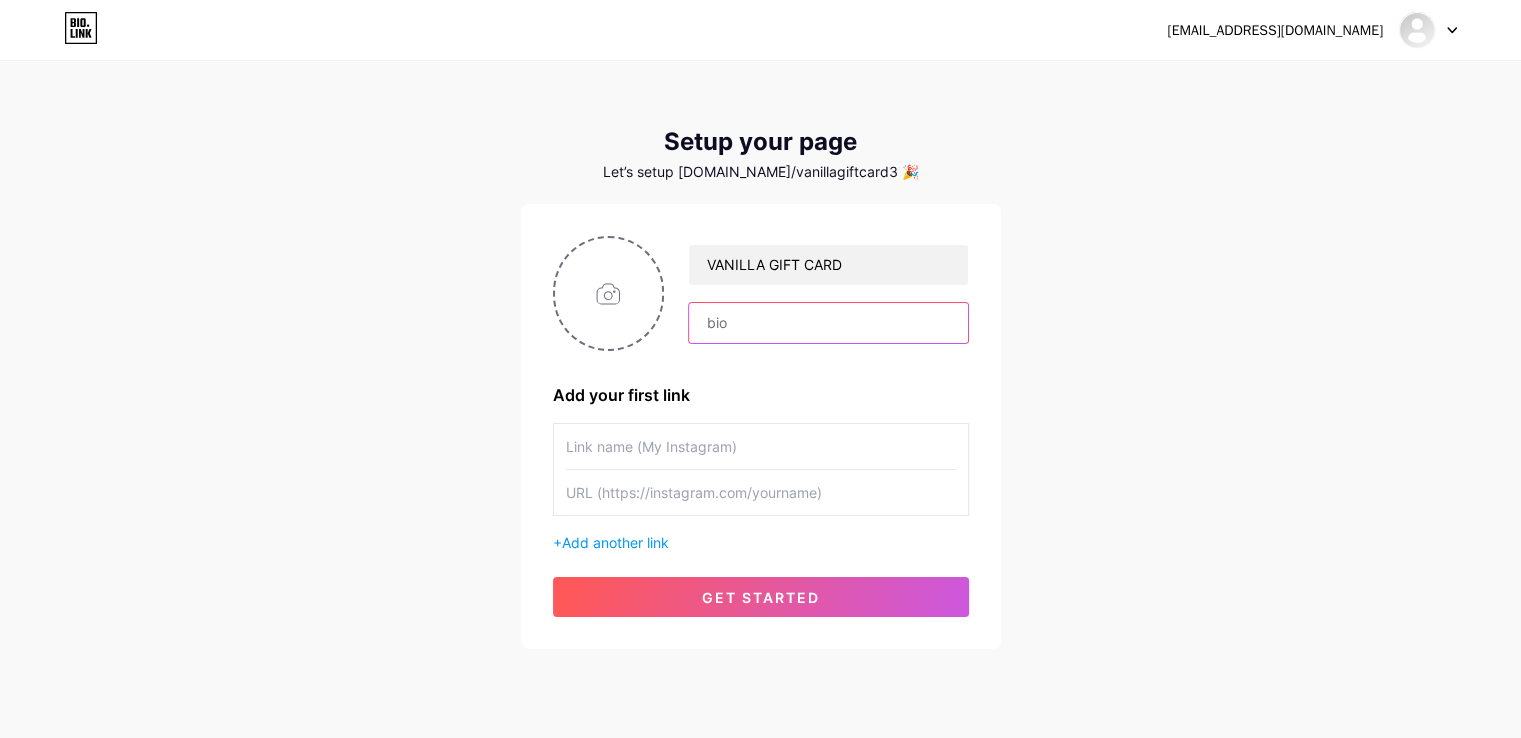 paste on "Detail: Website: [URL][DOMAIN_NAME] Email: [EMAIL_ADDRESS][DOMAIN_NAME] Zipcode: 89102 Phone: 17324369483 Address: [STREET_ADDRESS] #vanillagift #vanillagiftcardbalance #vanillagiftcard" 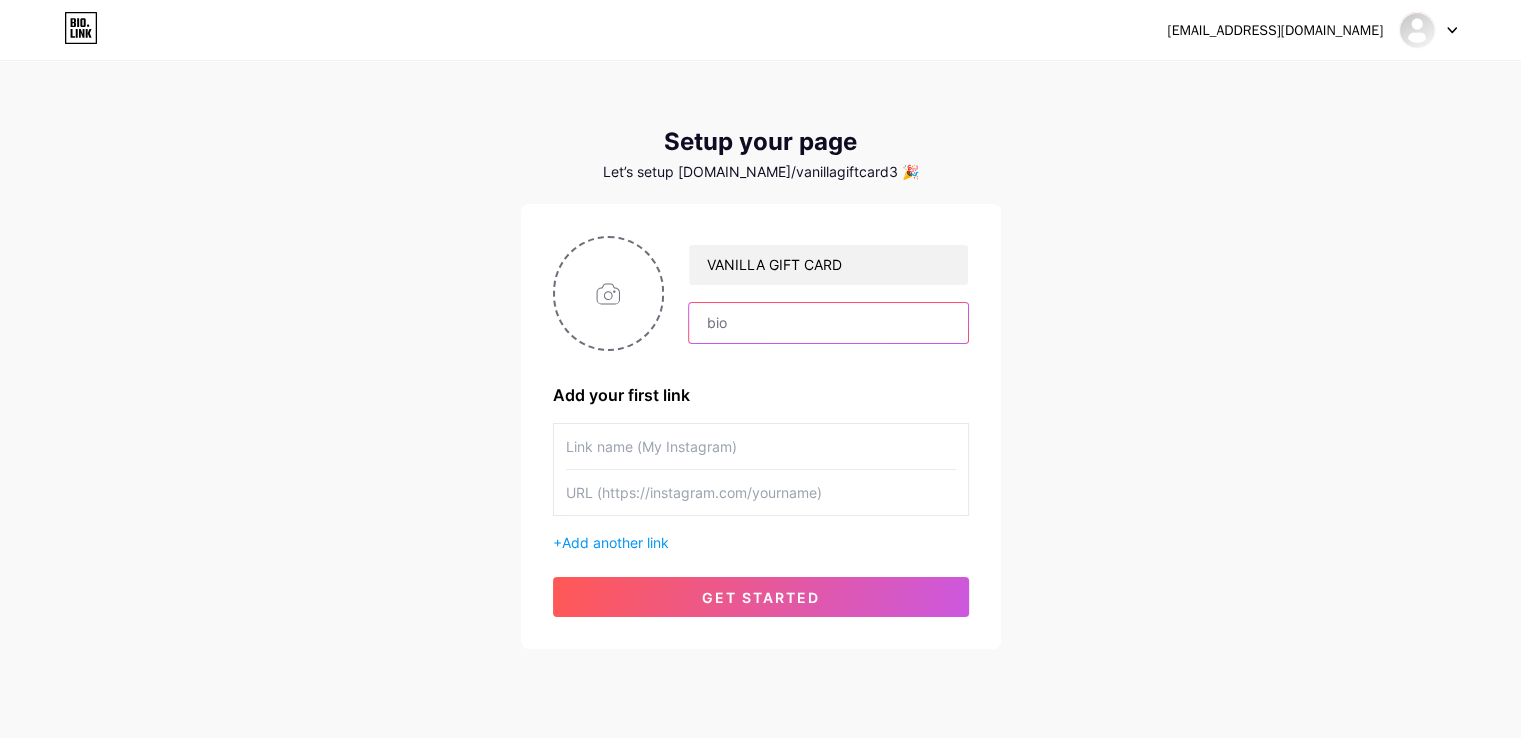 click at bounding box center (828, 323) 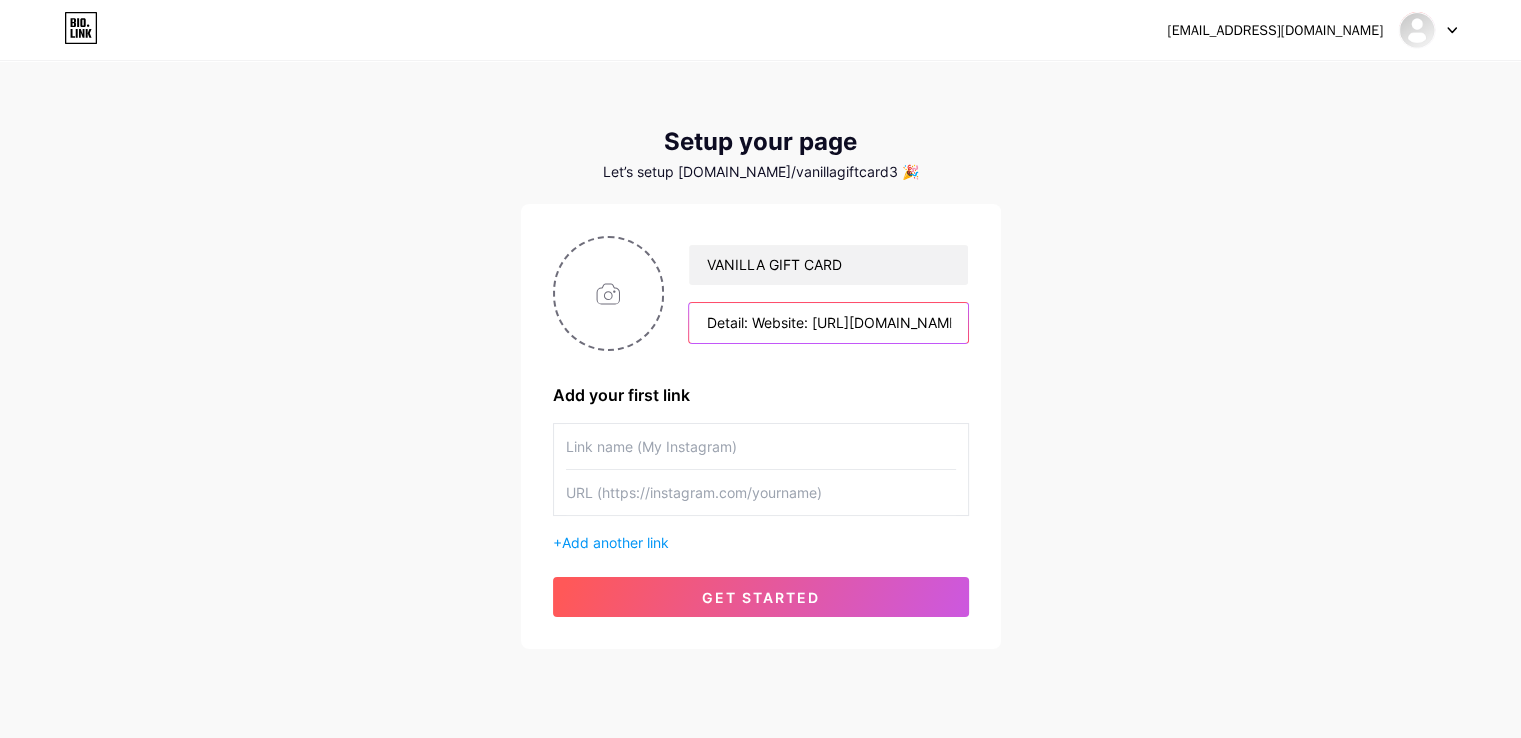 scroll, scrollTop: 0, scrollLeft: 1197, axis: horizontal 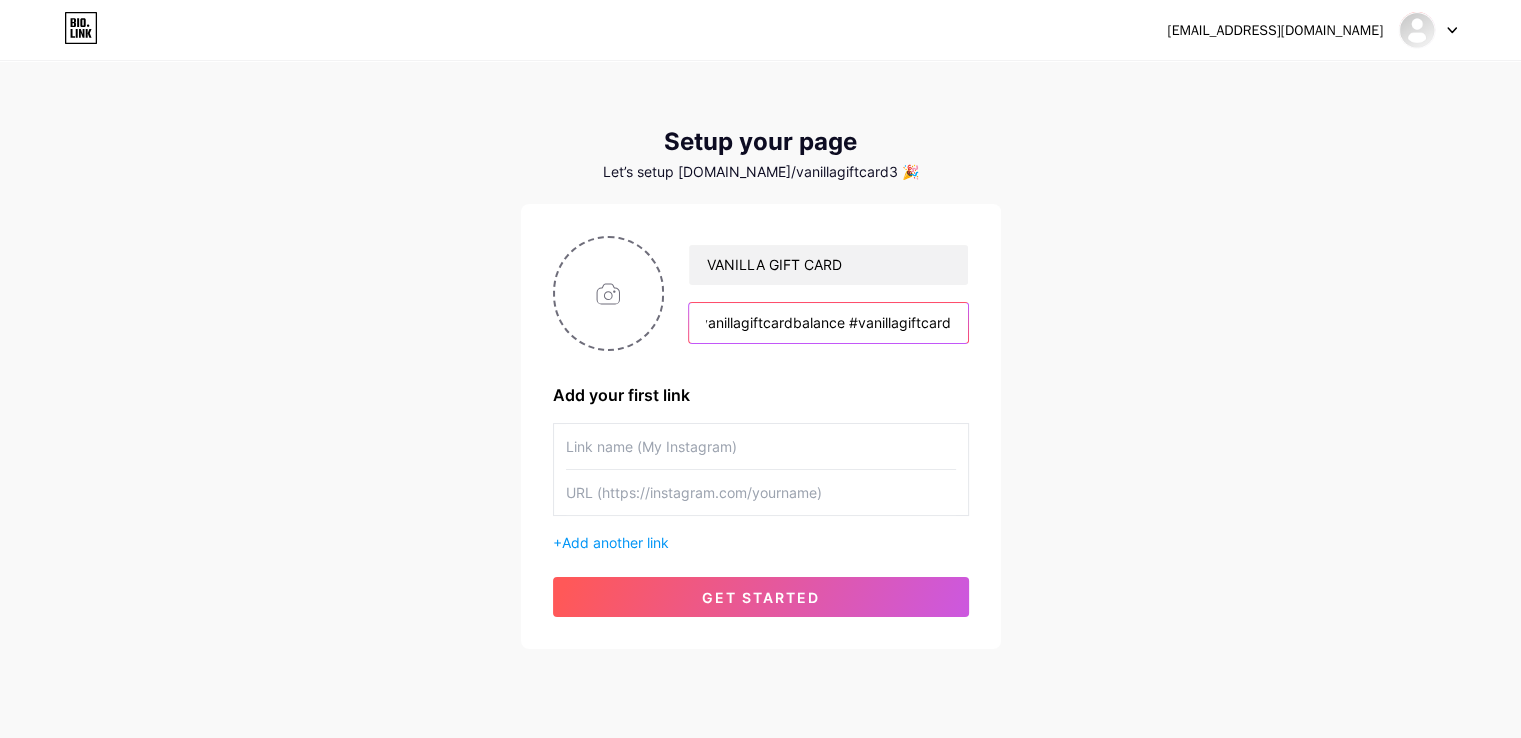 type on "Detail: Website: [URL][DOMAIN_NAME] Email: [EMAIL_ADDRESS][DOMAIN_NAME] Zipcode: 89102 Phone: 17324369483 Address: [STREET_ADDRESS] #vanillagift #vanillagiftcardbalance #vanillagiftcard" 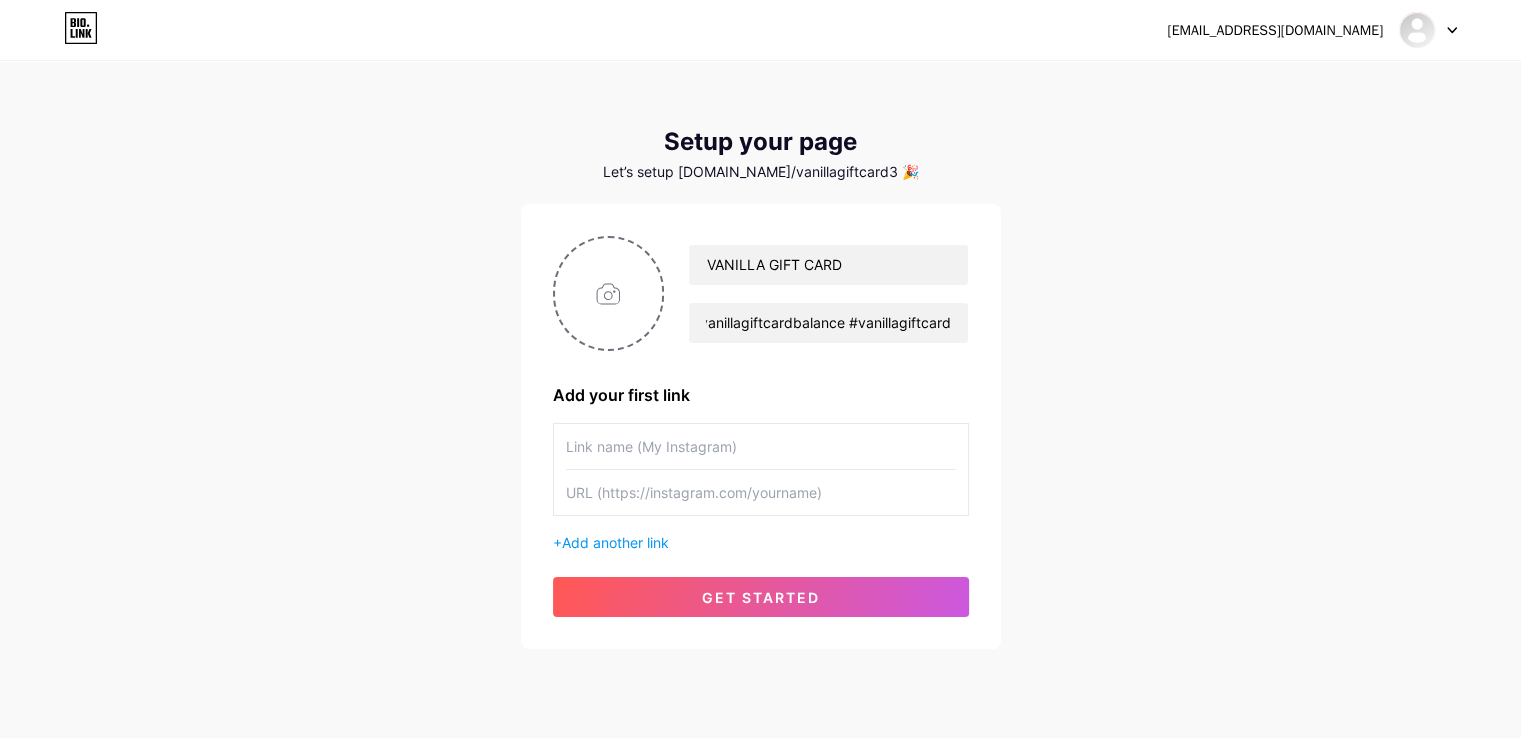 scroll, scrollTop: 0, scrollLeft: 0, axis: both 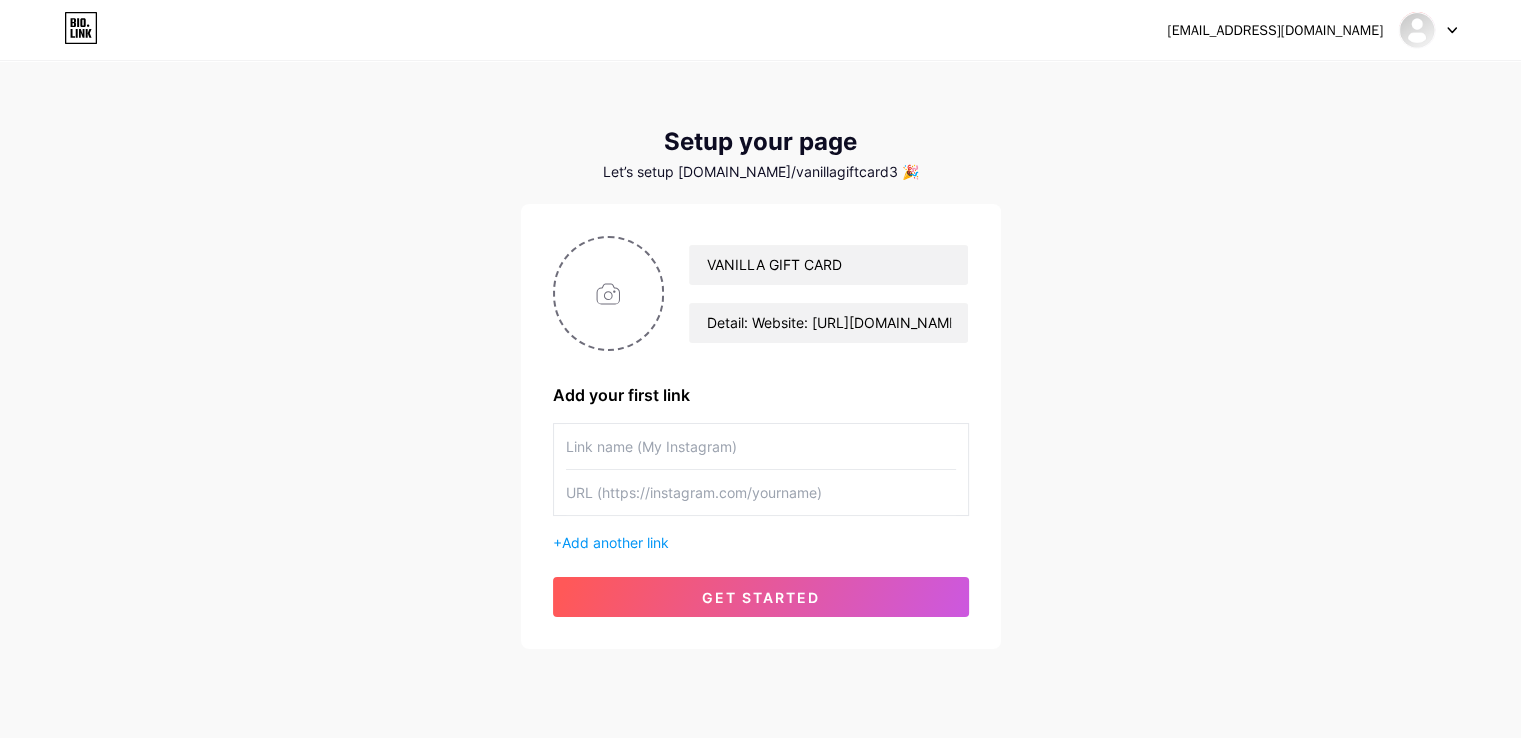 click at bounding box center (761, 492) 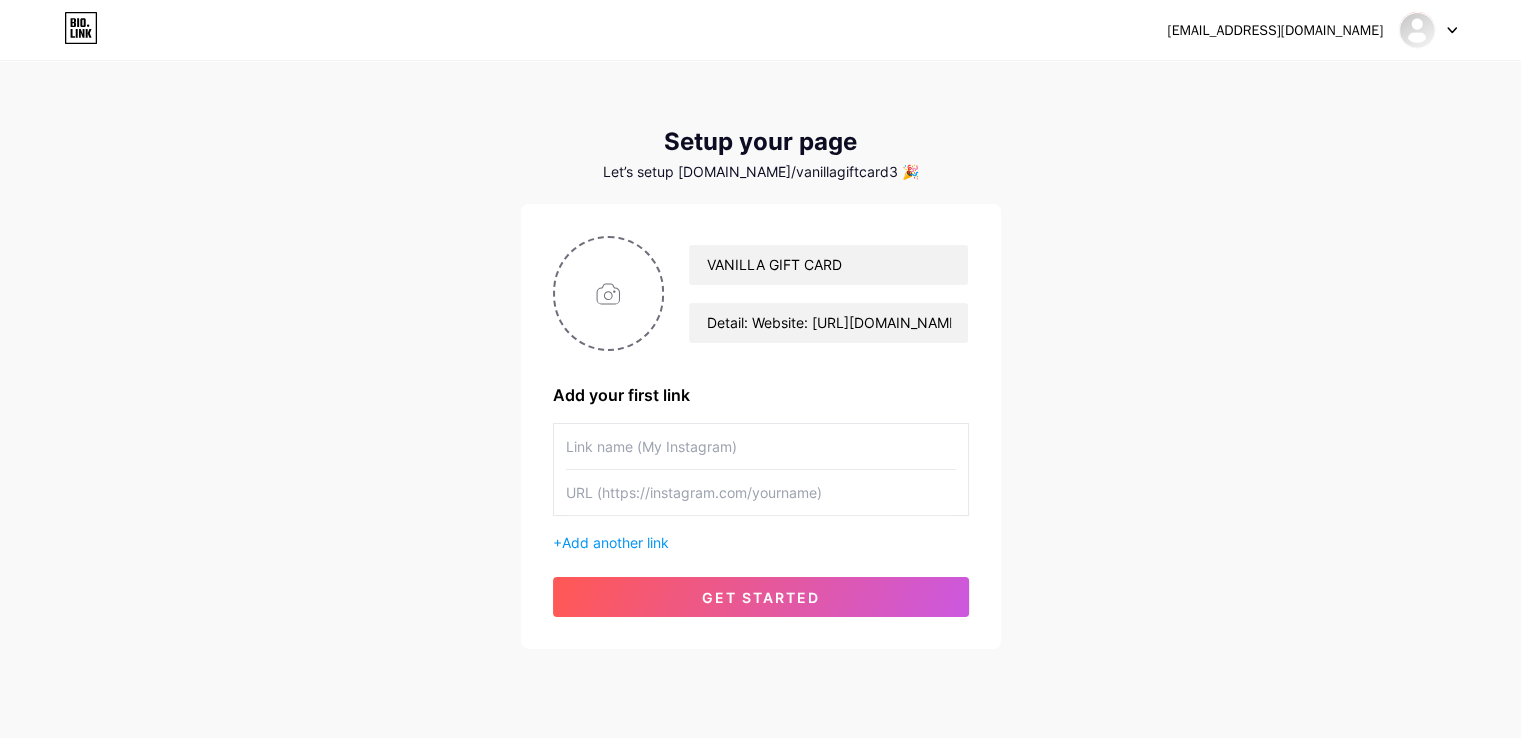paste on "[URL][DOMAIN_NAME]" 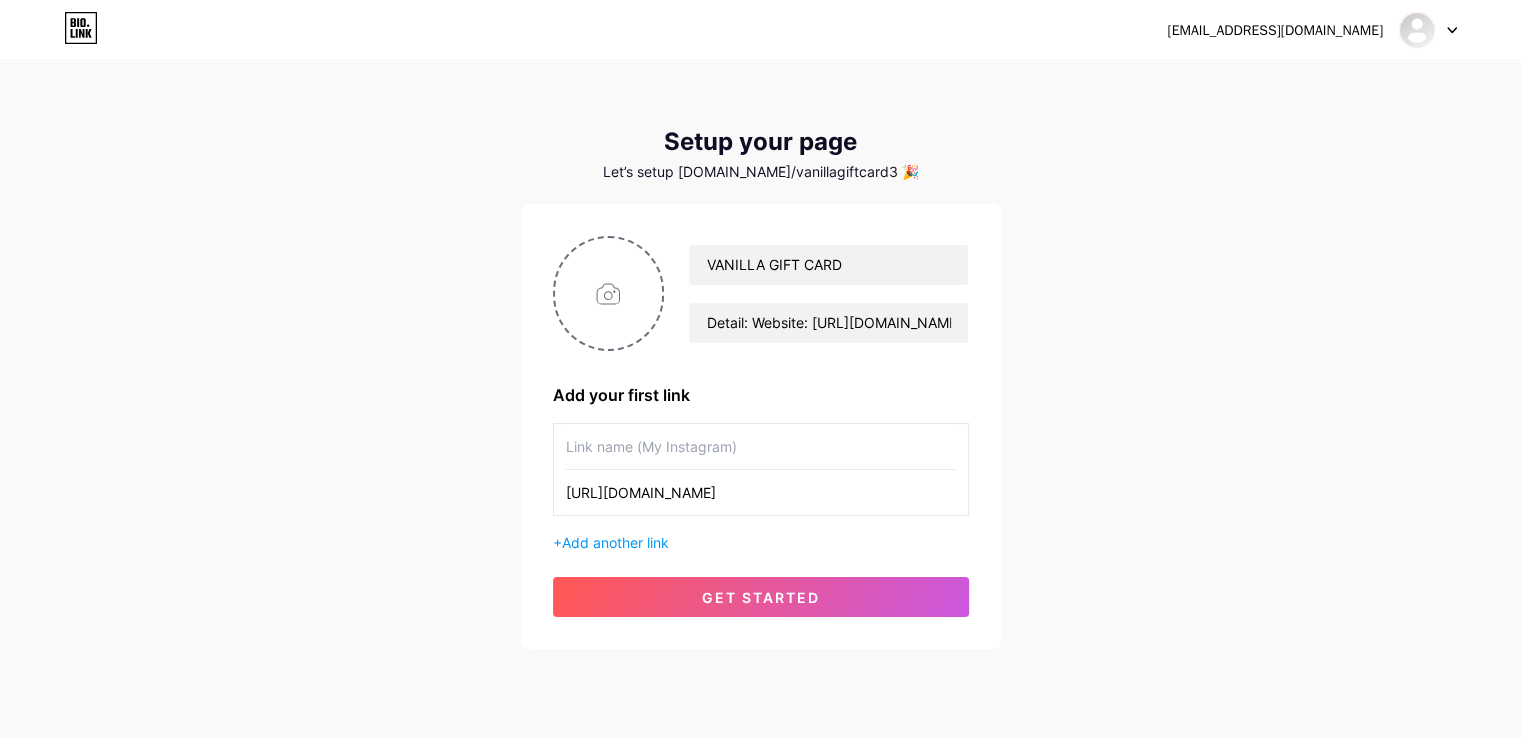 click on "[URL][DOMAIN_NAME]" at bounding box center [761, 492] 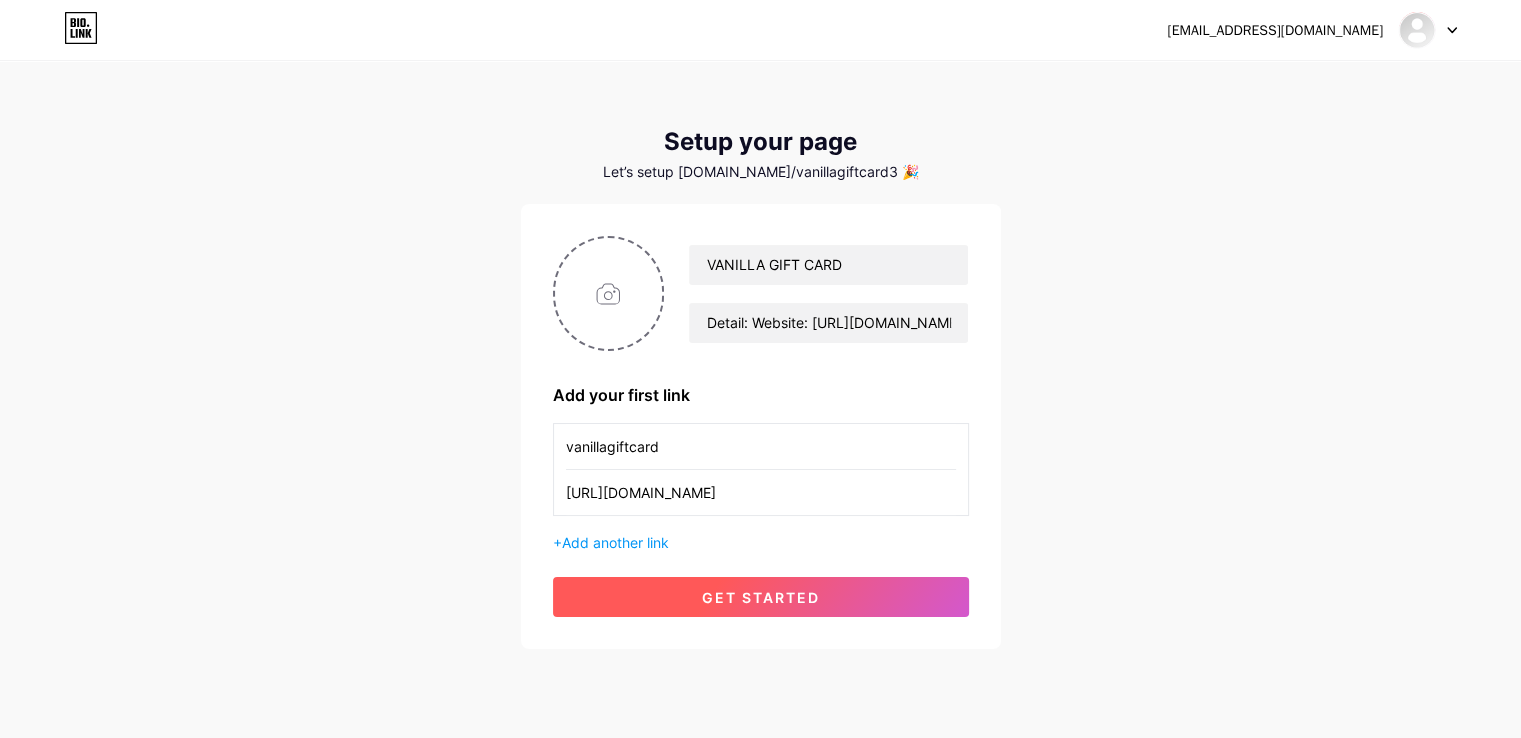 type on "vanillagiftcard" 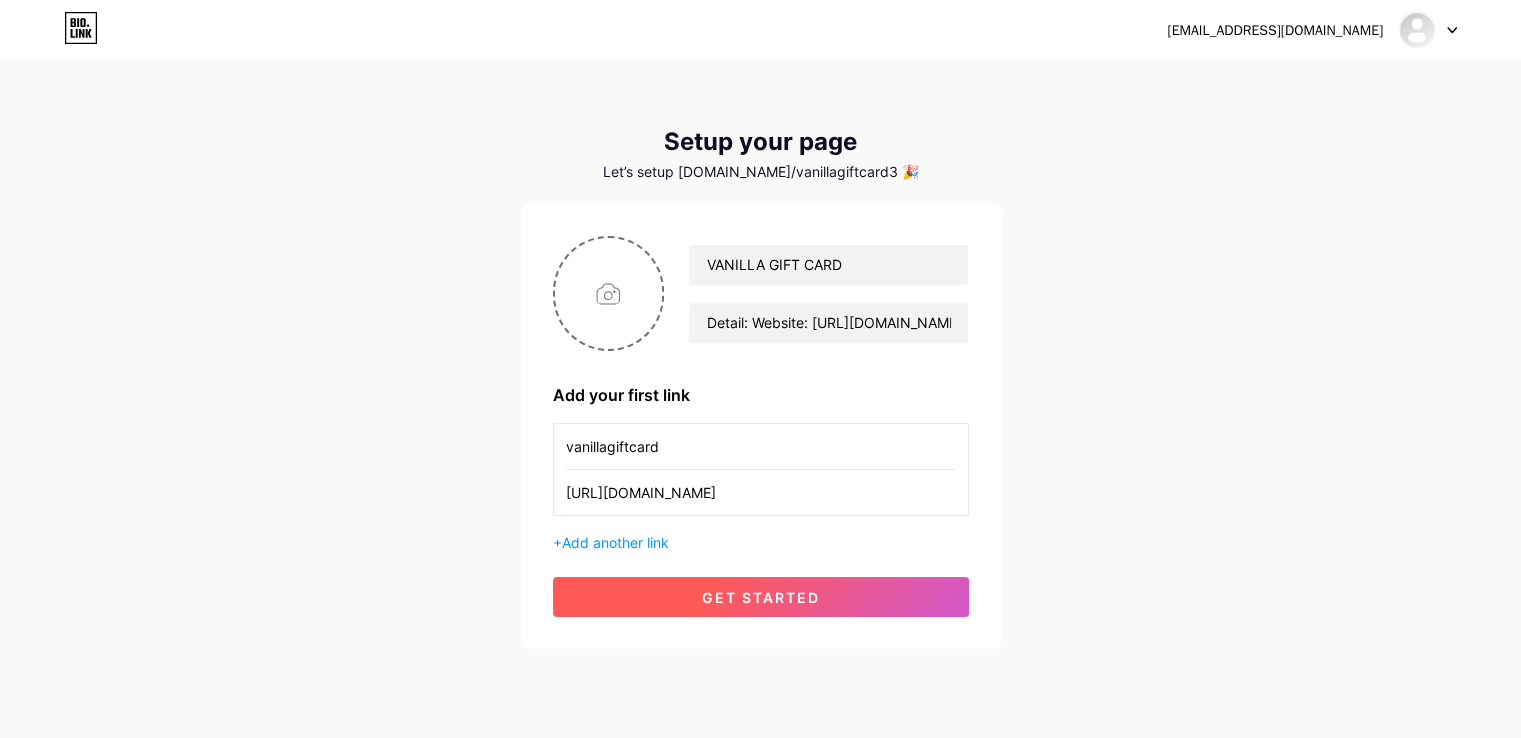 click on "get started" at bounding box center (761, 597) 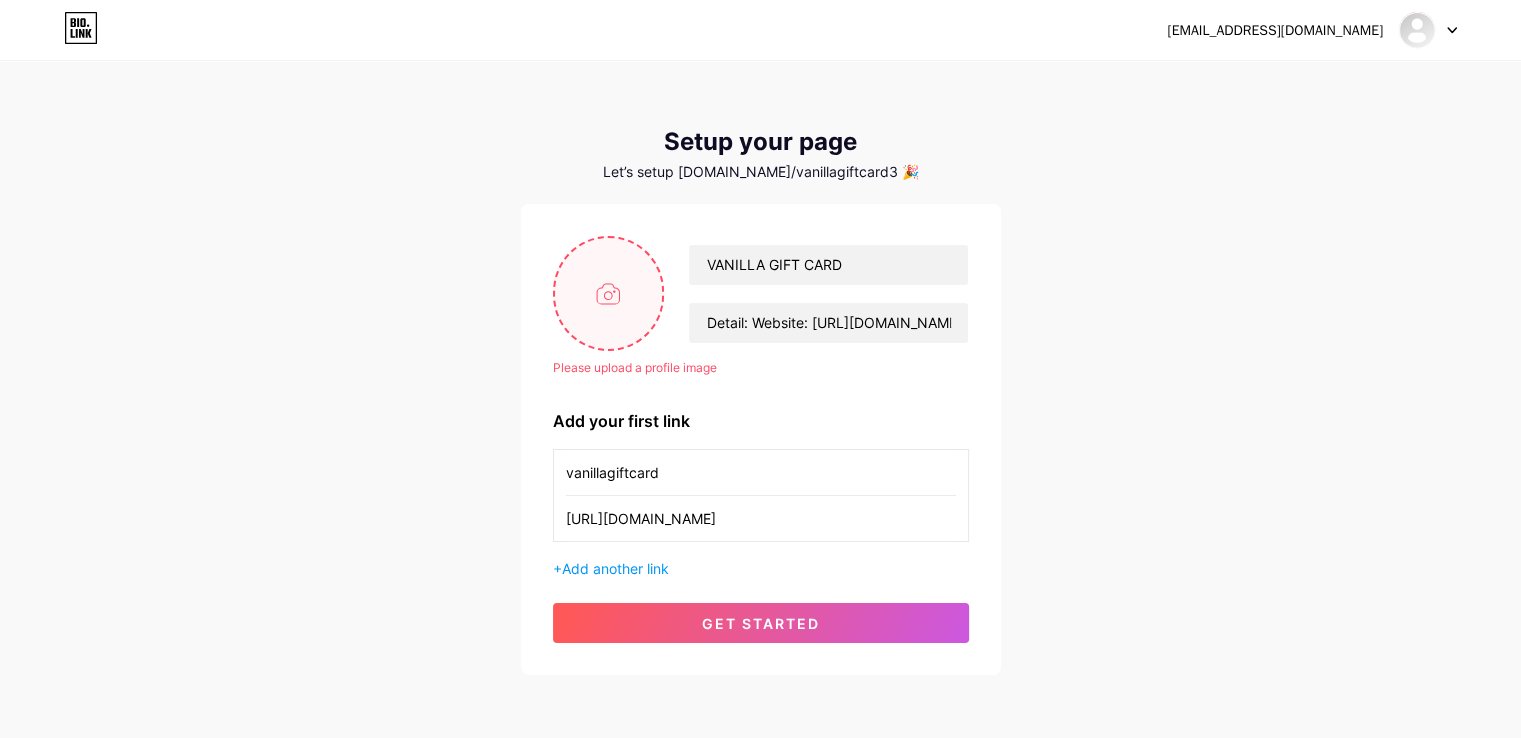 click at bounding box center (609, 293) 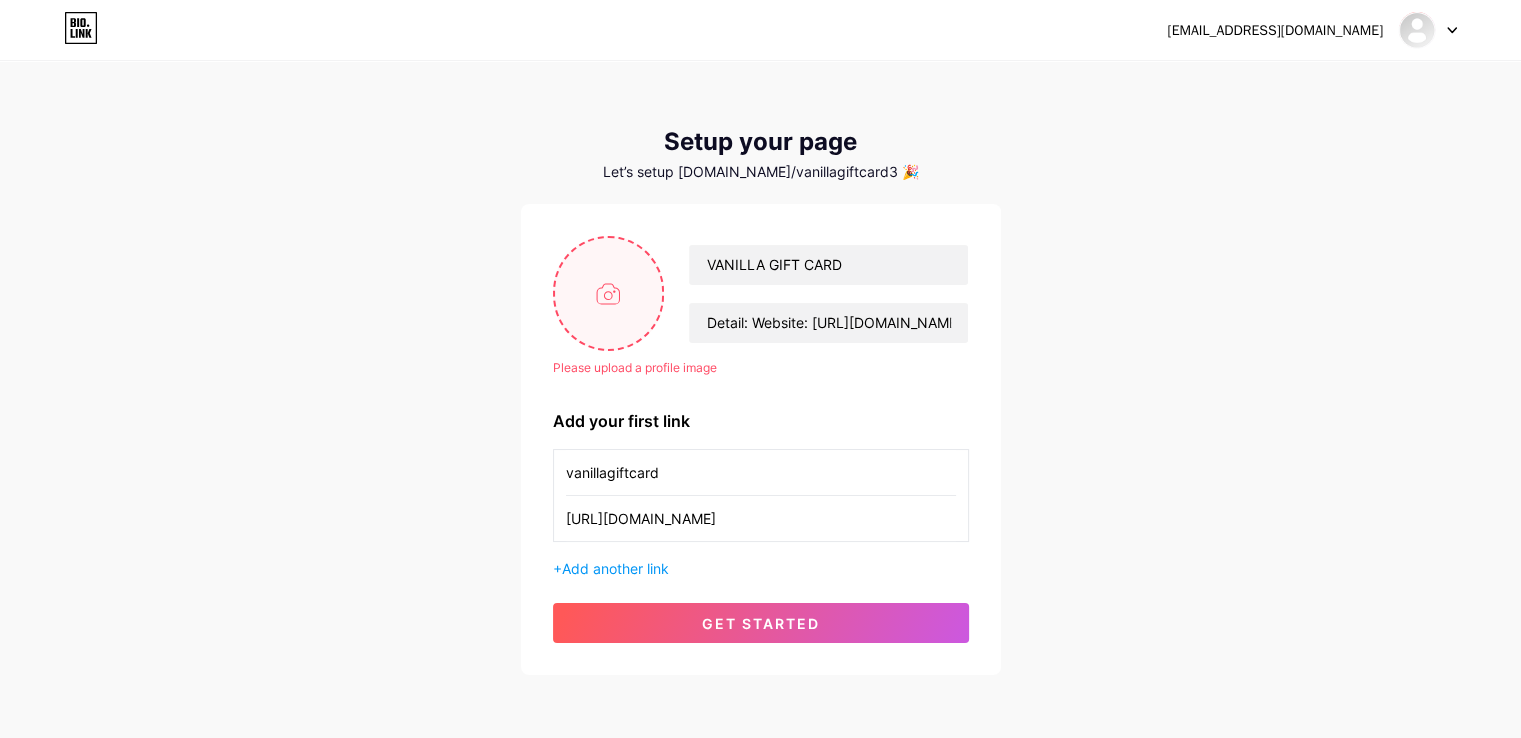 type on "C:\fakepath\chungcugaliahanoi.png" 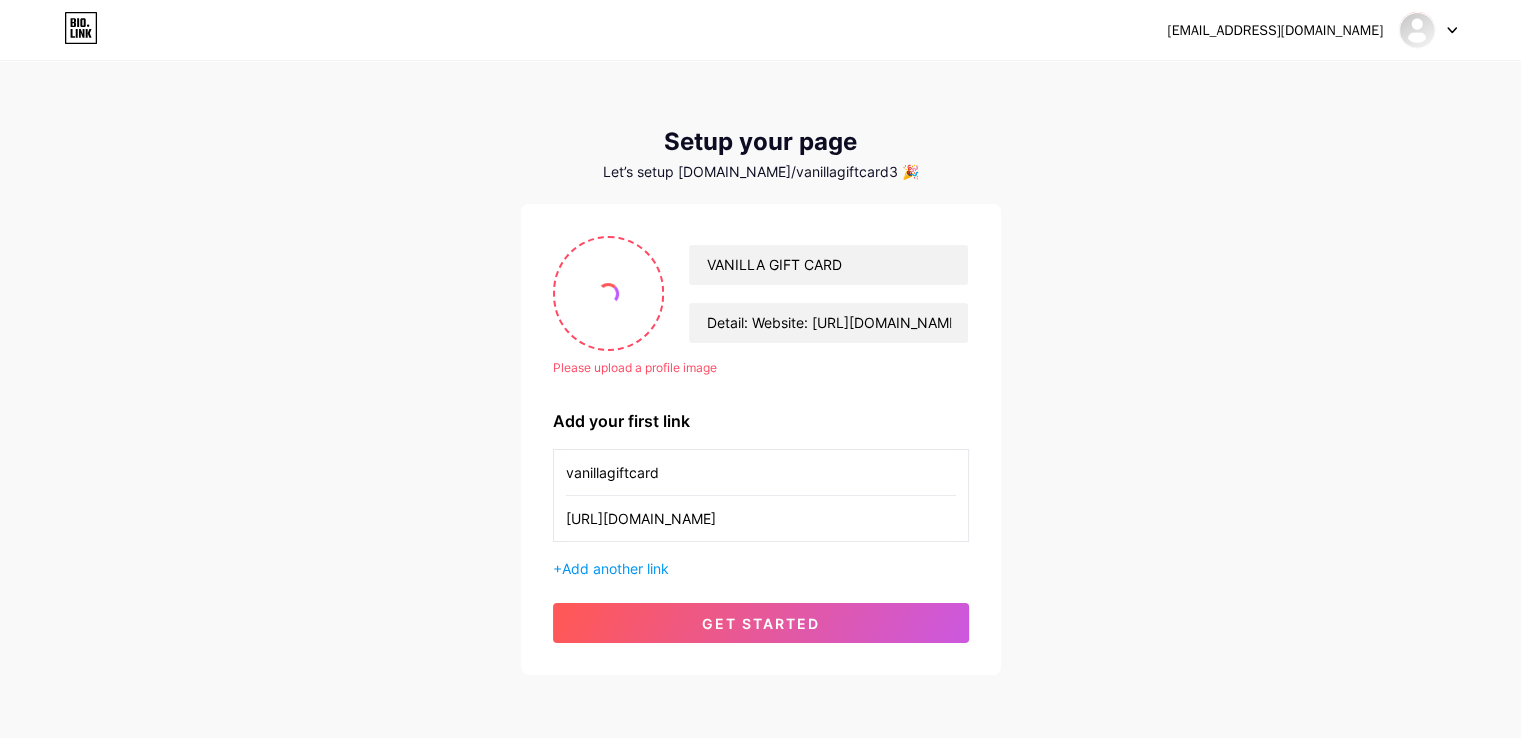 scroll, scrollTop: 80, scrollLeft: 0, axis: vertical 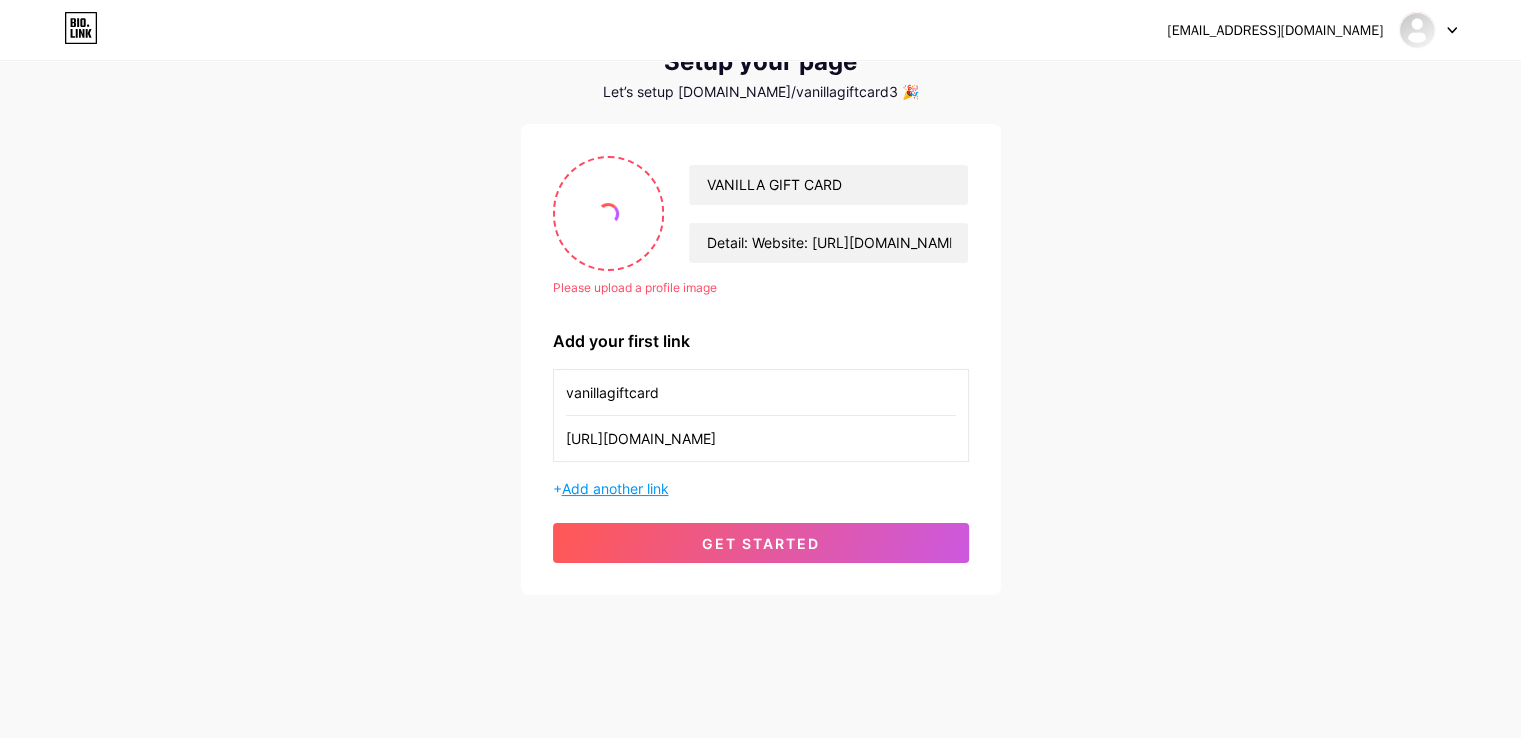 click on "Add another link" at bounding box center [615, 488] 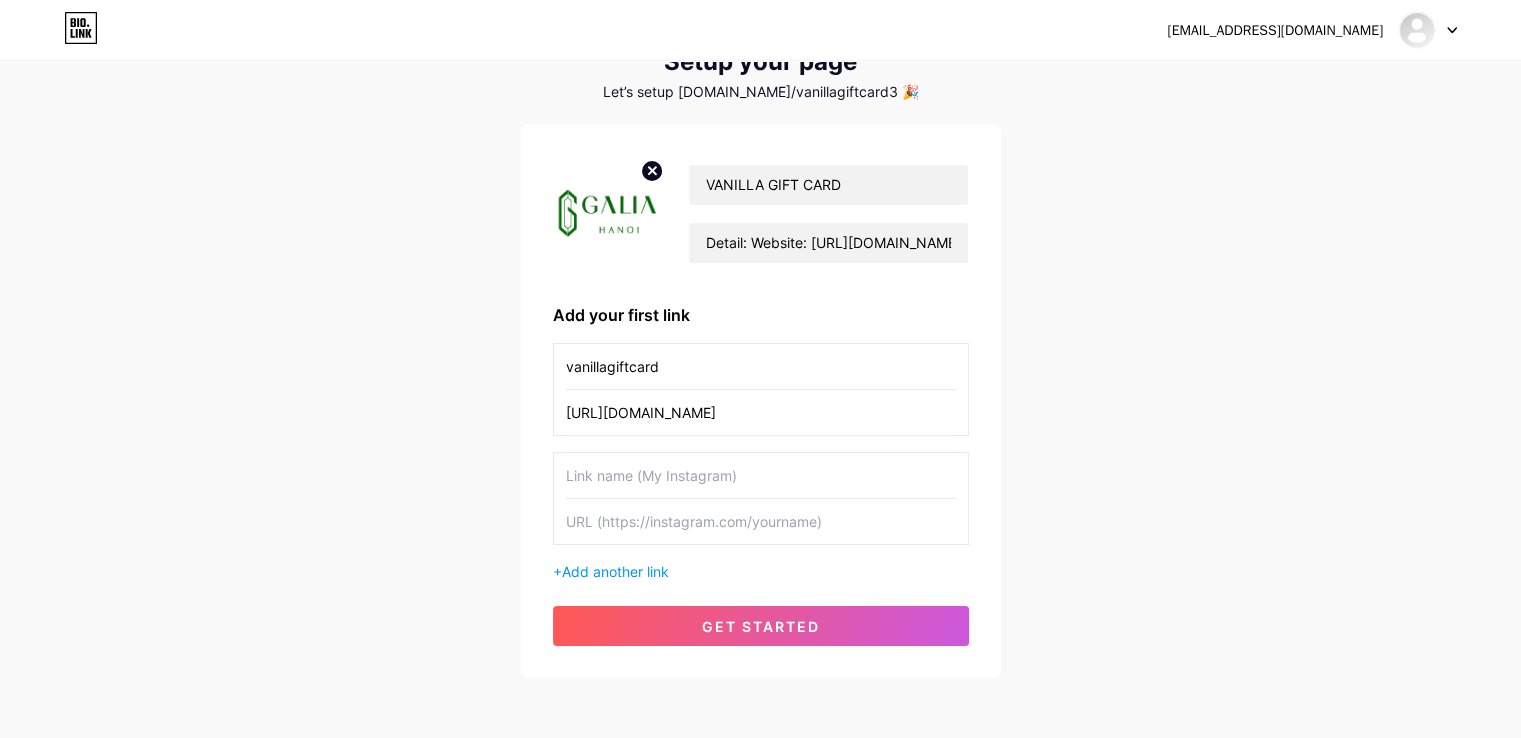 click at bounding box center [761, 475] 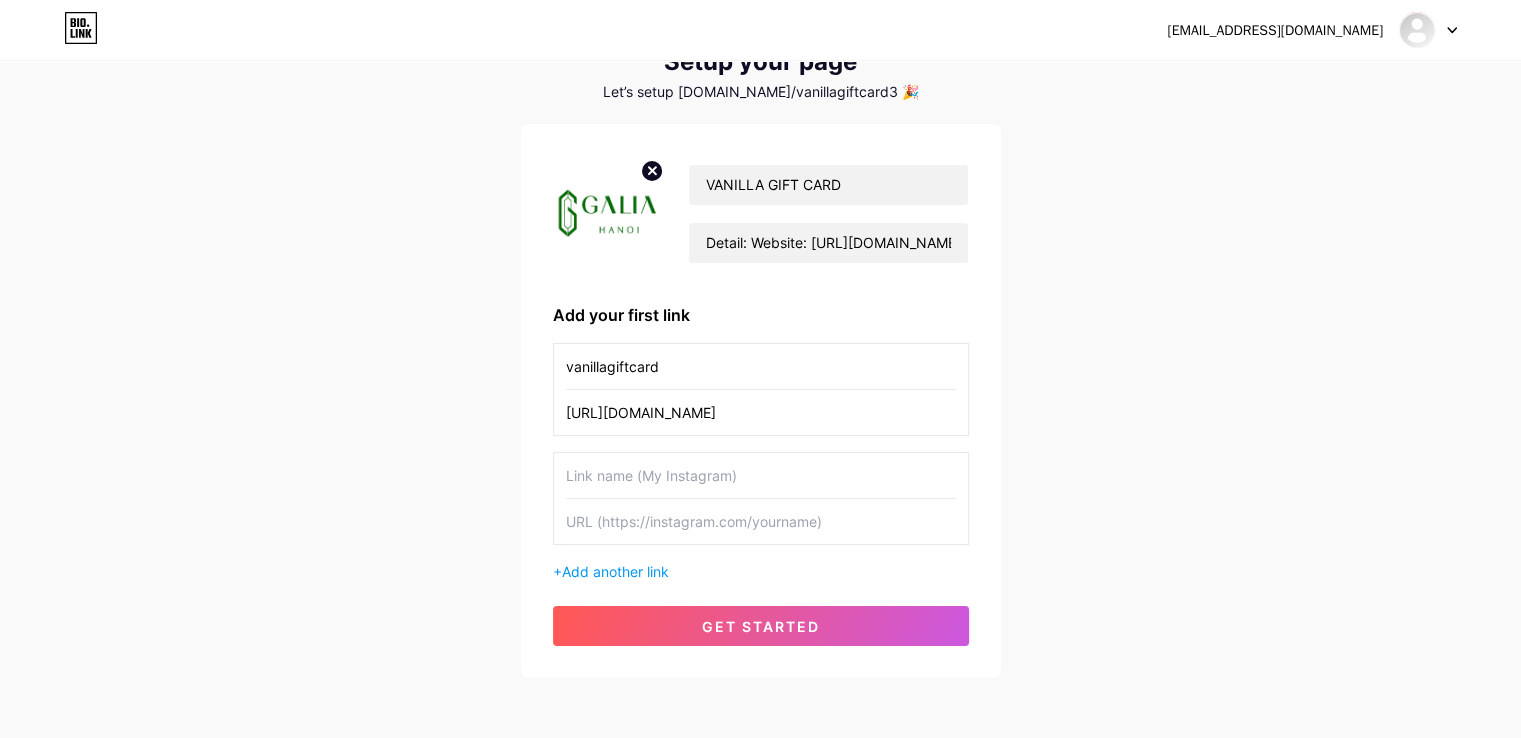 click at bounding box center [761, 521] 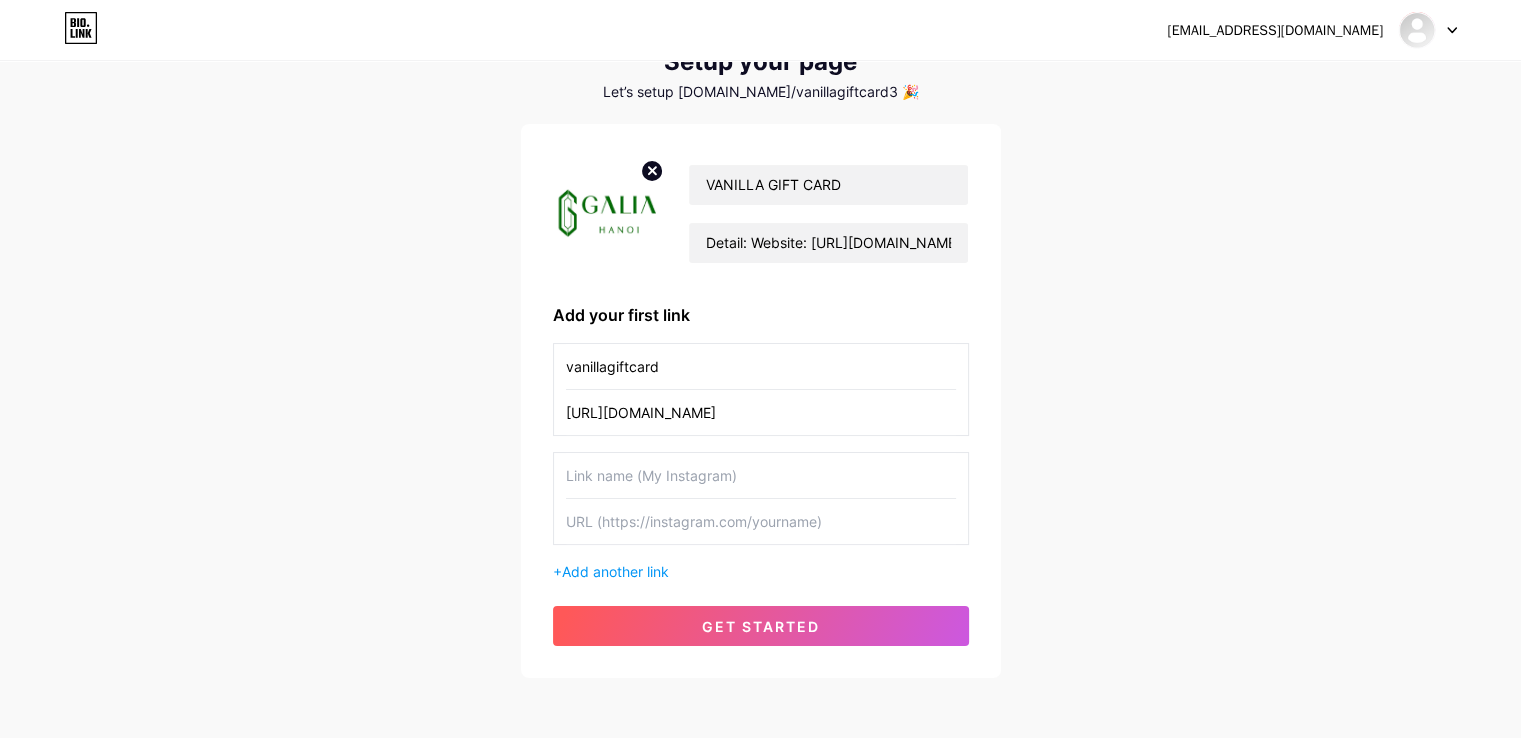 paste on "[URL][DOMAIN_NAME]" 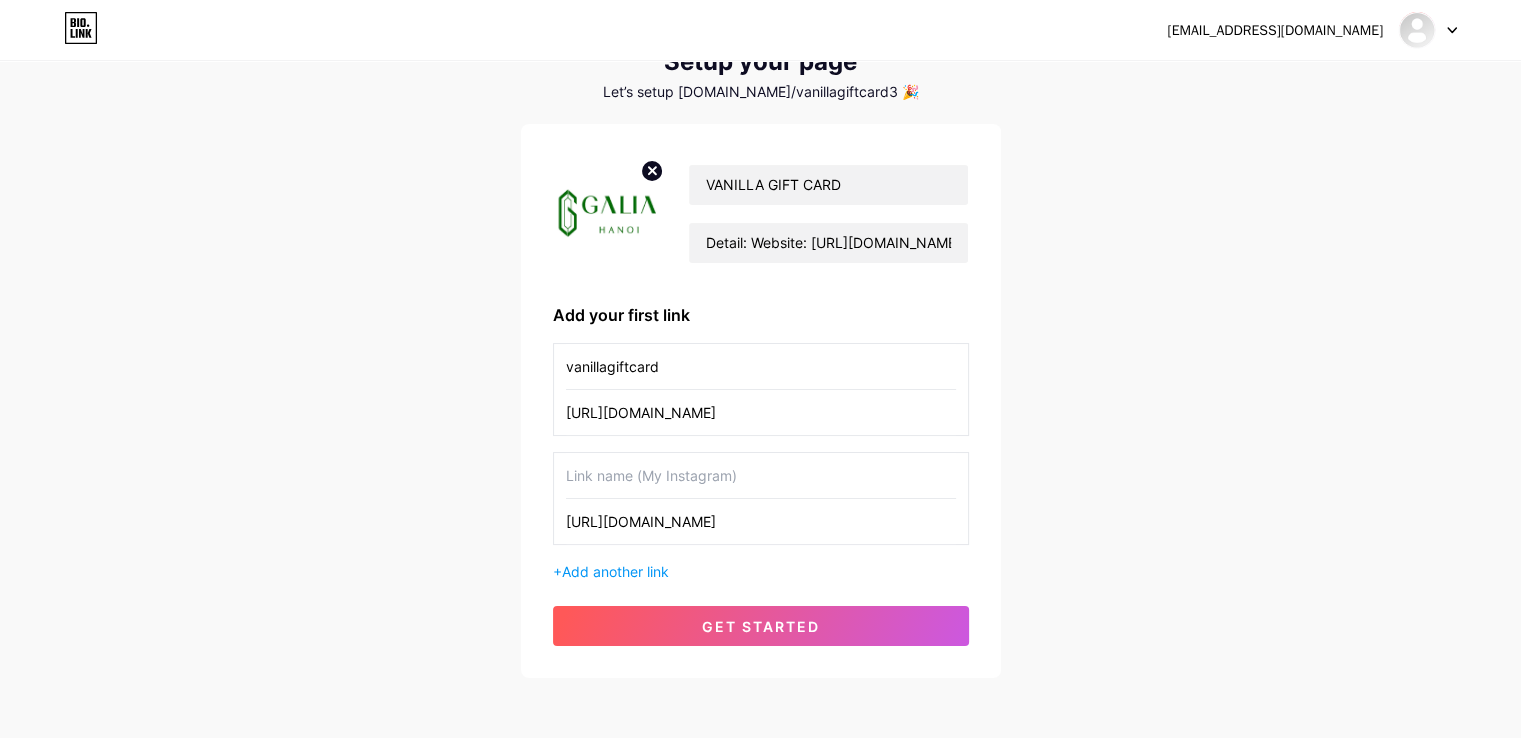 click on "[URL][DOMAIN_NAME]" at bounding box center (761, 521) 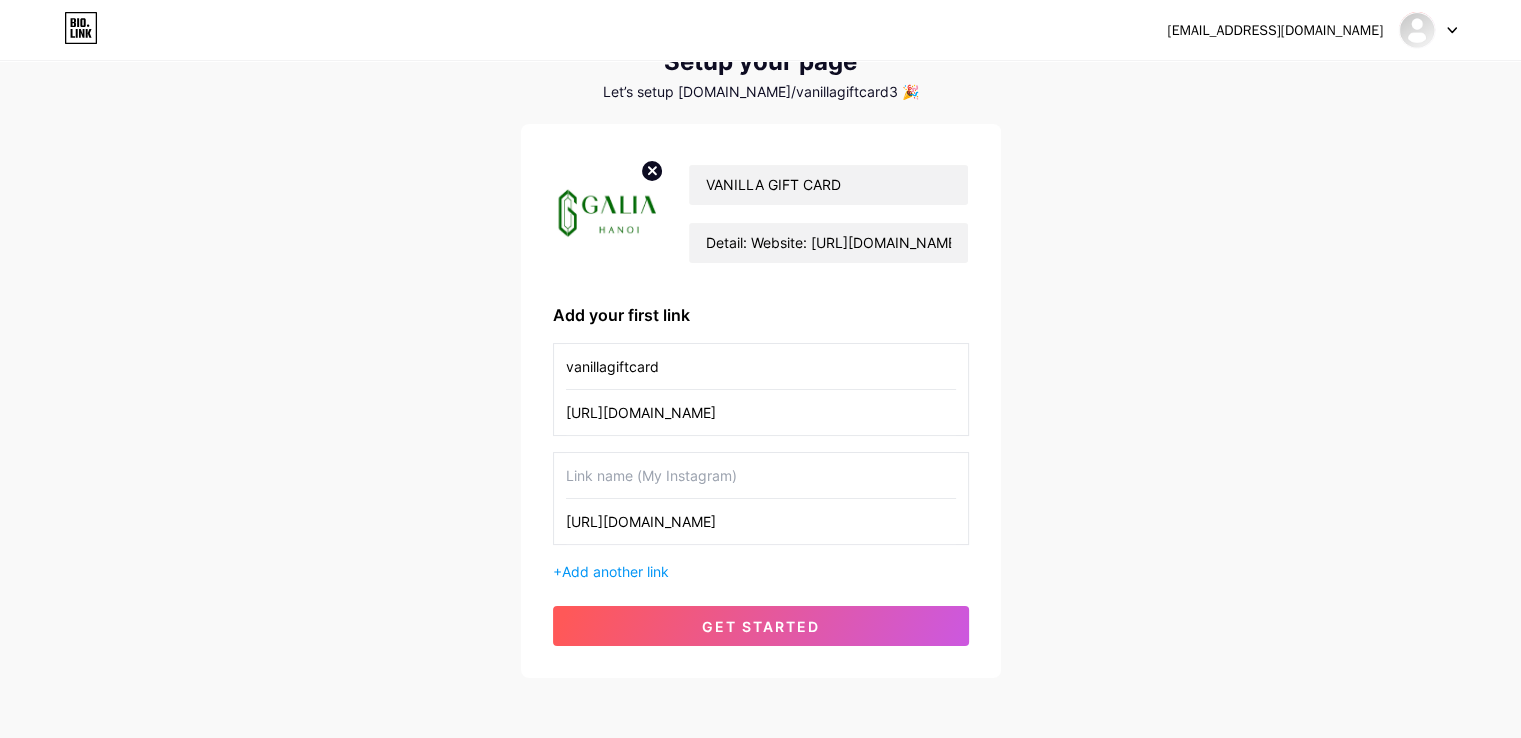 drag, startPoint x: 673, startPoint y: 524, endPoint x: 614, endPoint y: 536, distance: 60.207973 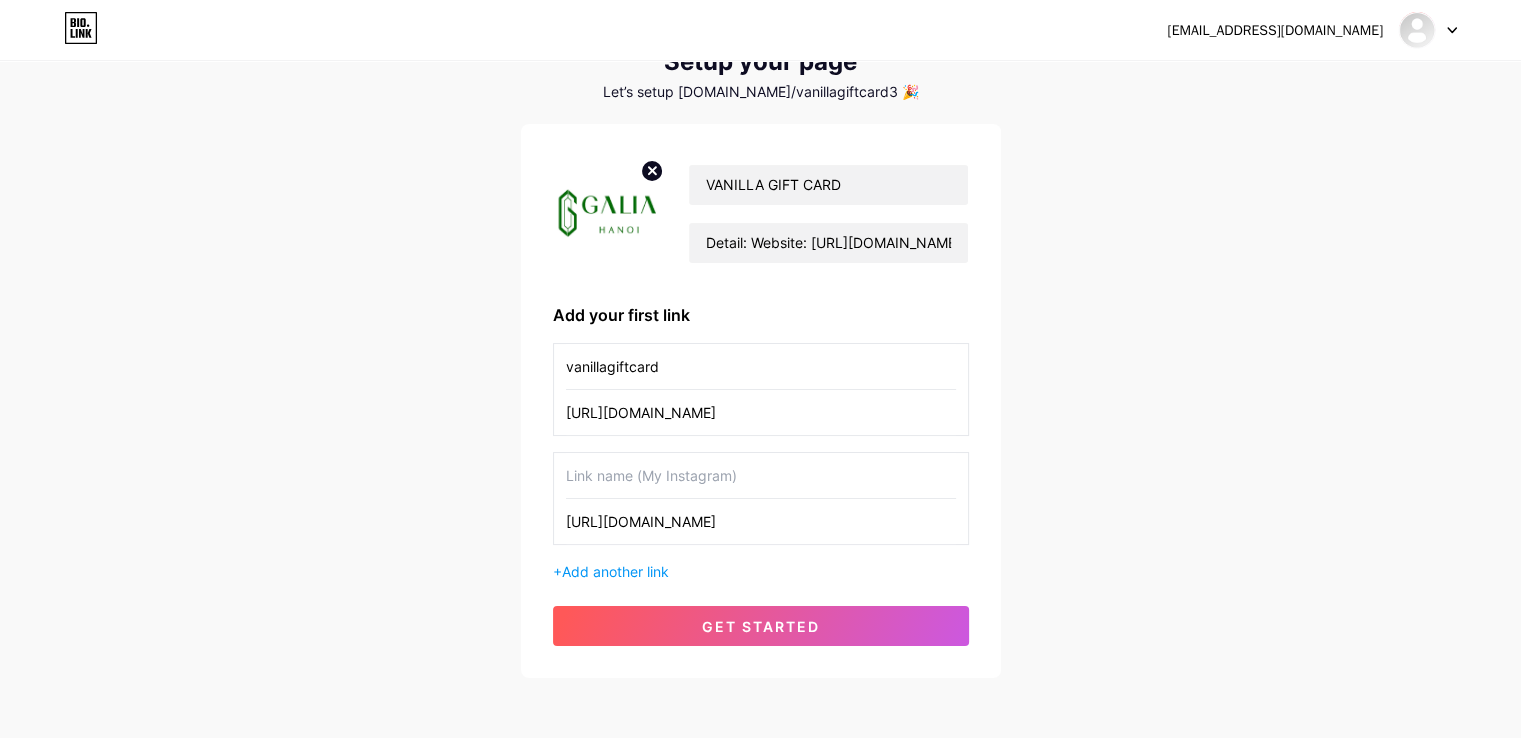 click on "[URL][DOMAIN_NAME]" at bounding box center [761, 521] 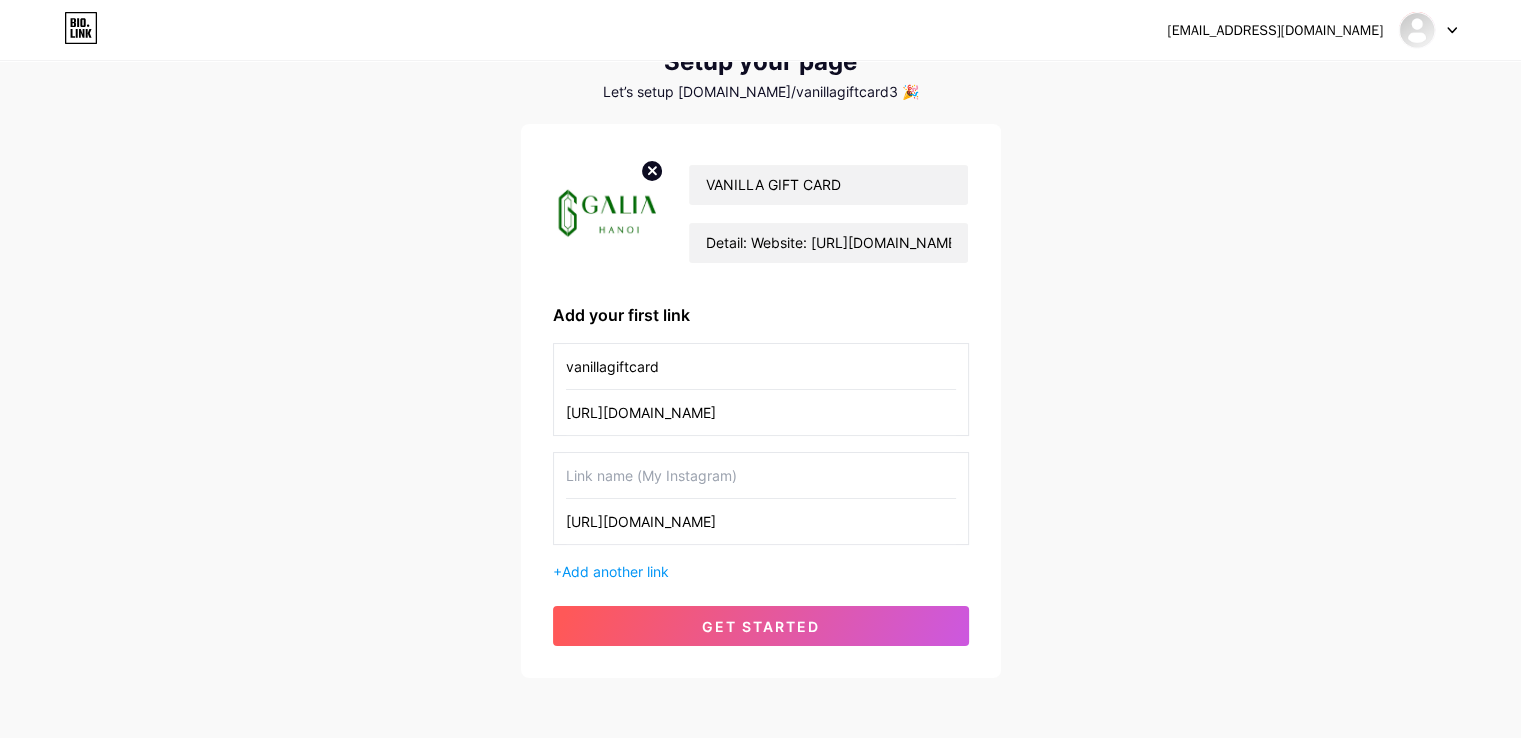 type on "[URL][DOMAIN_NAME]" 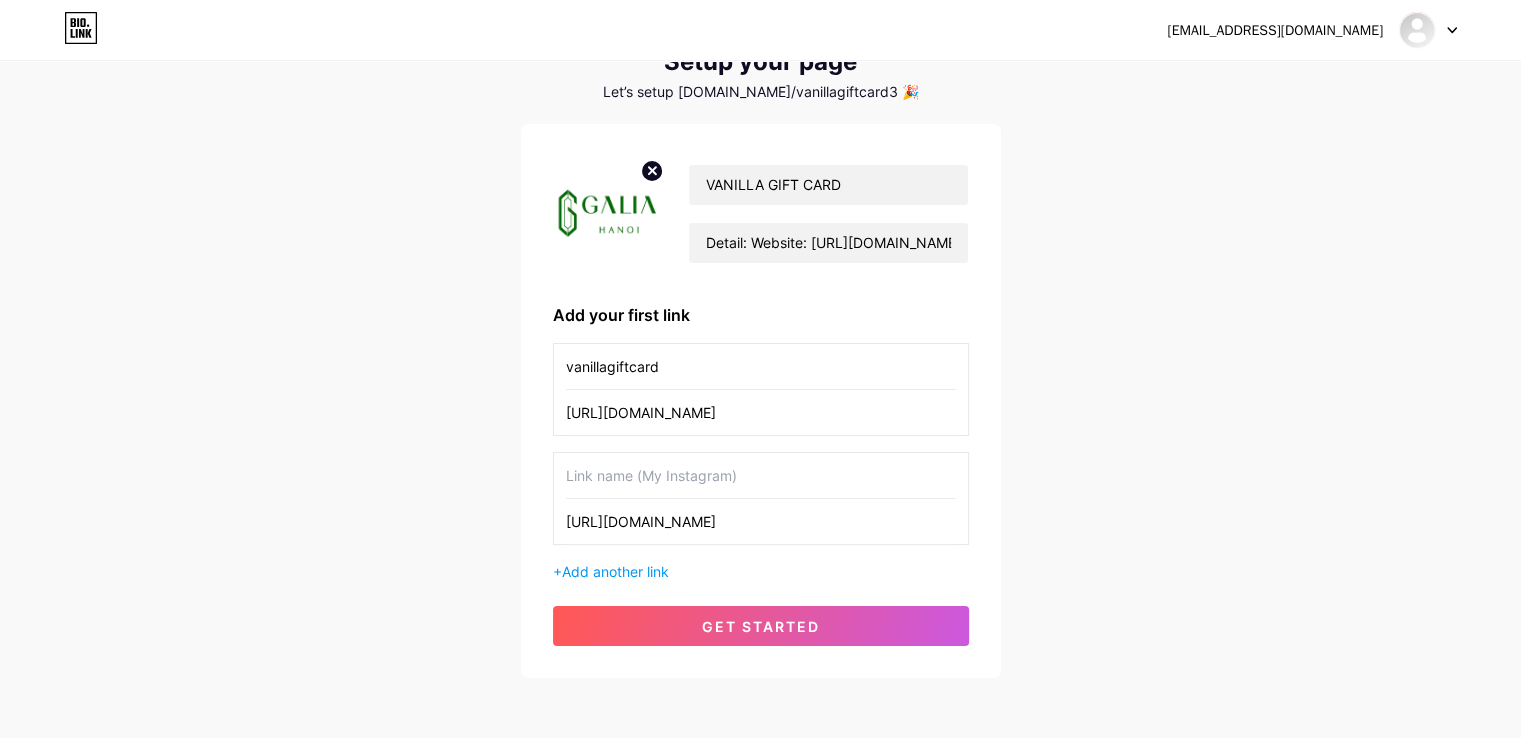 click at bounding box center [761, 475] 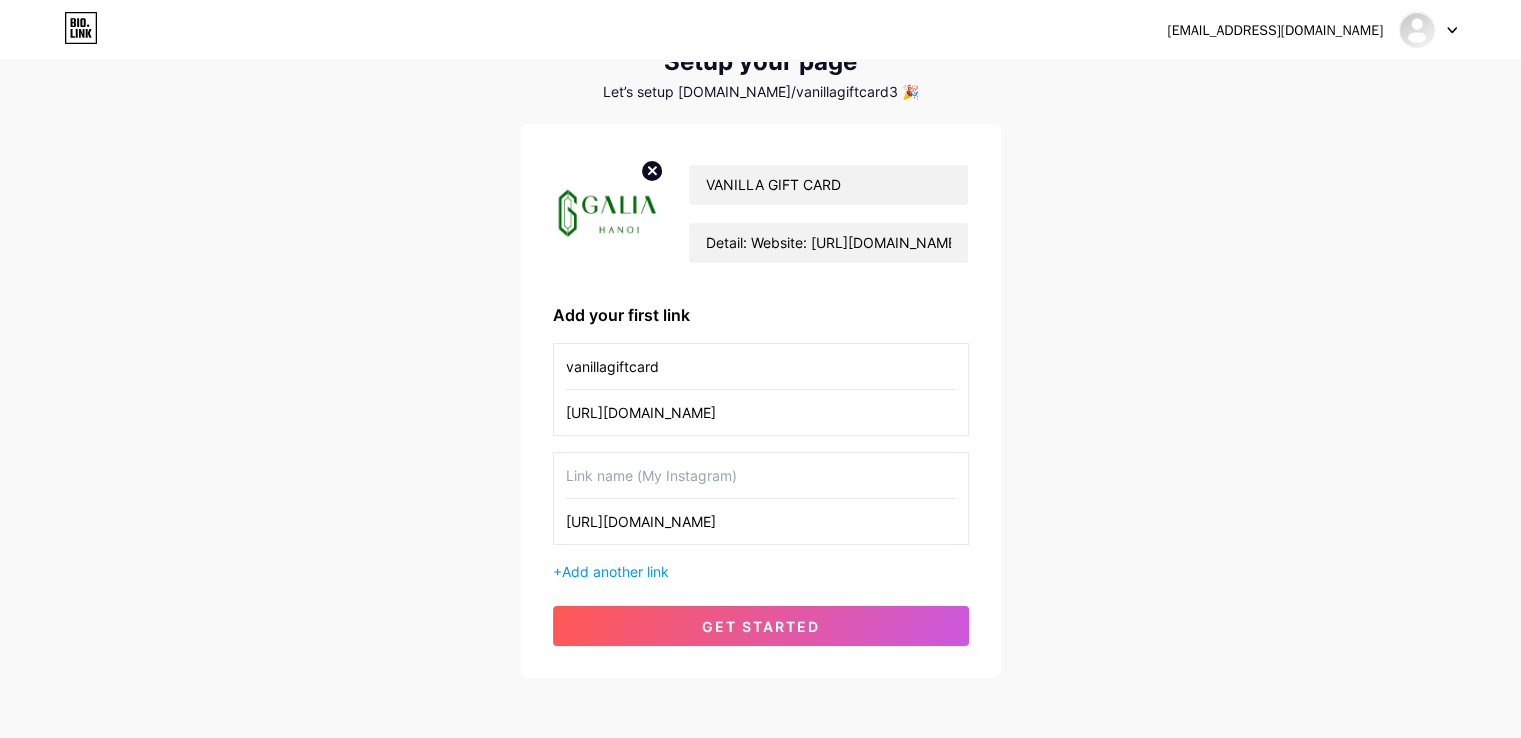 paste on "[DOMAIN_NAME]" 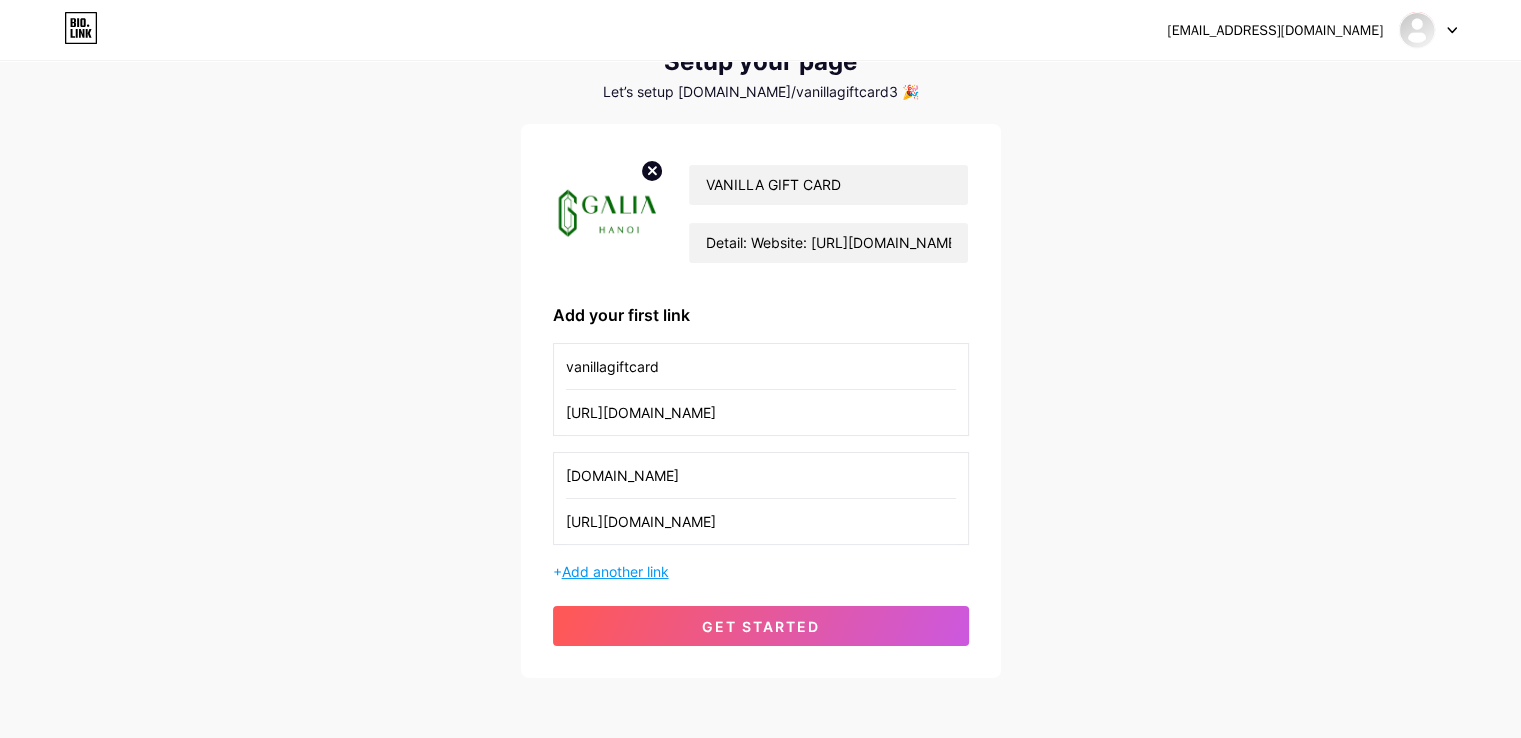 type on "[DOMAIN_NAME]" 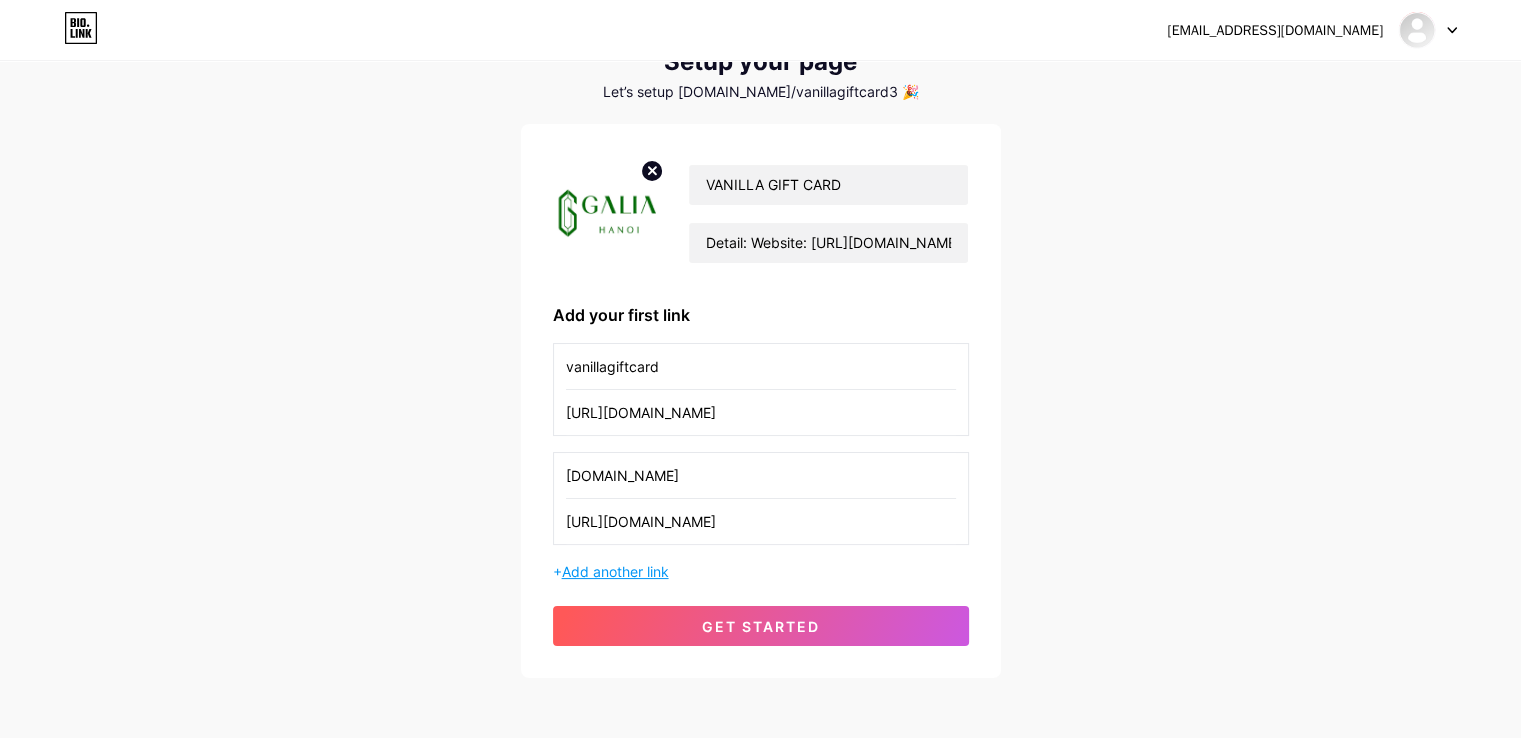 click on "Add another link" at bounding box center [615, 571] 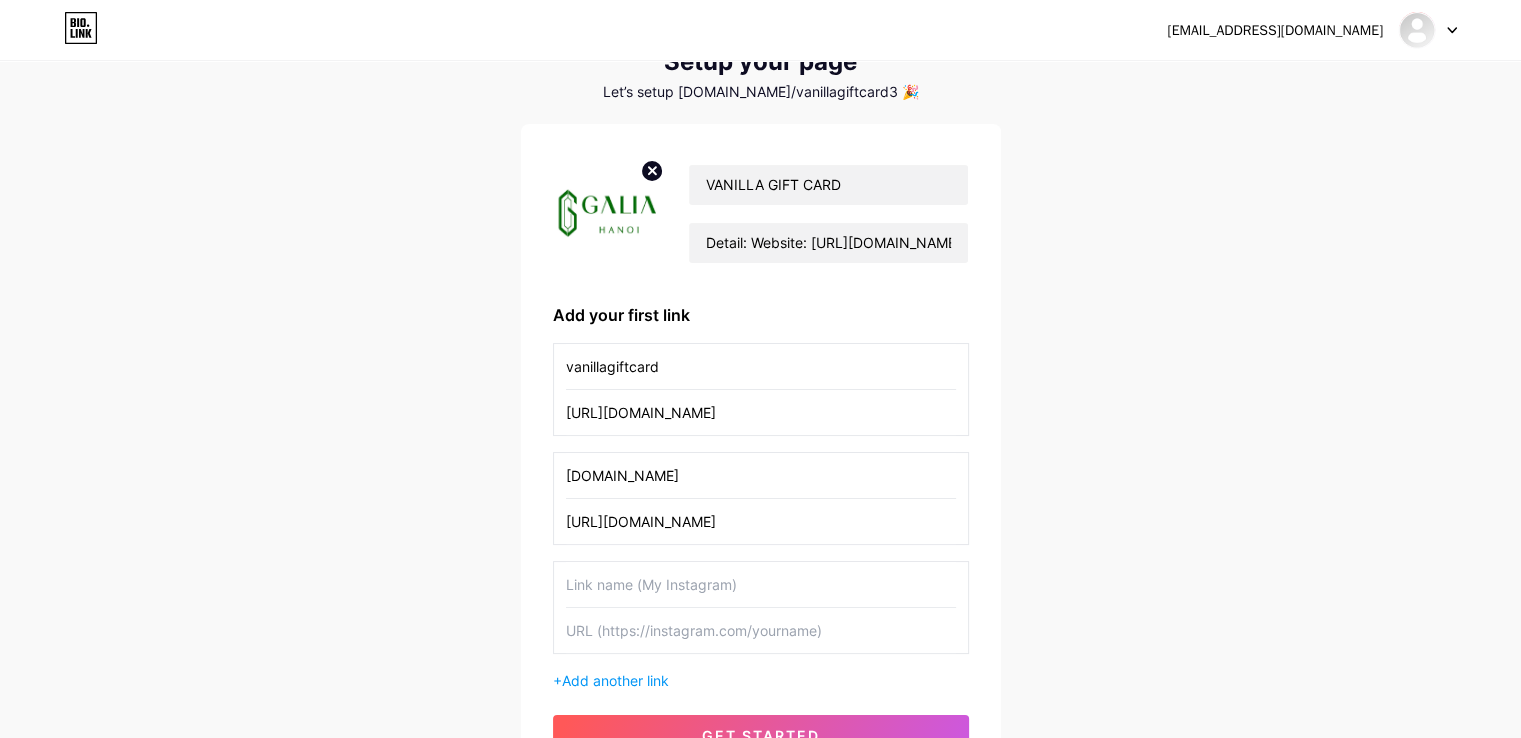 scroll, scrollTop: 180, scrollLeft: 0, axis: vertical 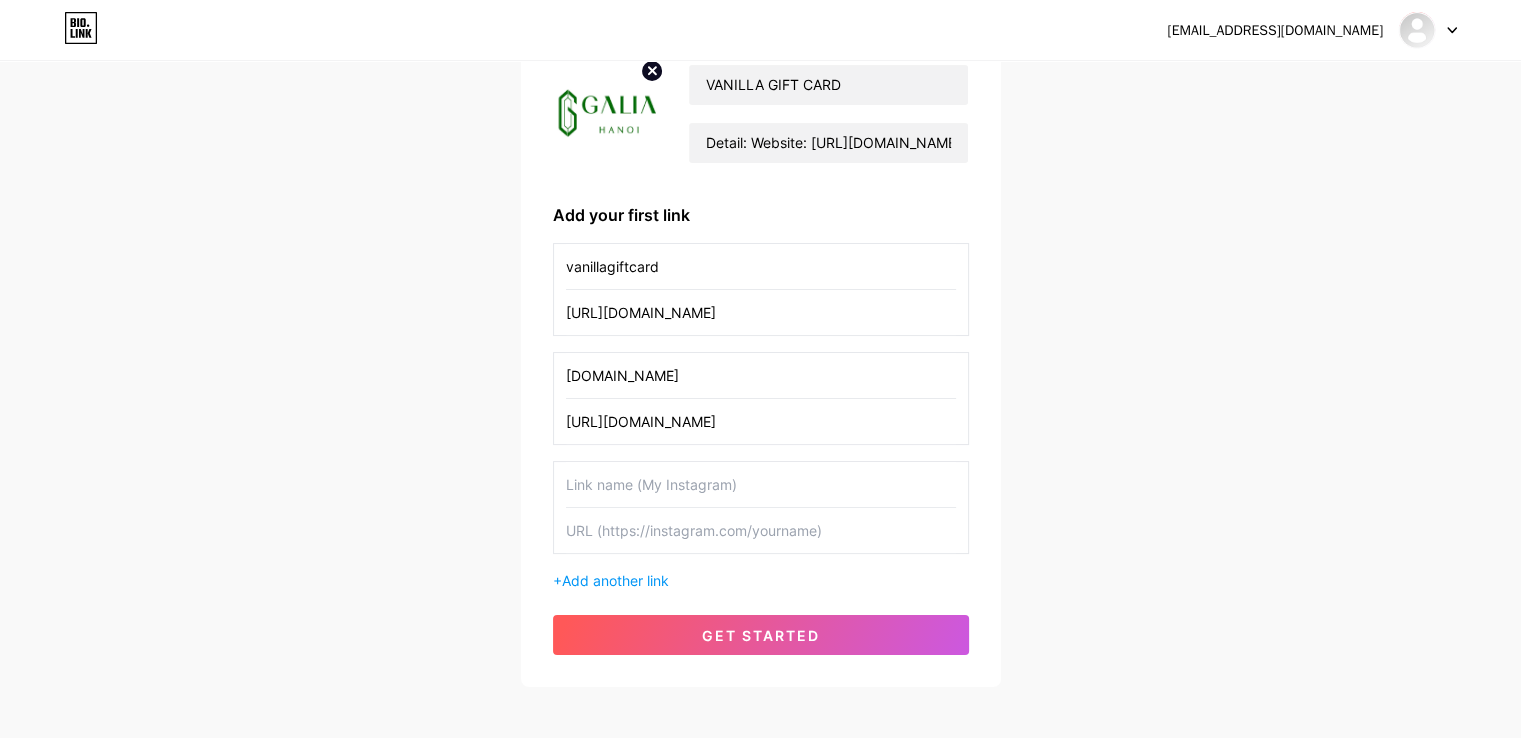 click at bounding box center [761, 530] 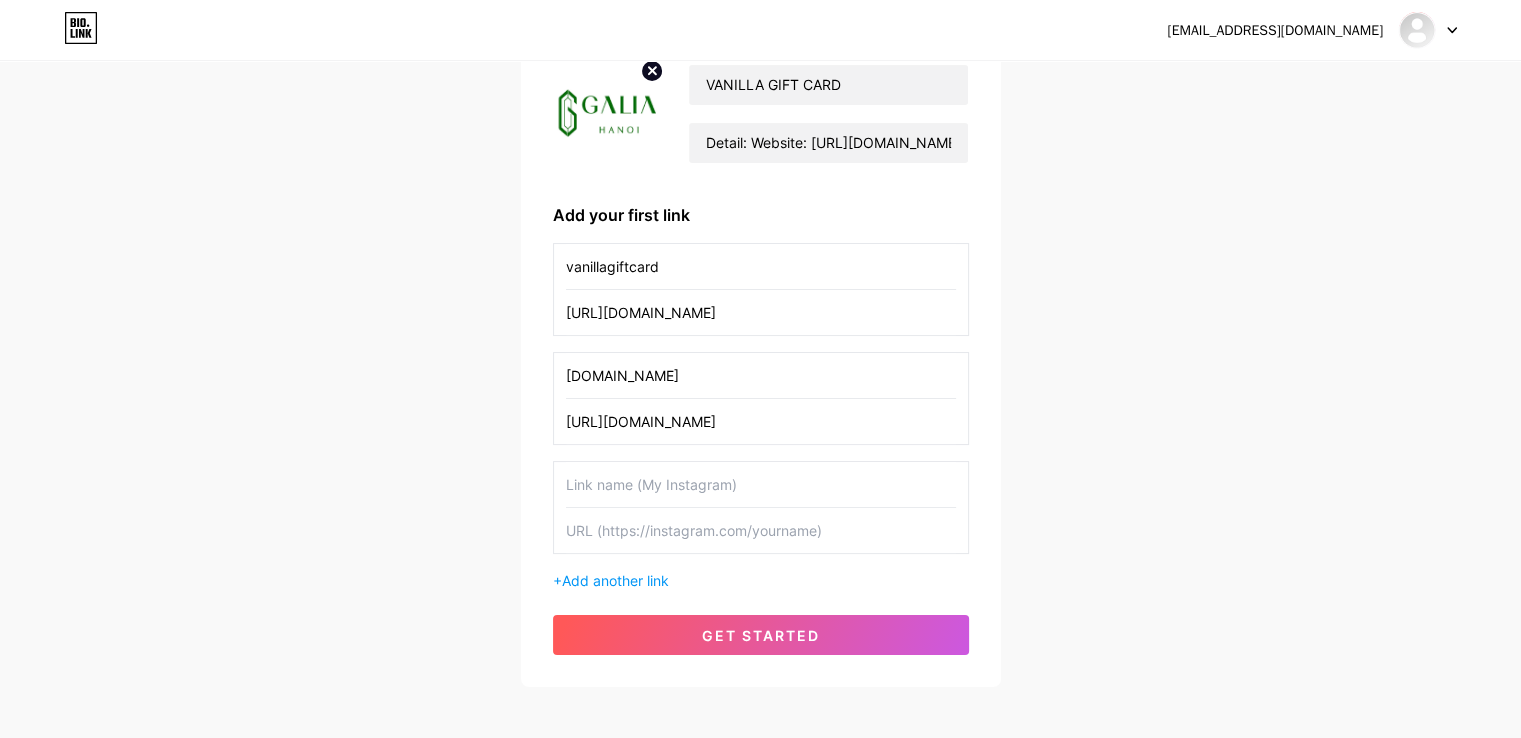 paste on "[URL][DOMAIN_NAME]" 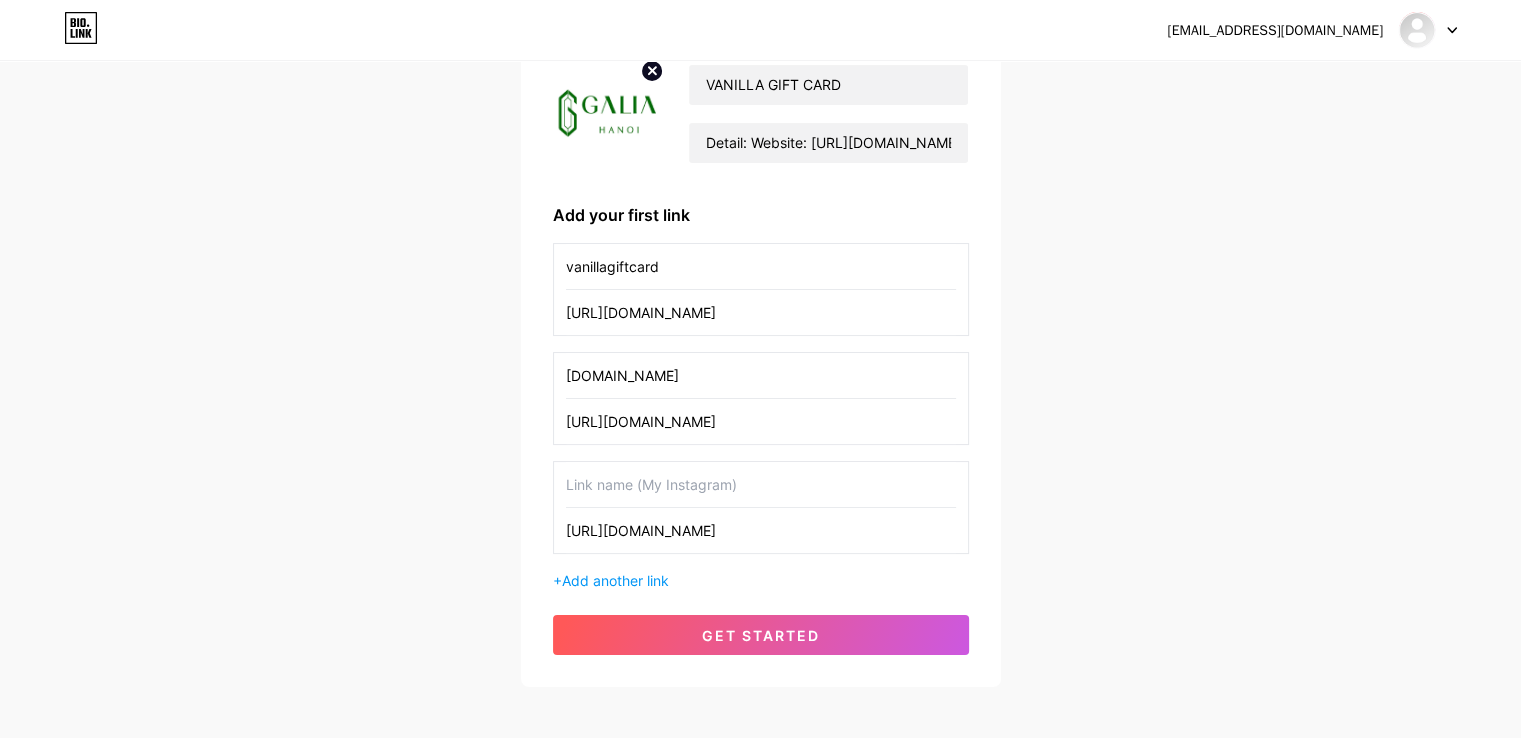 drag, startPoint x: 664, startPoint y: 529, endPoint x: 613, endPoint y: 550, distance: 55.154327 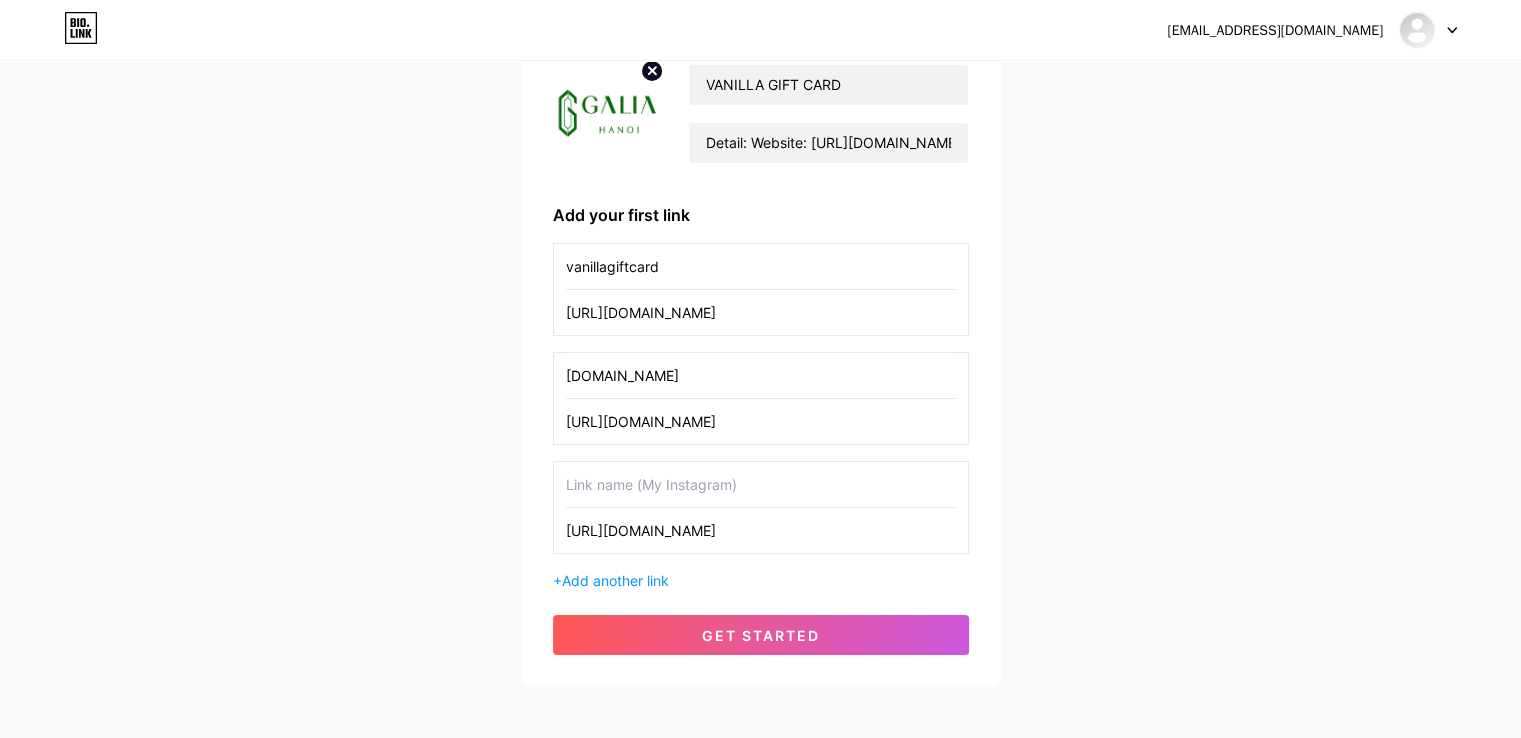 click on "[URL][DOMAIN_NAME]" at bounding box center (761, 507) 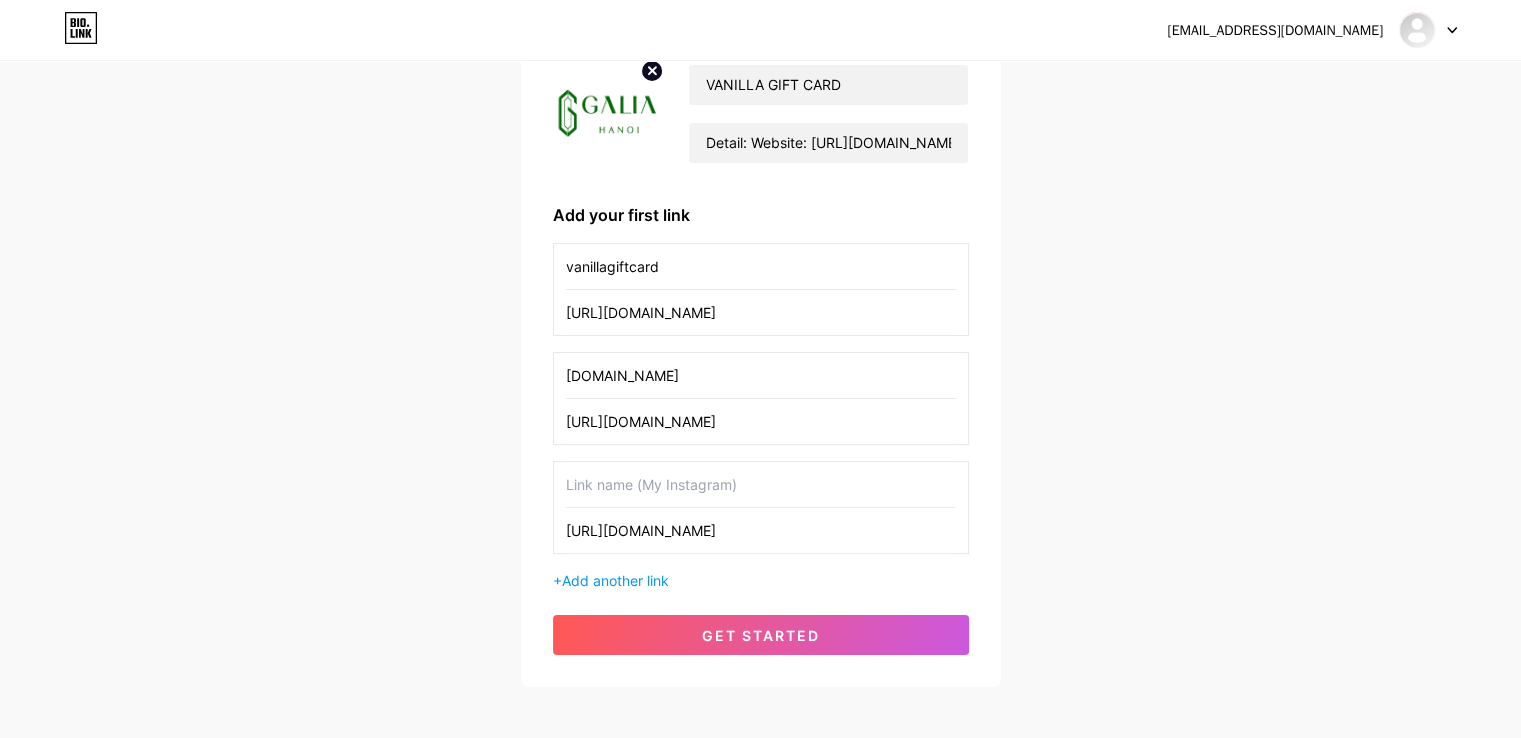 type on "[URL][DOMAIN_NAME]" 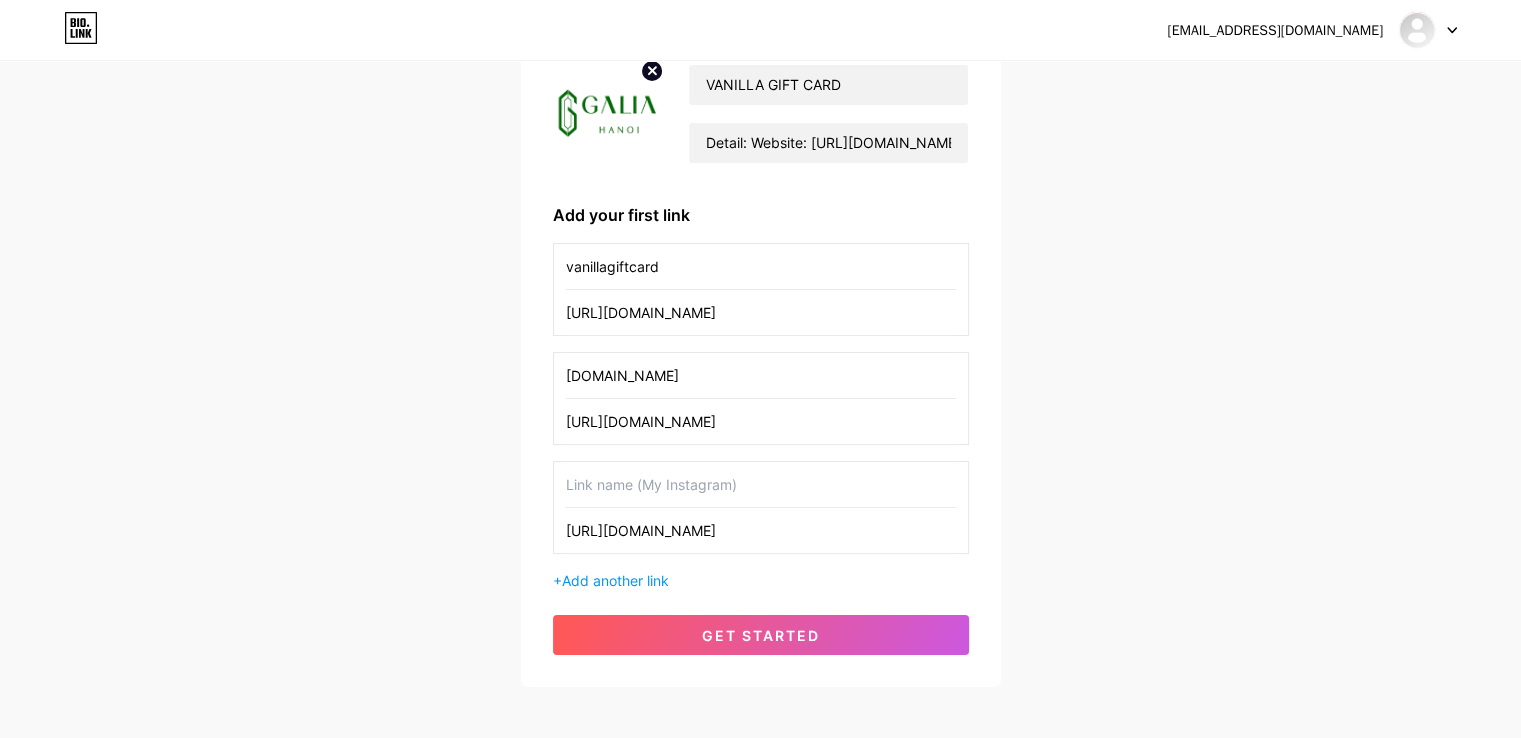 click at bounding box center (761, 484) 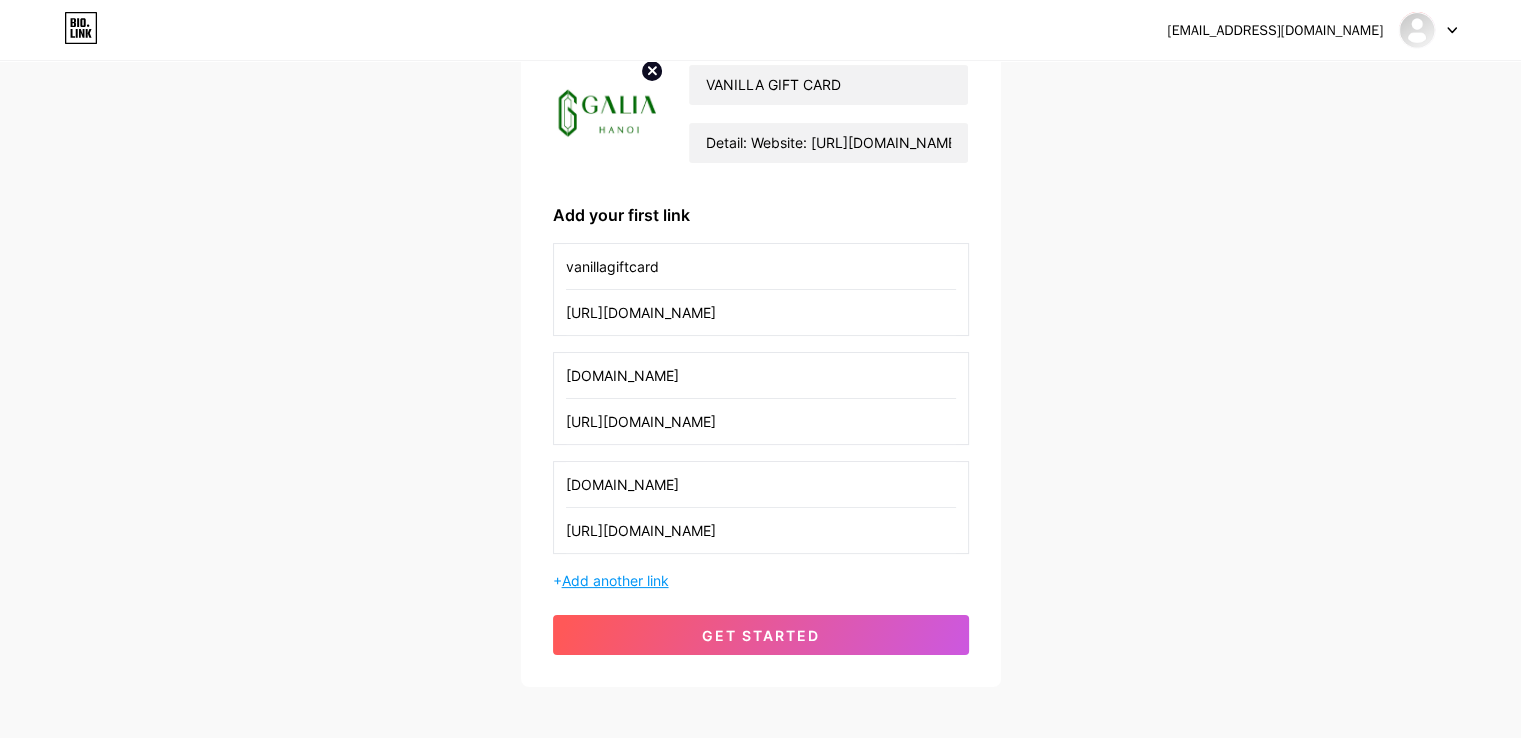 type on "[DOMAIN_NAME]" 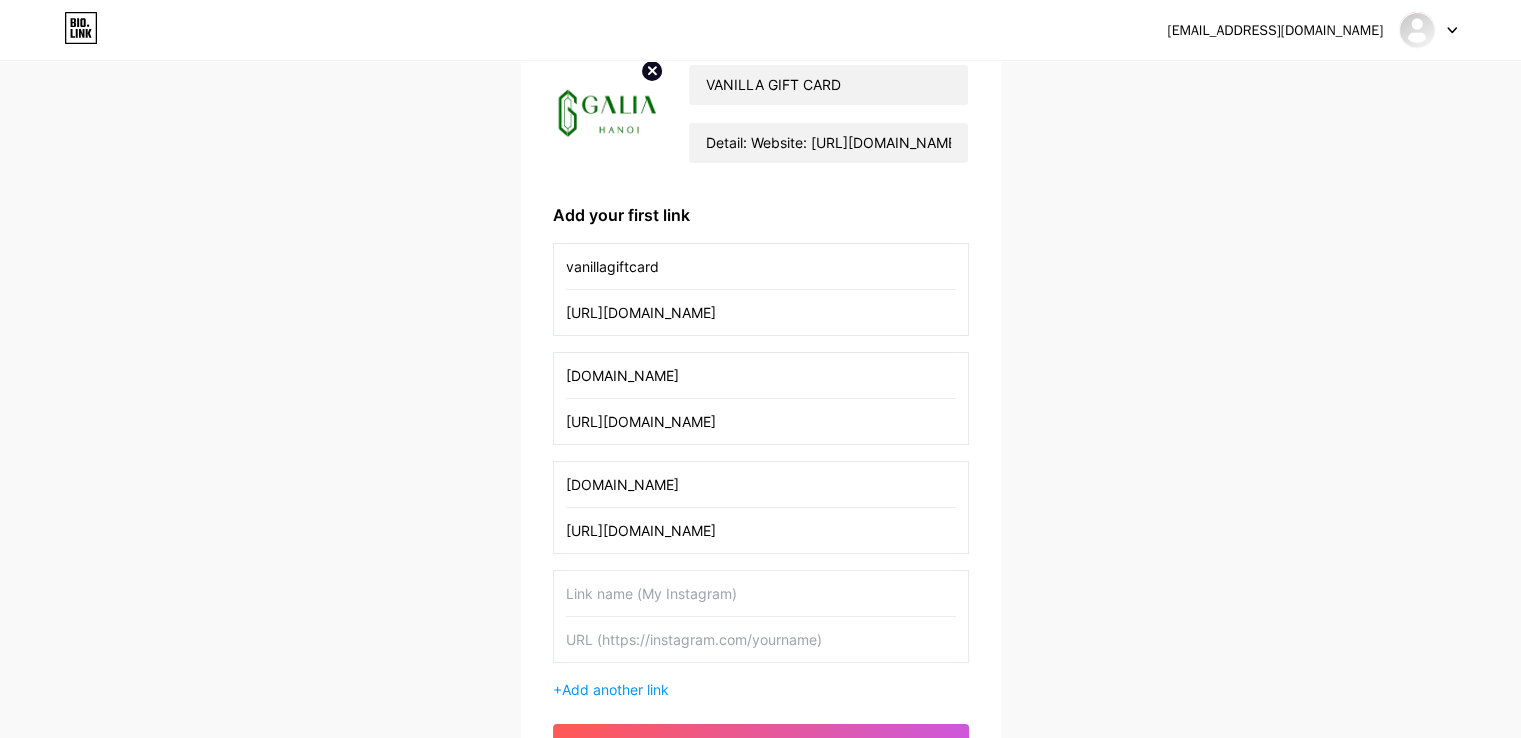 scroll, scrollTop: 380, scrollLeft: 0, axis: vertical 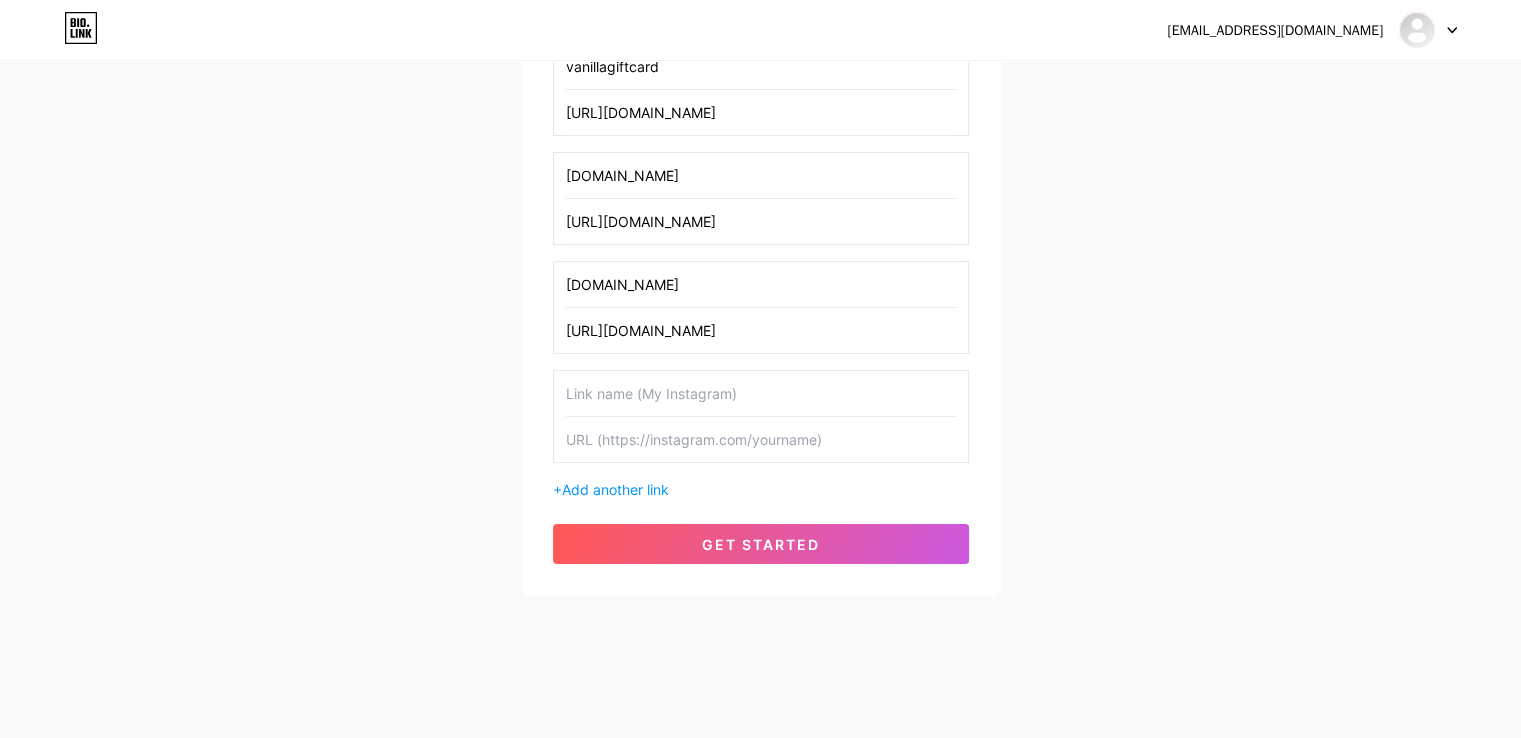 click at bounding box center [761, 439] 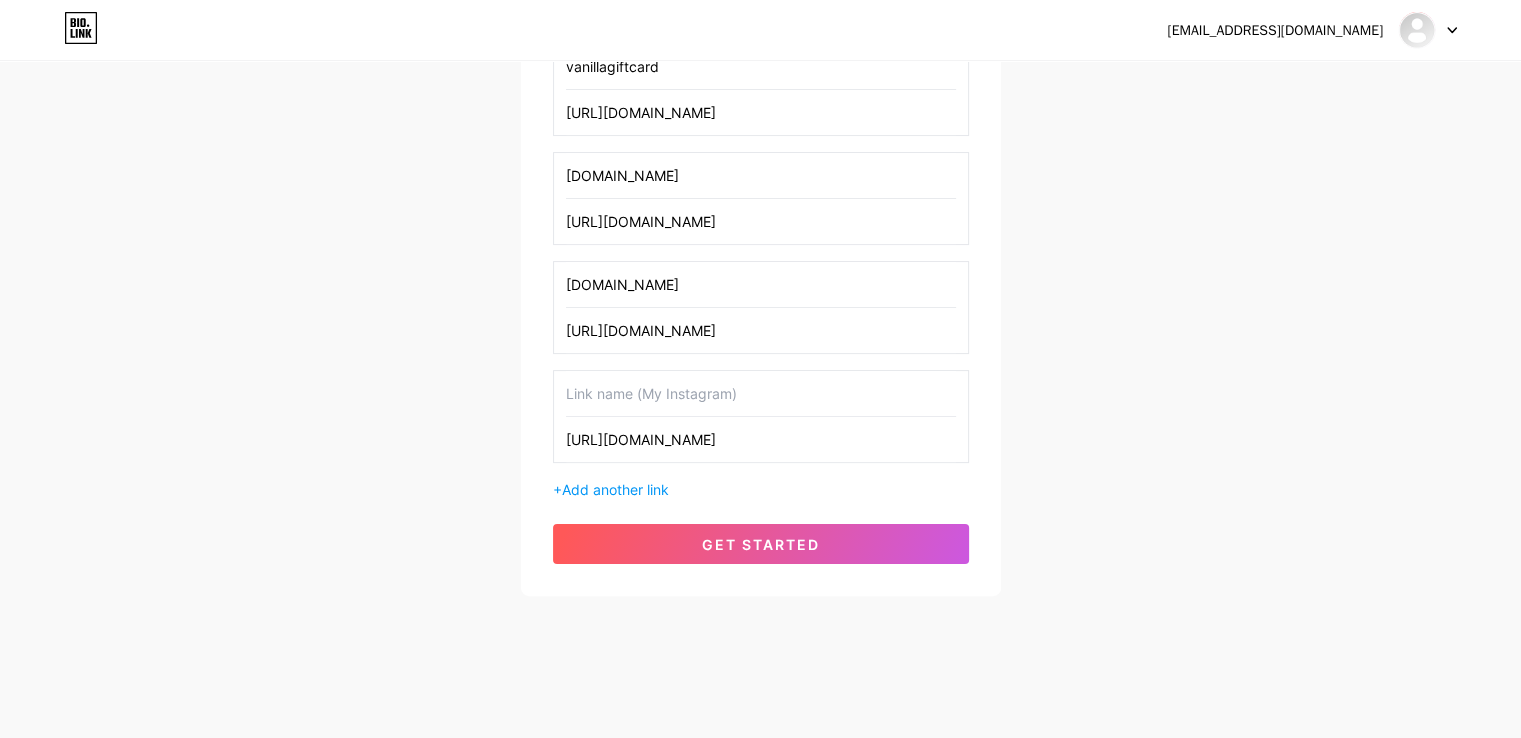 click on "[URL][DOMAIN_NAME]" at bounding box center (761, 439) 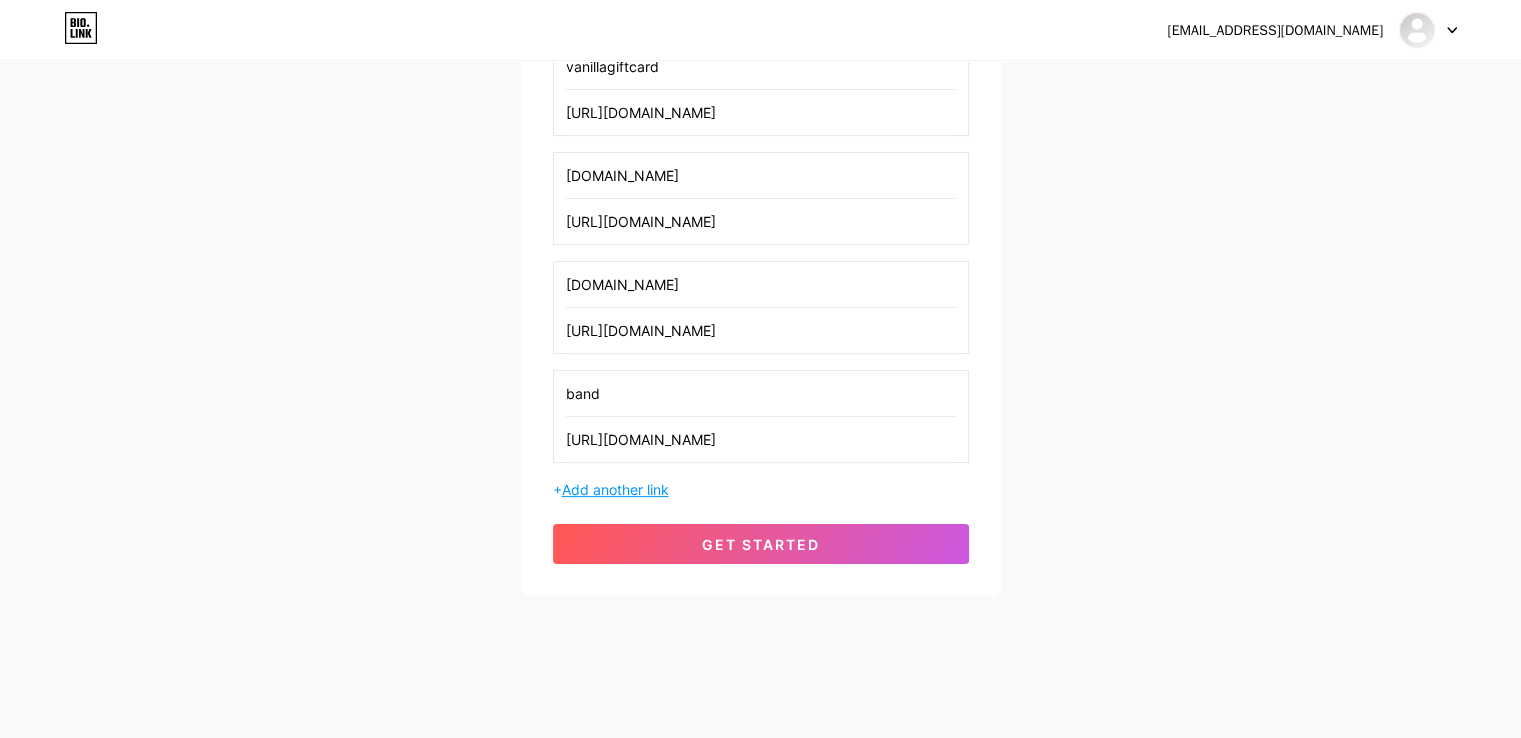 type on "band" 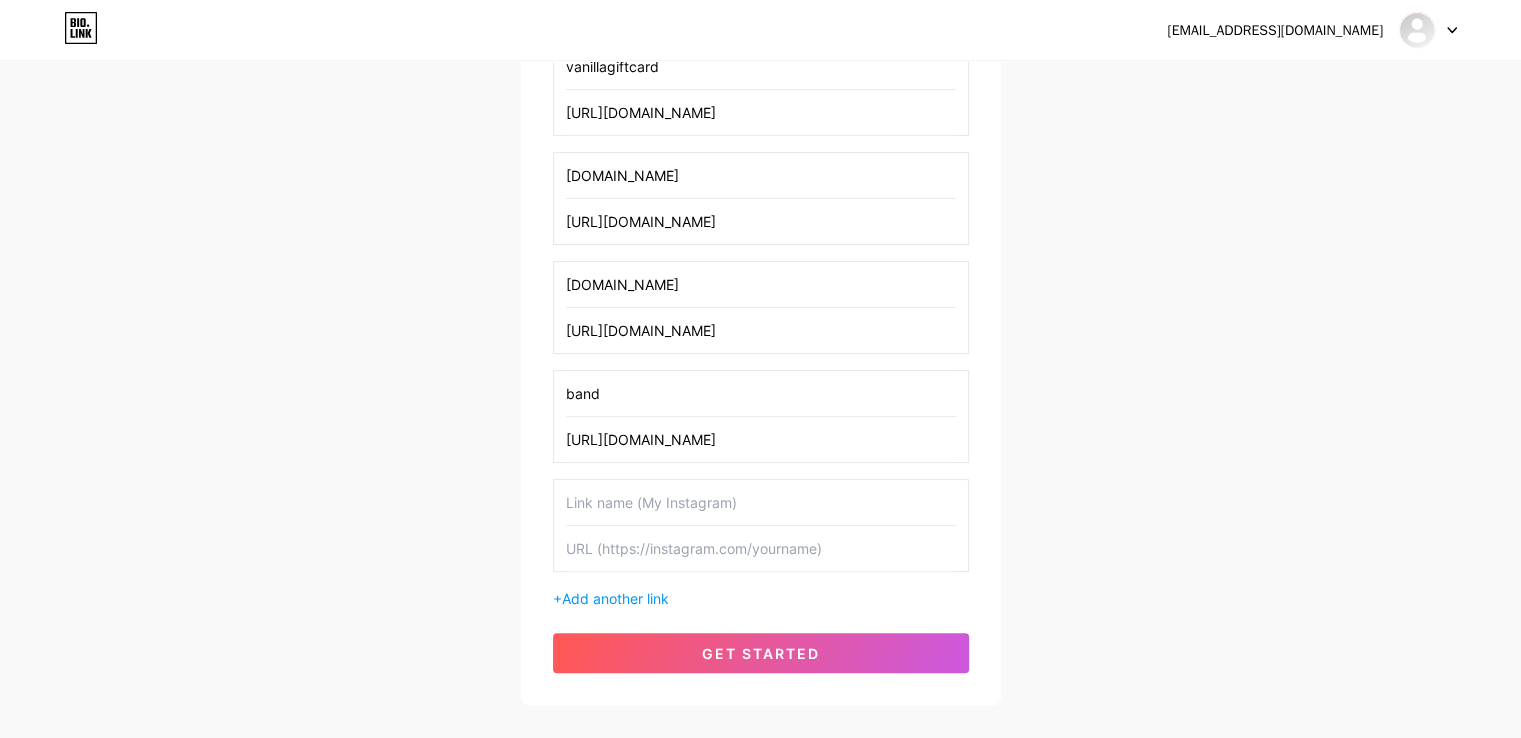 click at bounding box center [761, 548] 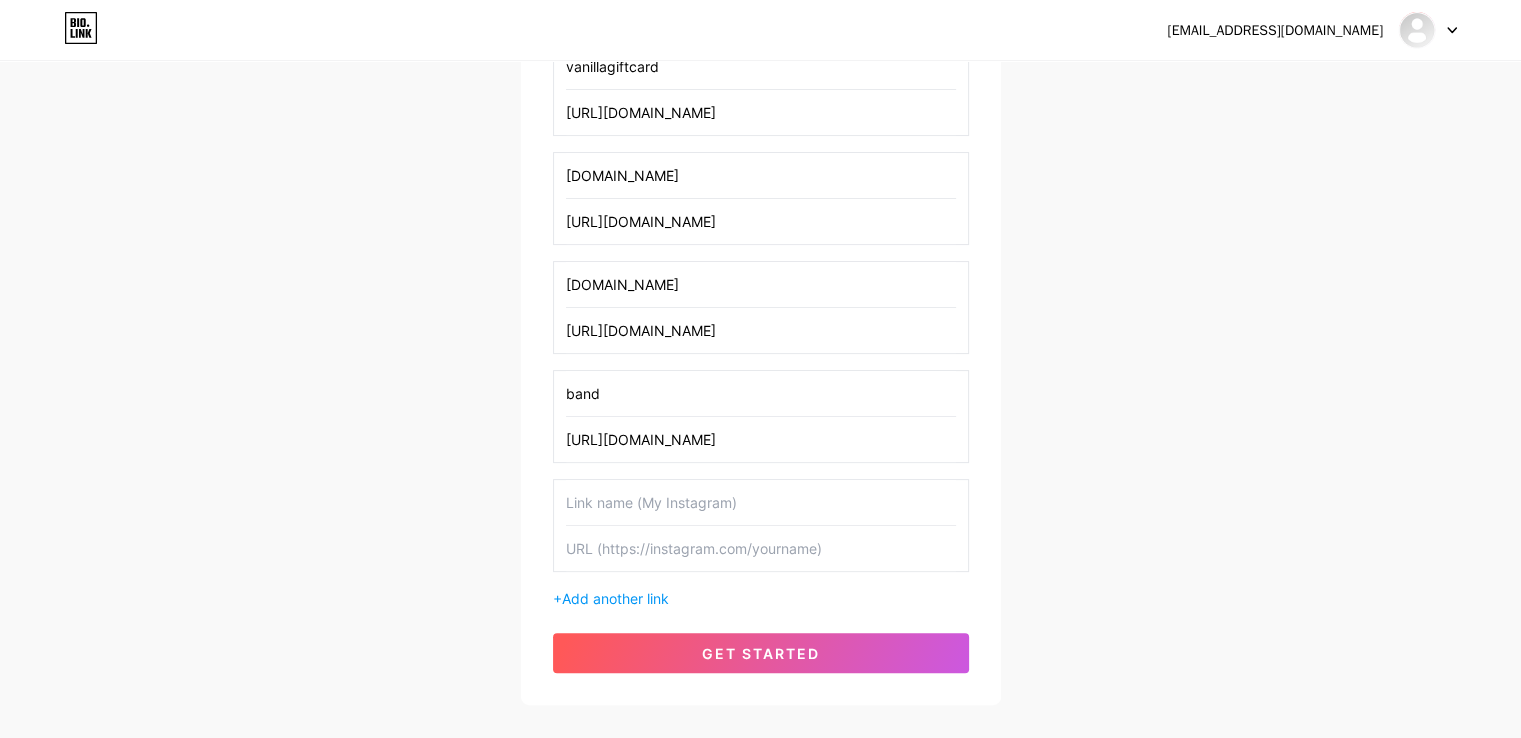 paste on "[URL][DOMAIN_NAME]" 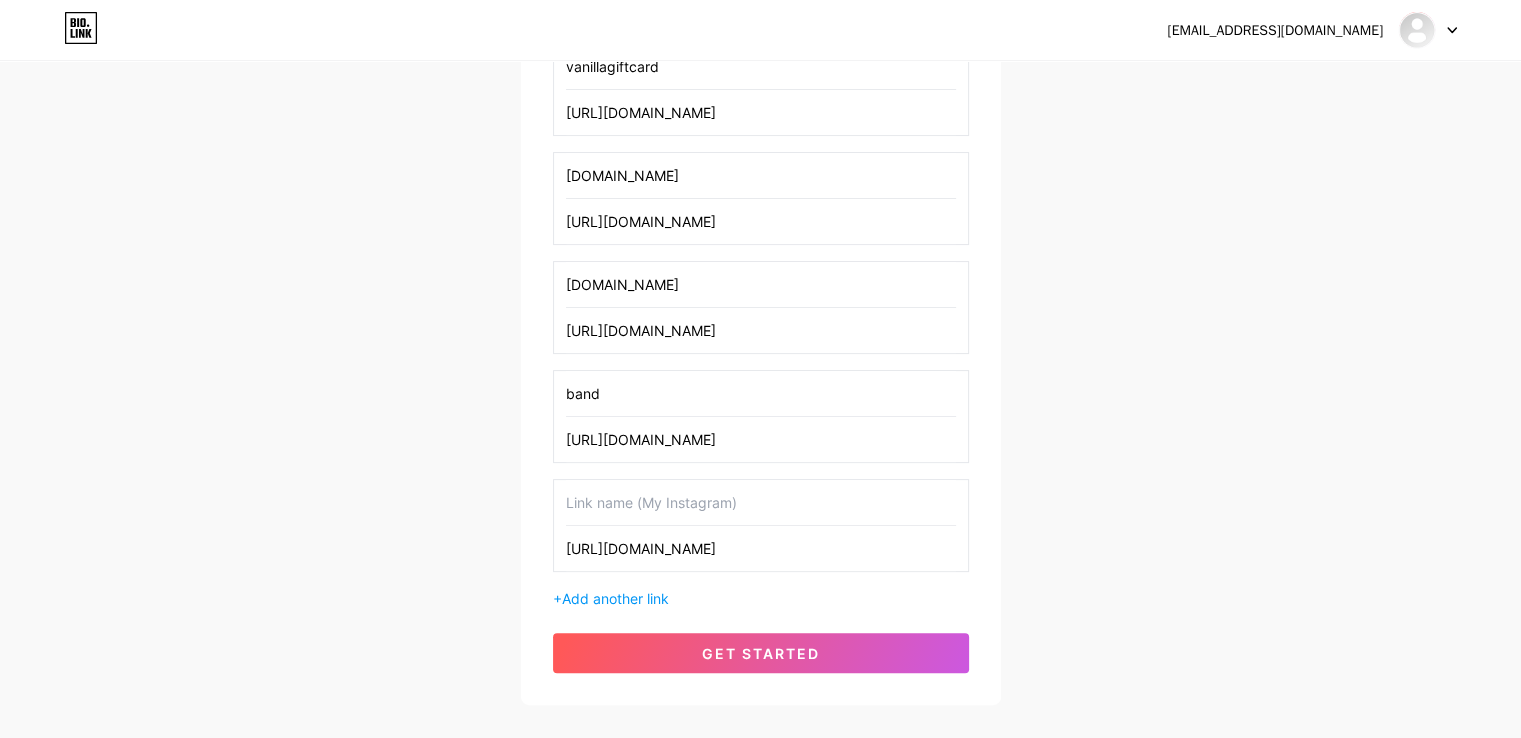 click on "[URL][DOMAIN_NAME]" at bounding box center [761, 548] 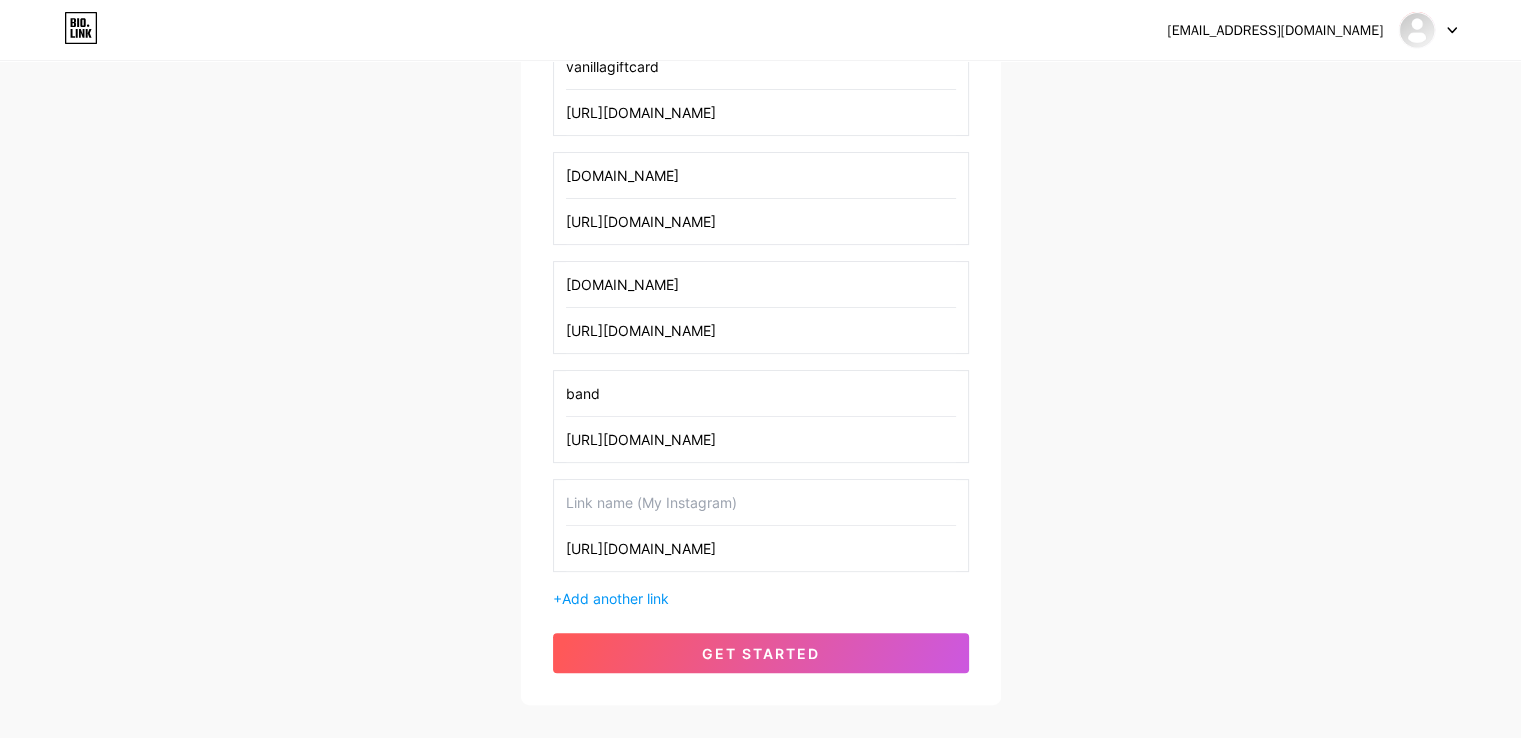 click on "[URL][DOMAIN_NAME]" at bounding box center (761, 548) 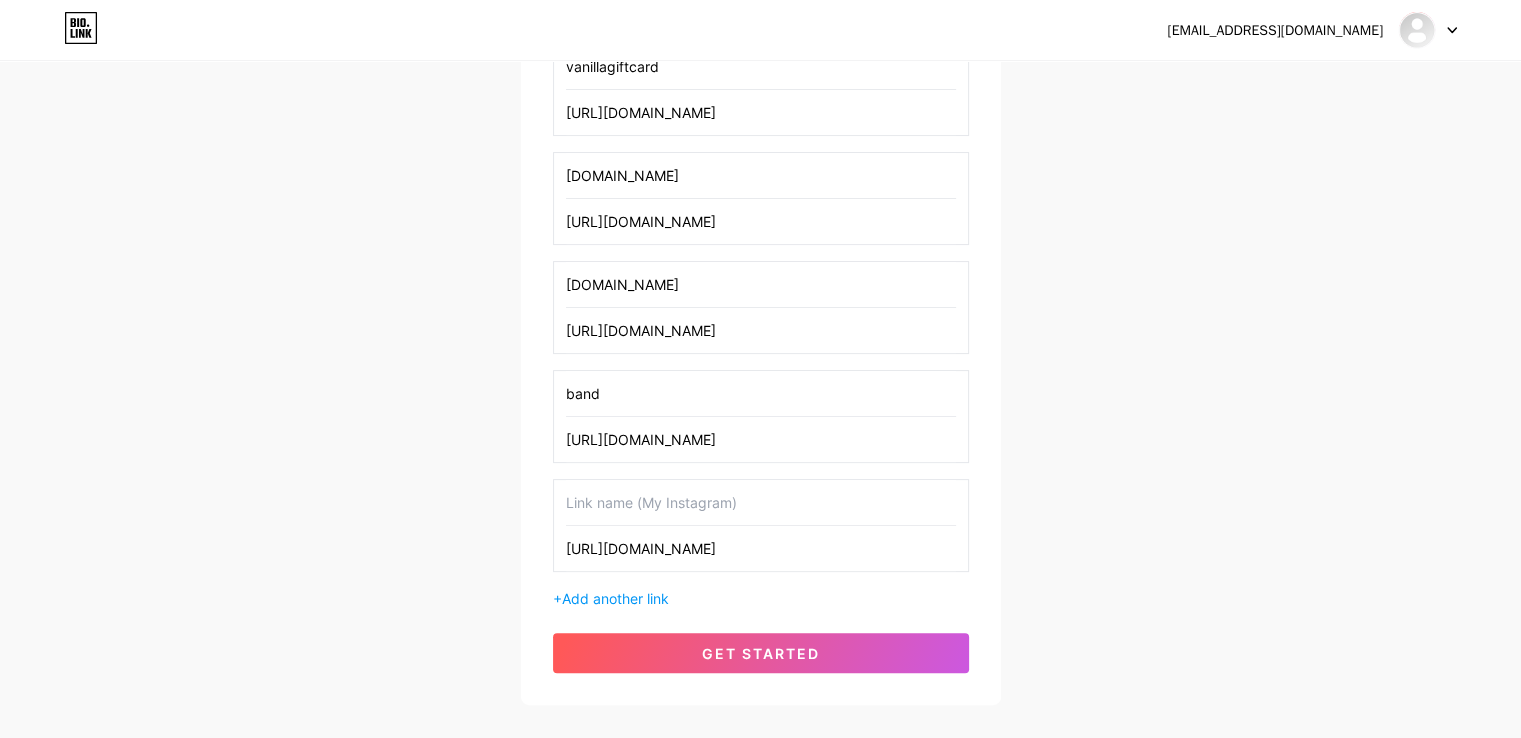 type on "[URL][DOMAIN_NAME]" 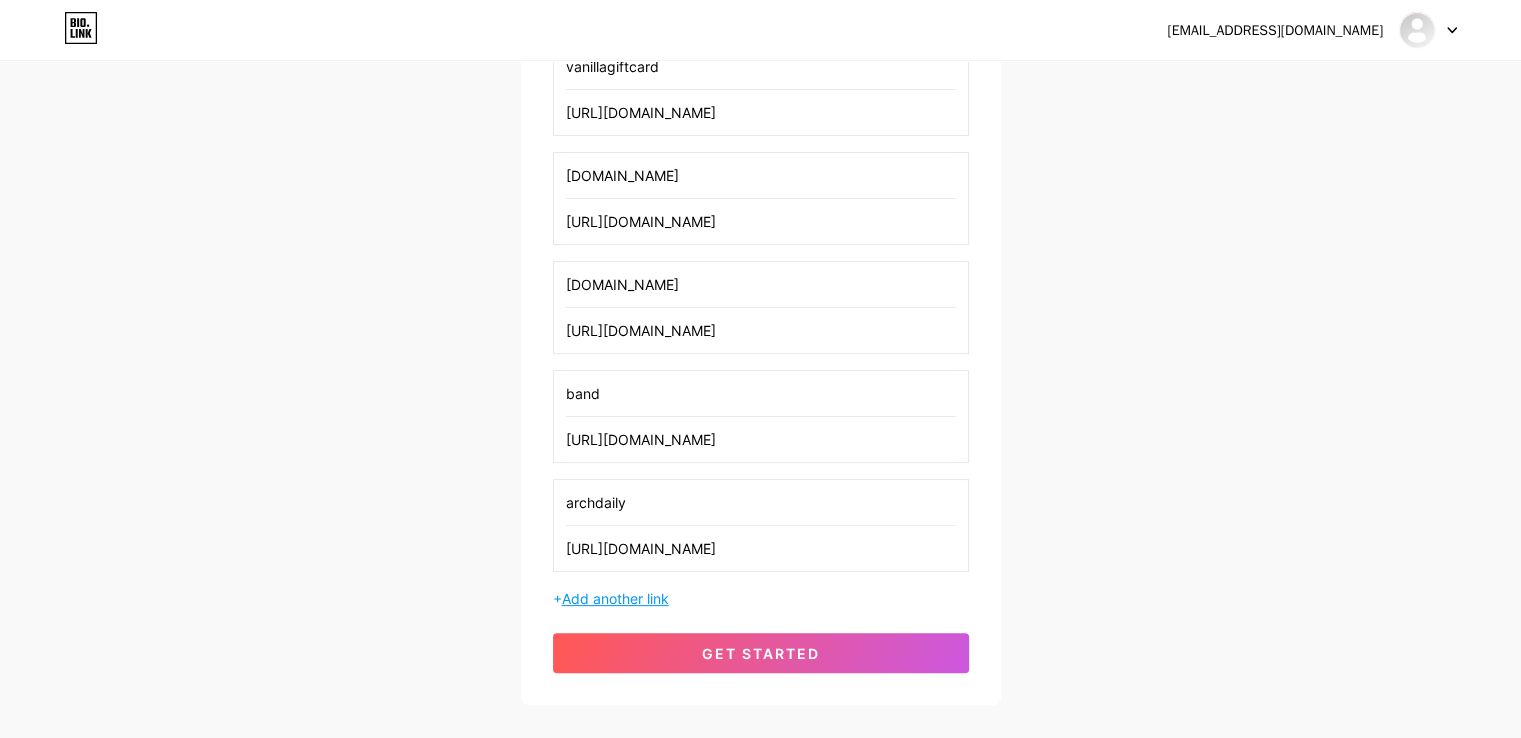type on "archdaily" 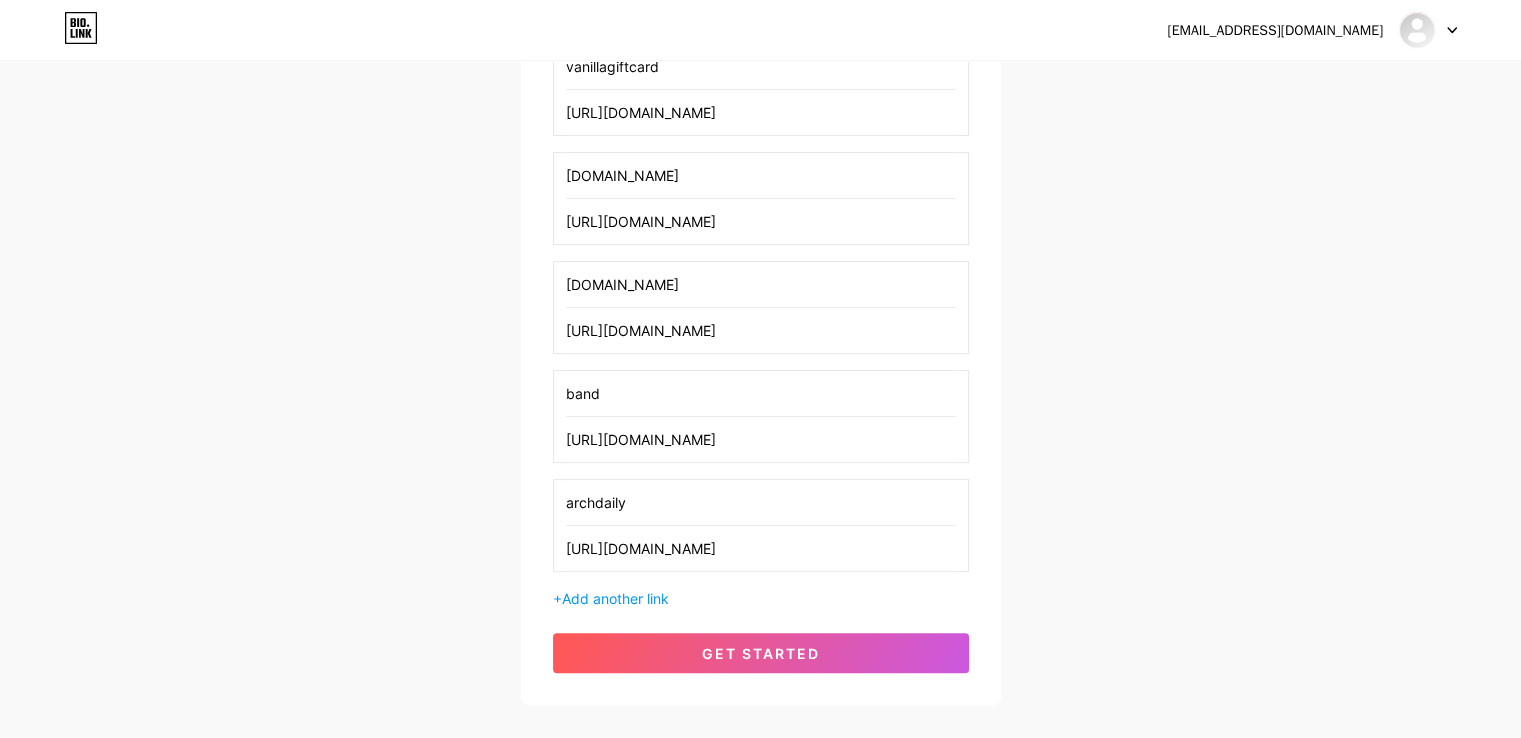 drag, startPoint x: 630, startPoint y: 601, endPoint x: 944, endPoint y: 578, distance: 314.84122 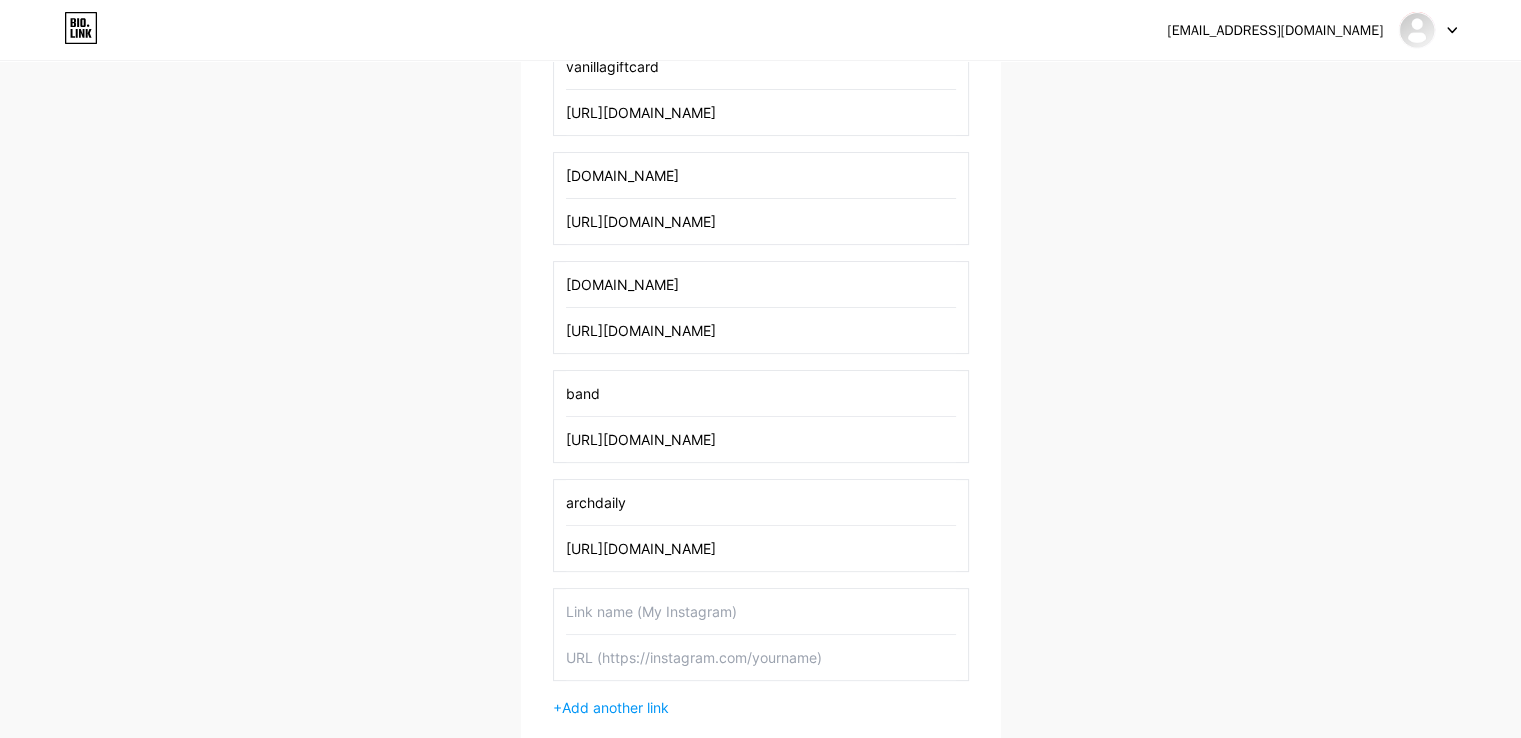 scroll, scrollTop: 580, scrollLeft: 0, axis: vertical 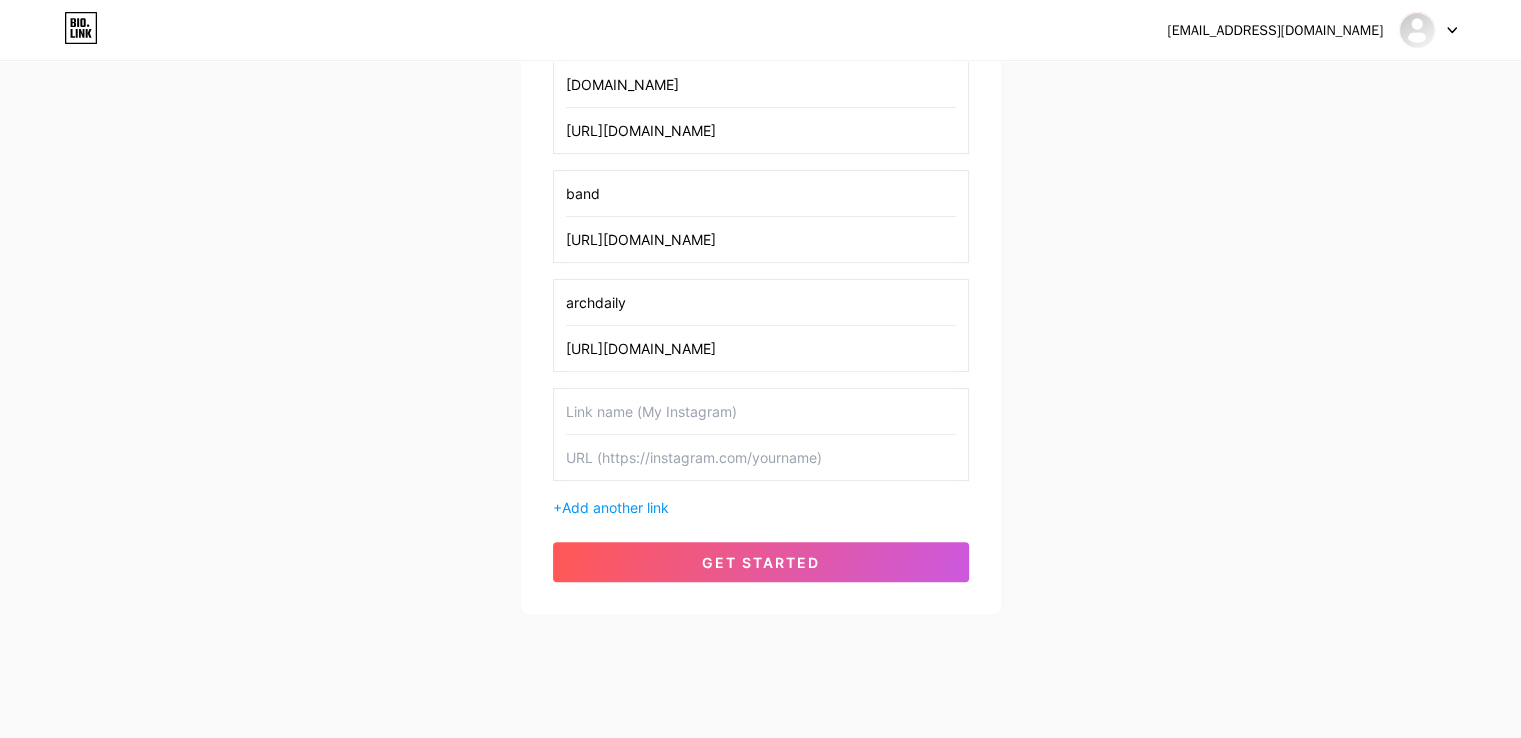 click at bounding box center [761, 457] 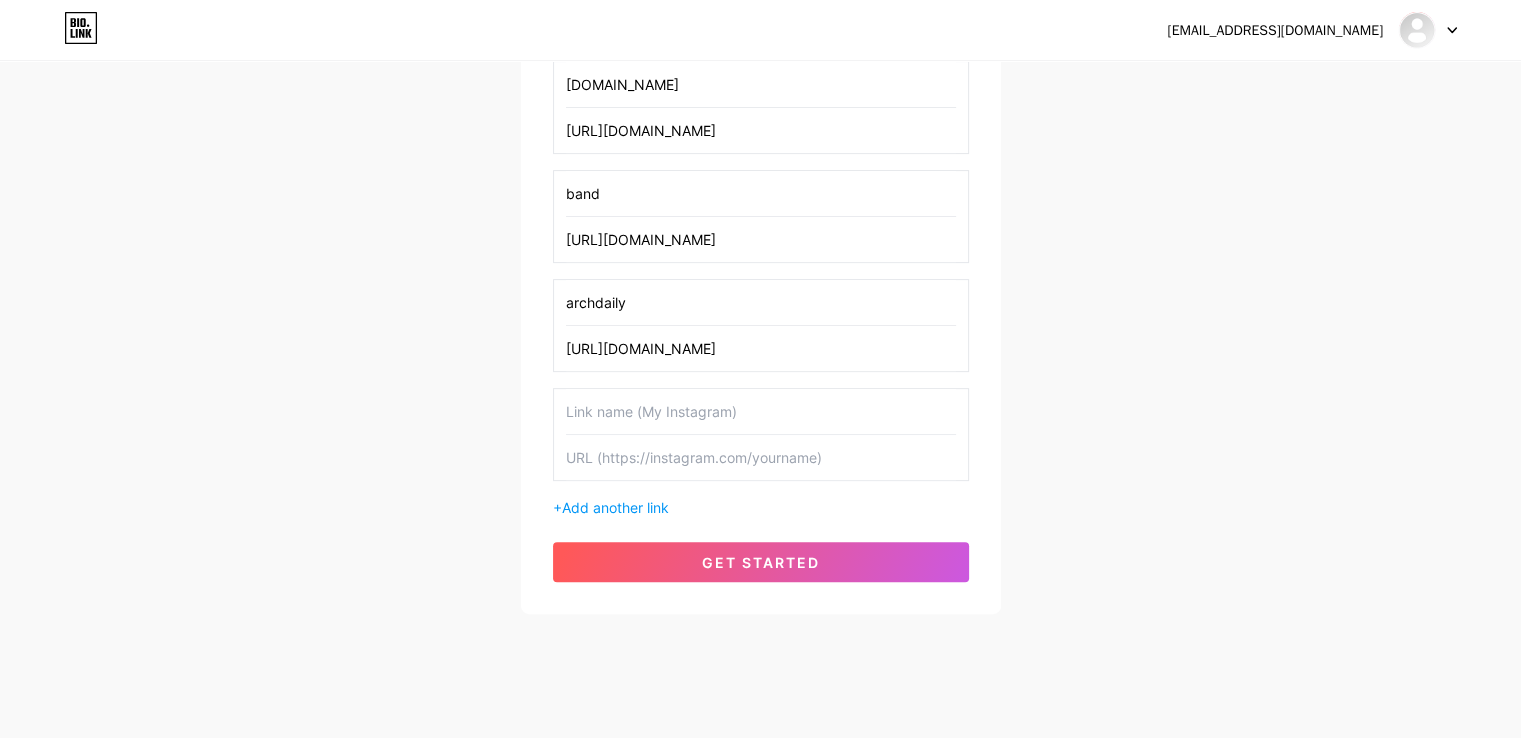 paste on "[URL][DOMAIN_NAME]" 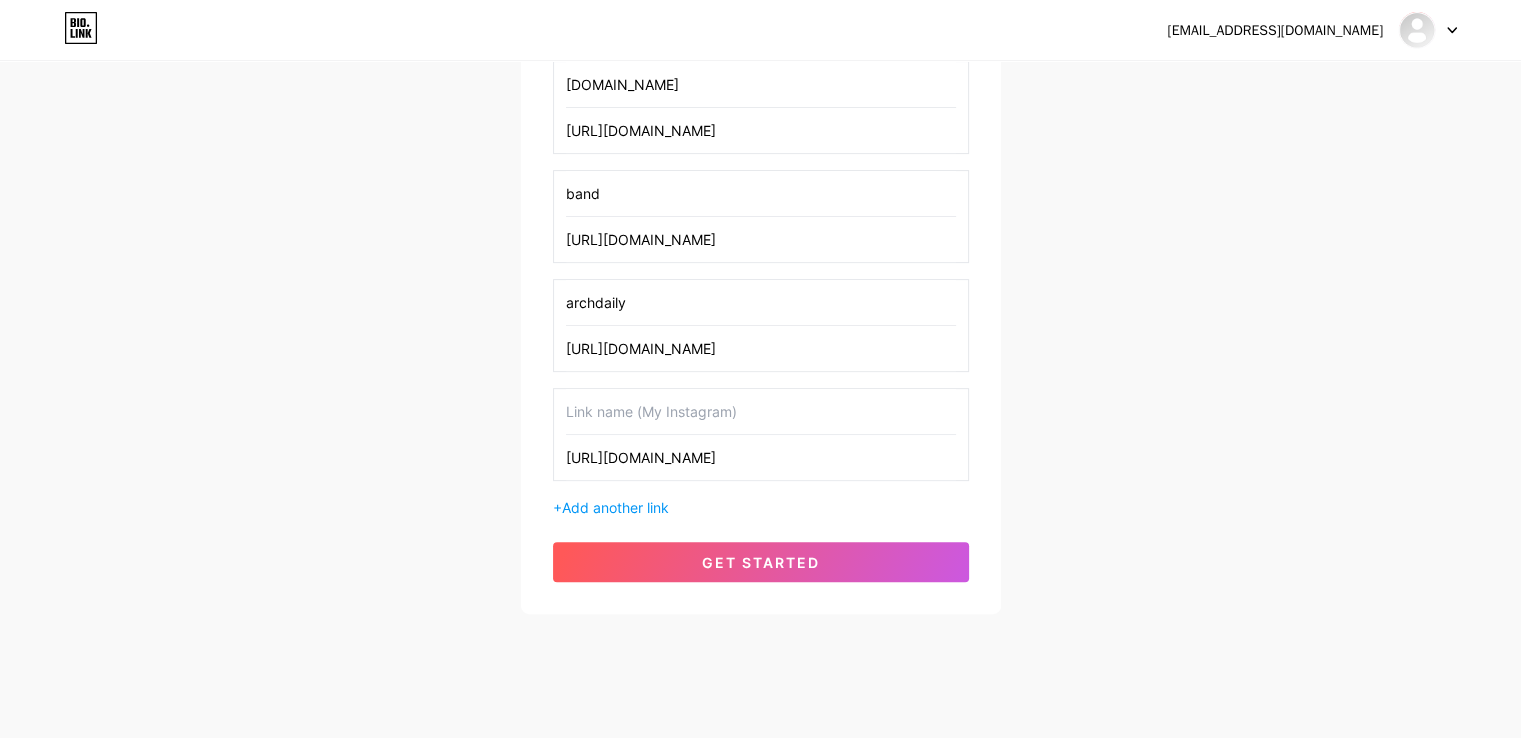 click on "[URL][DOMAIN_NAME]" at bounding box center [761, 457] 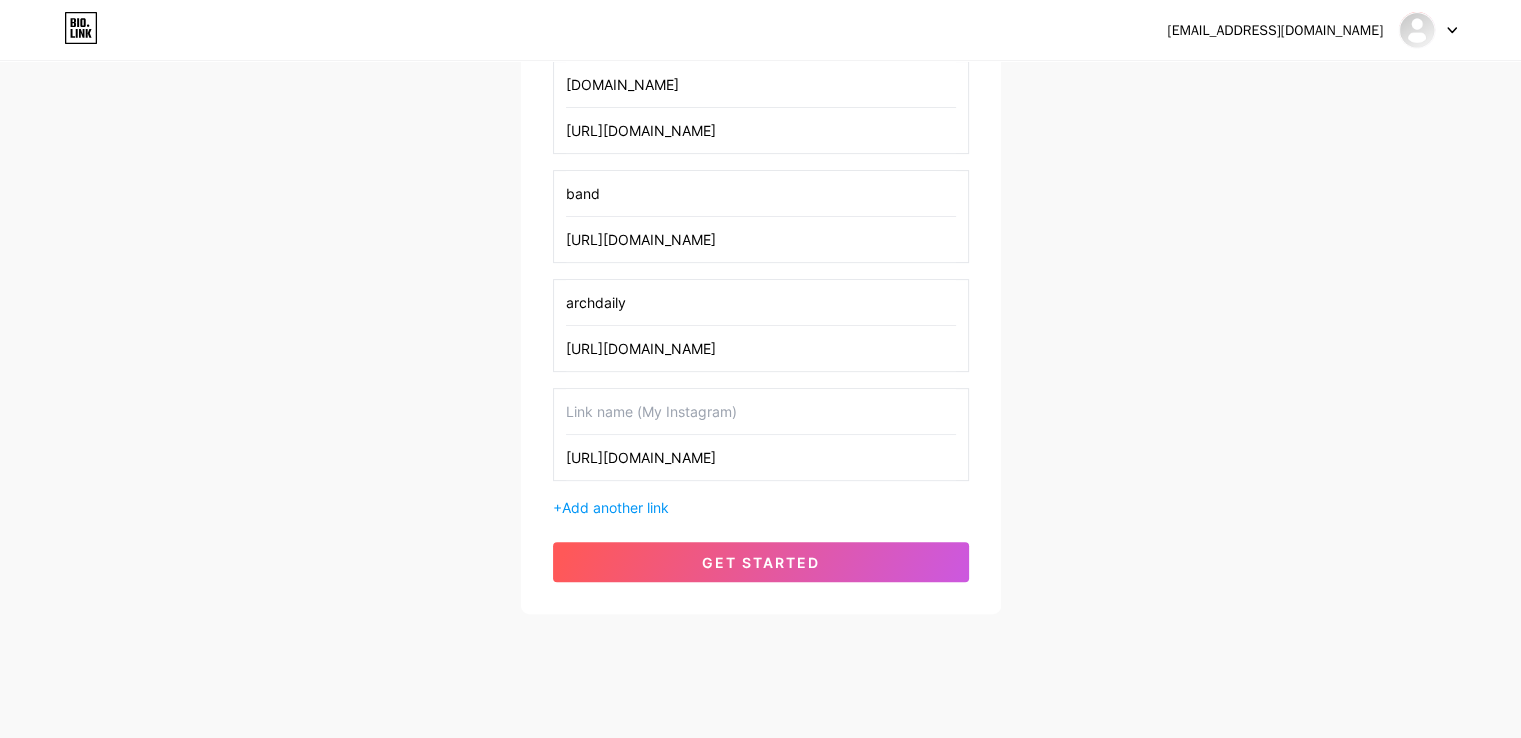 click on "[URL][DOMAIN_NAME]" at bounding box center [761, 457] 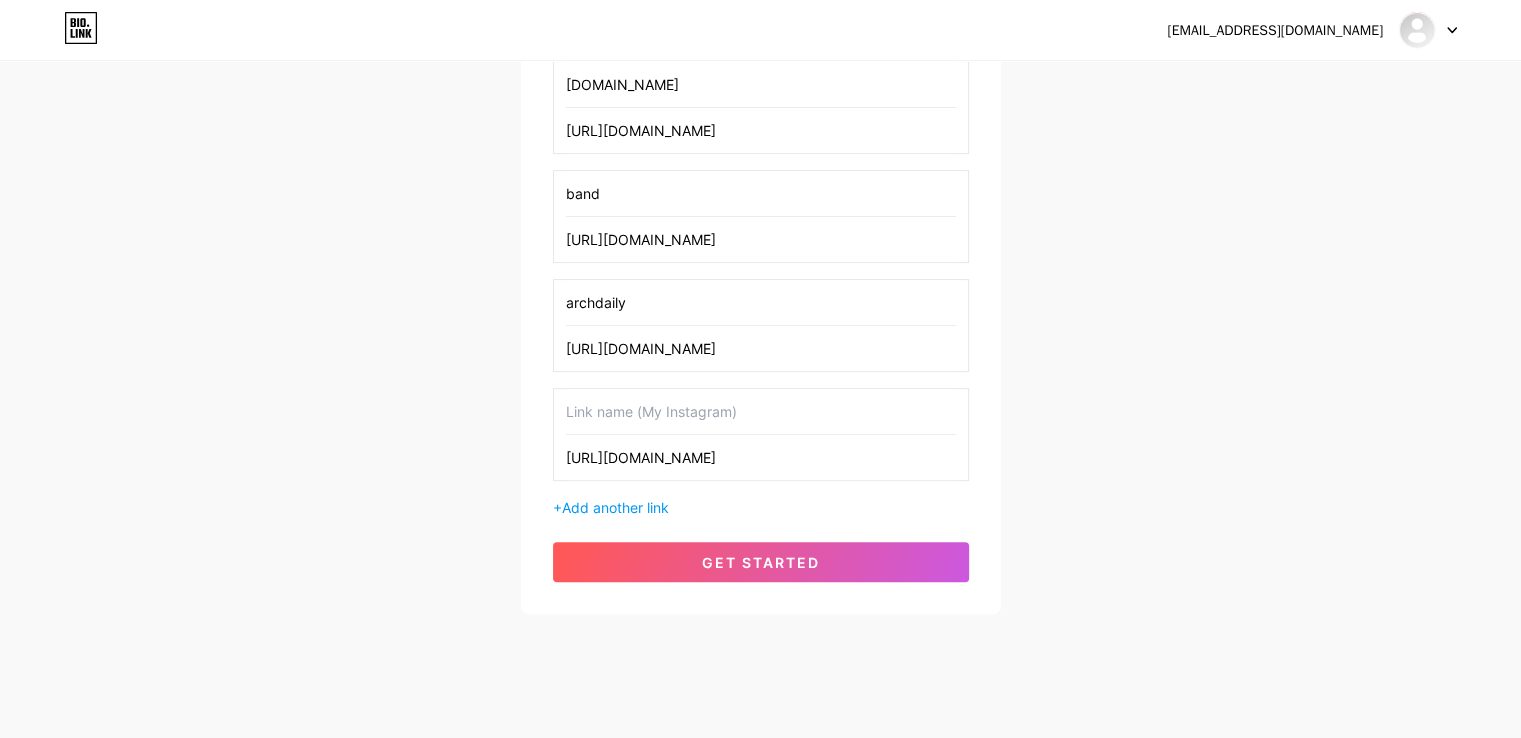 type on "[URL][DOMAIN_NAME]" 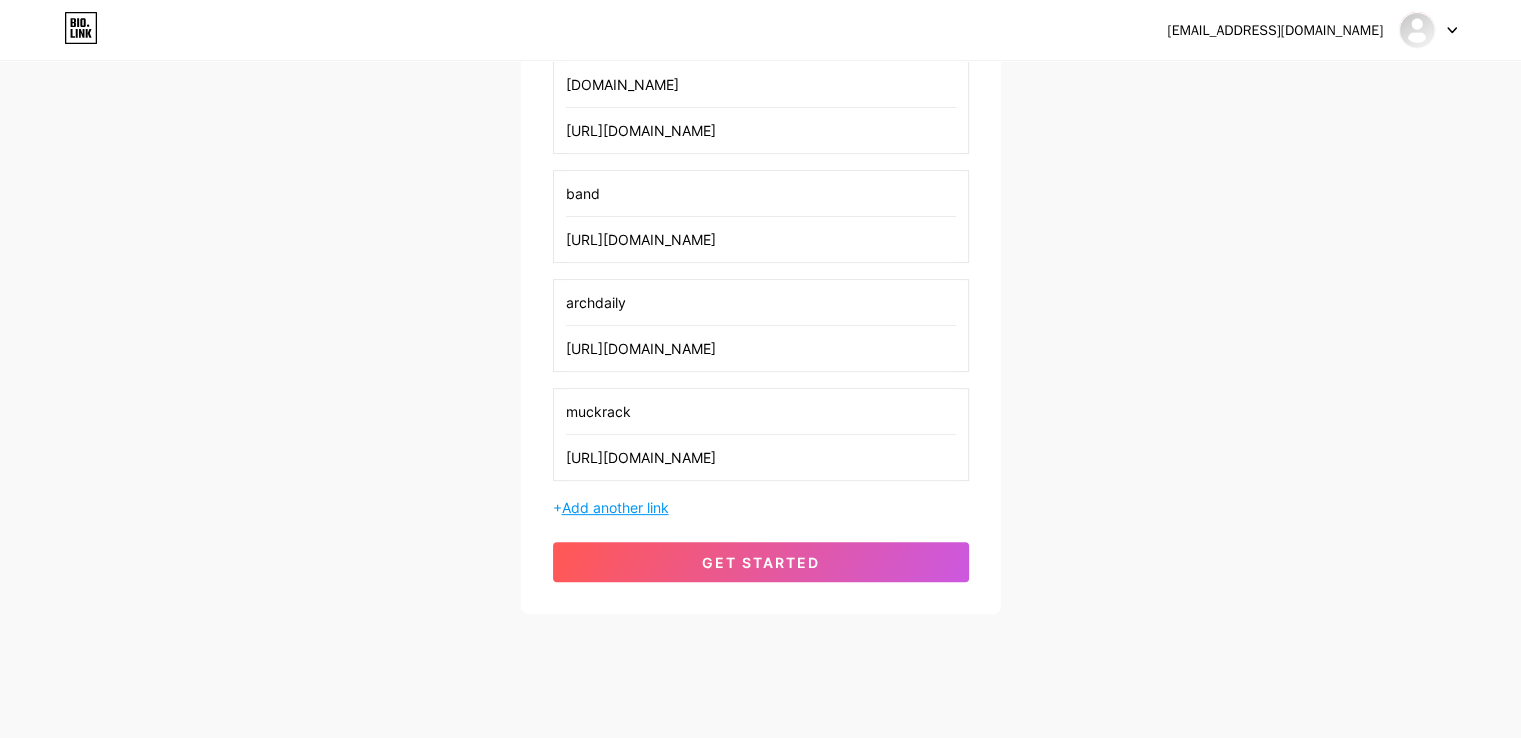 type on "muckrack" 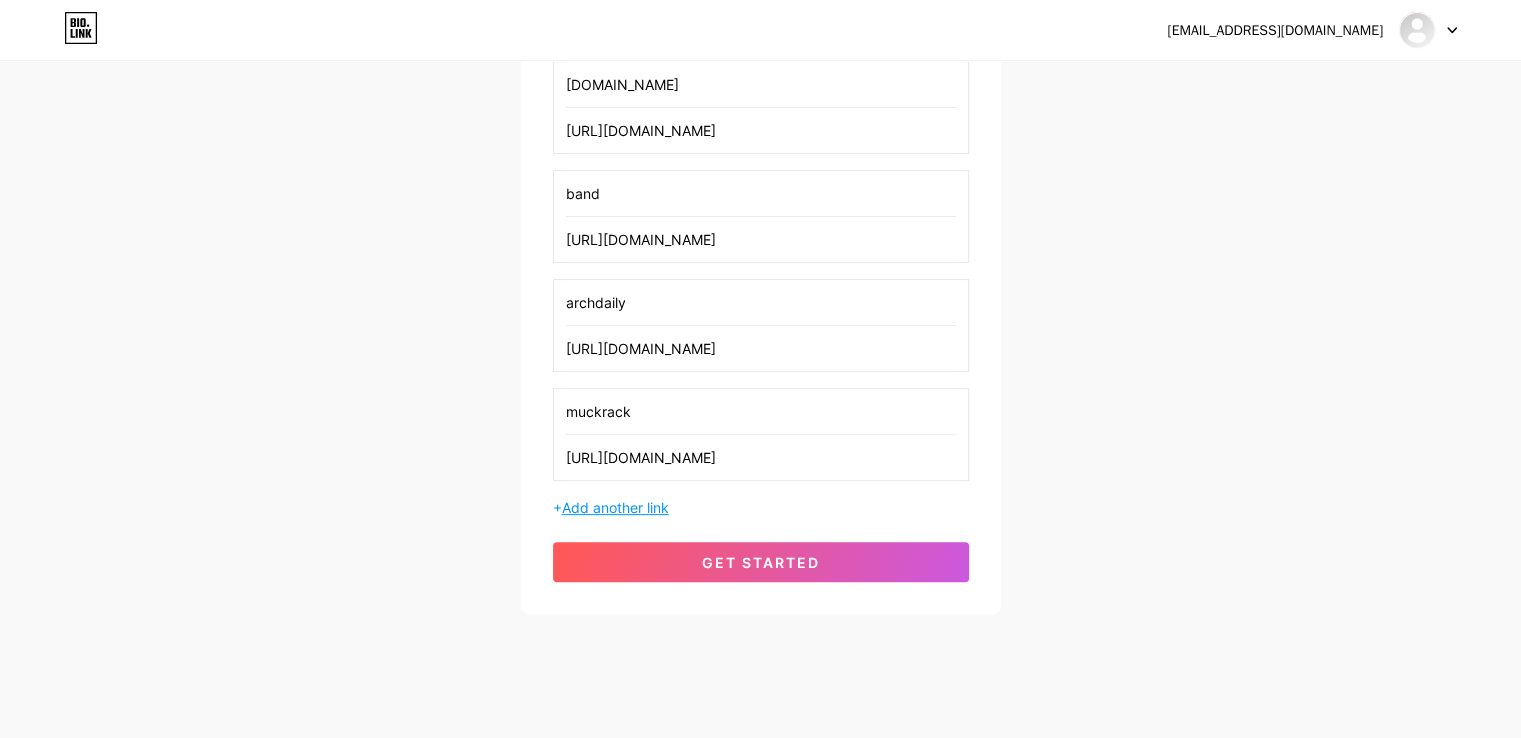 click on "Add another link" at bounding box center (615, 507) 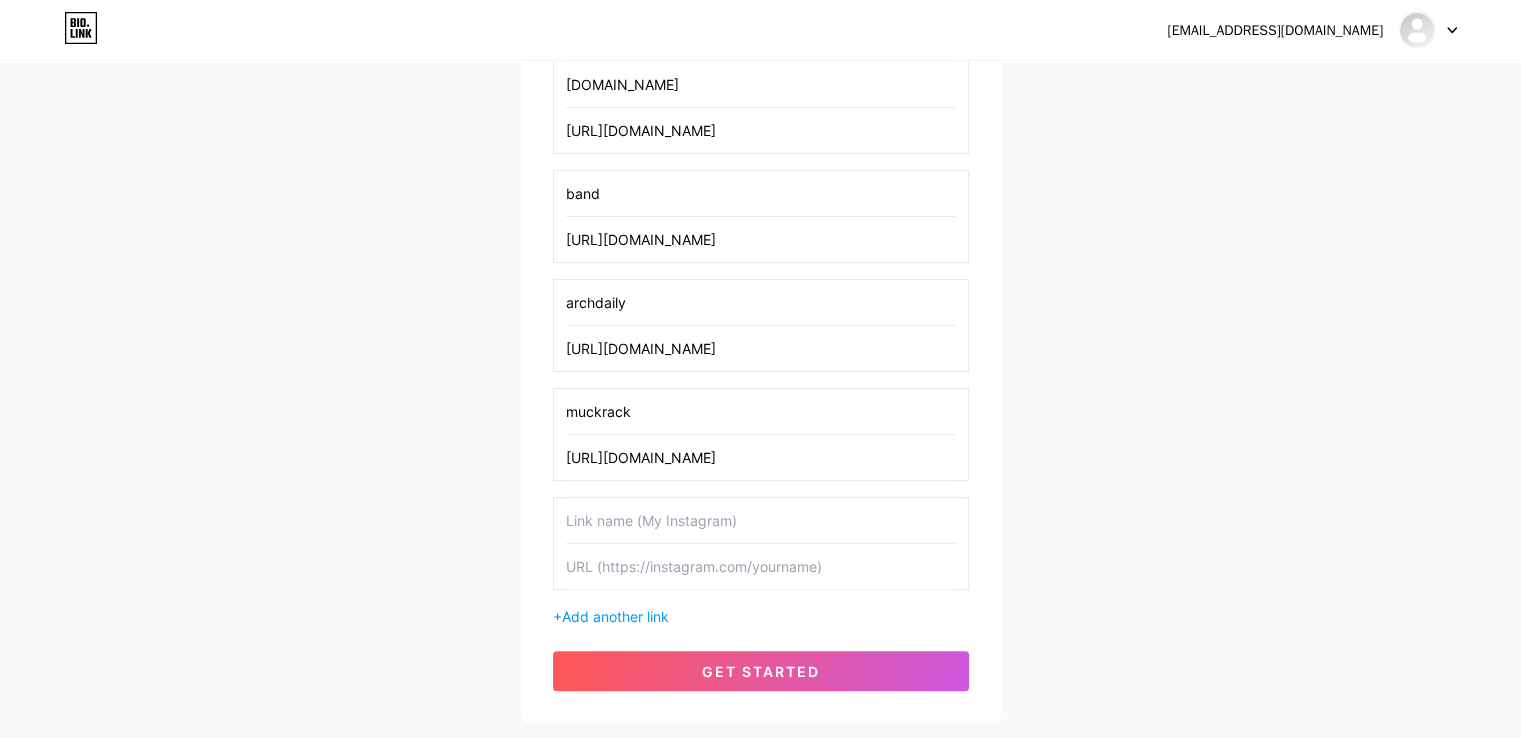 click at bounding box center [761, 566] 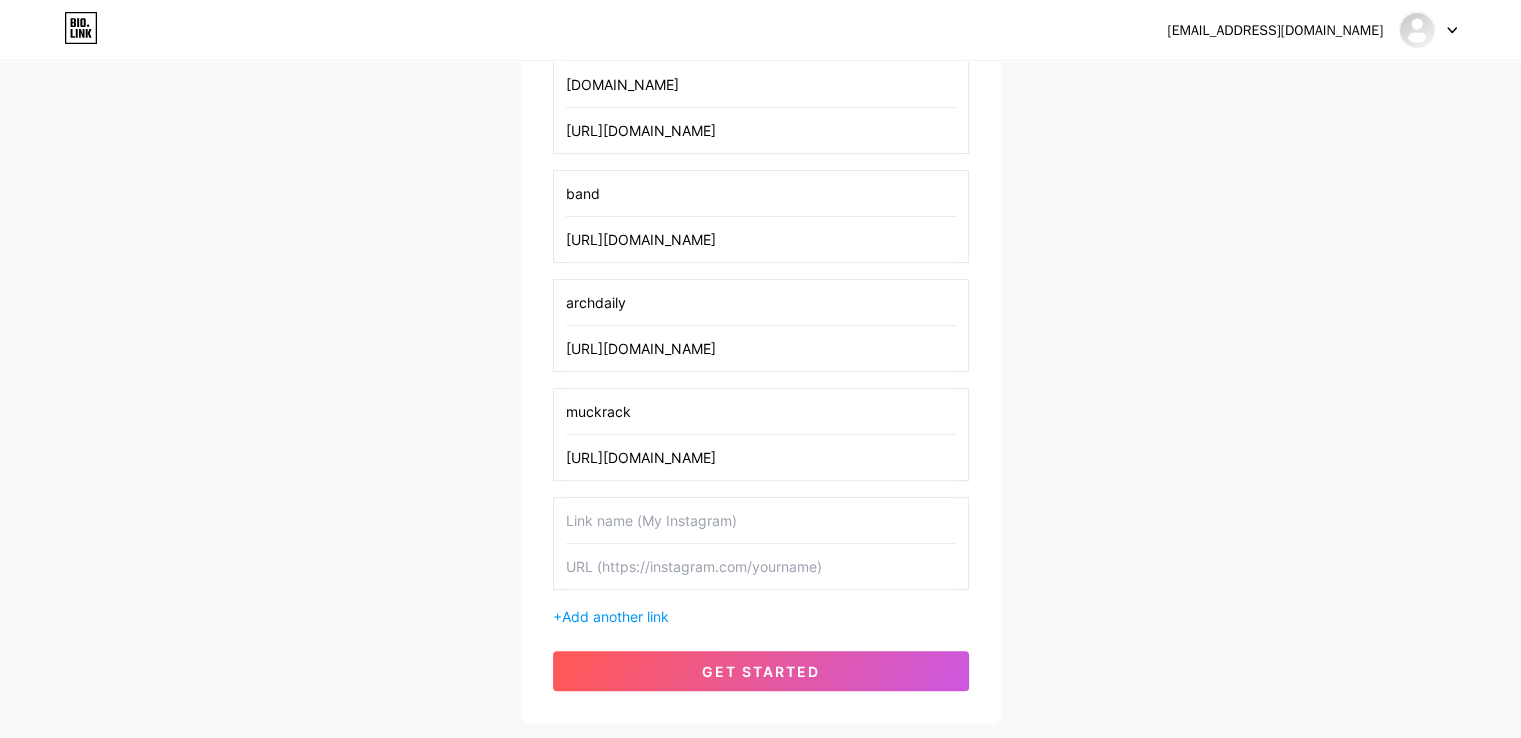 paste on "[URL][DOMAIN_NAME]" 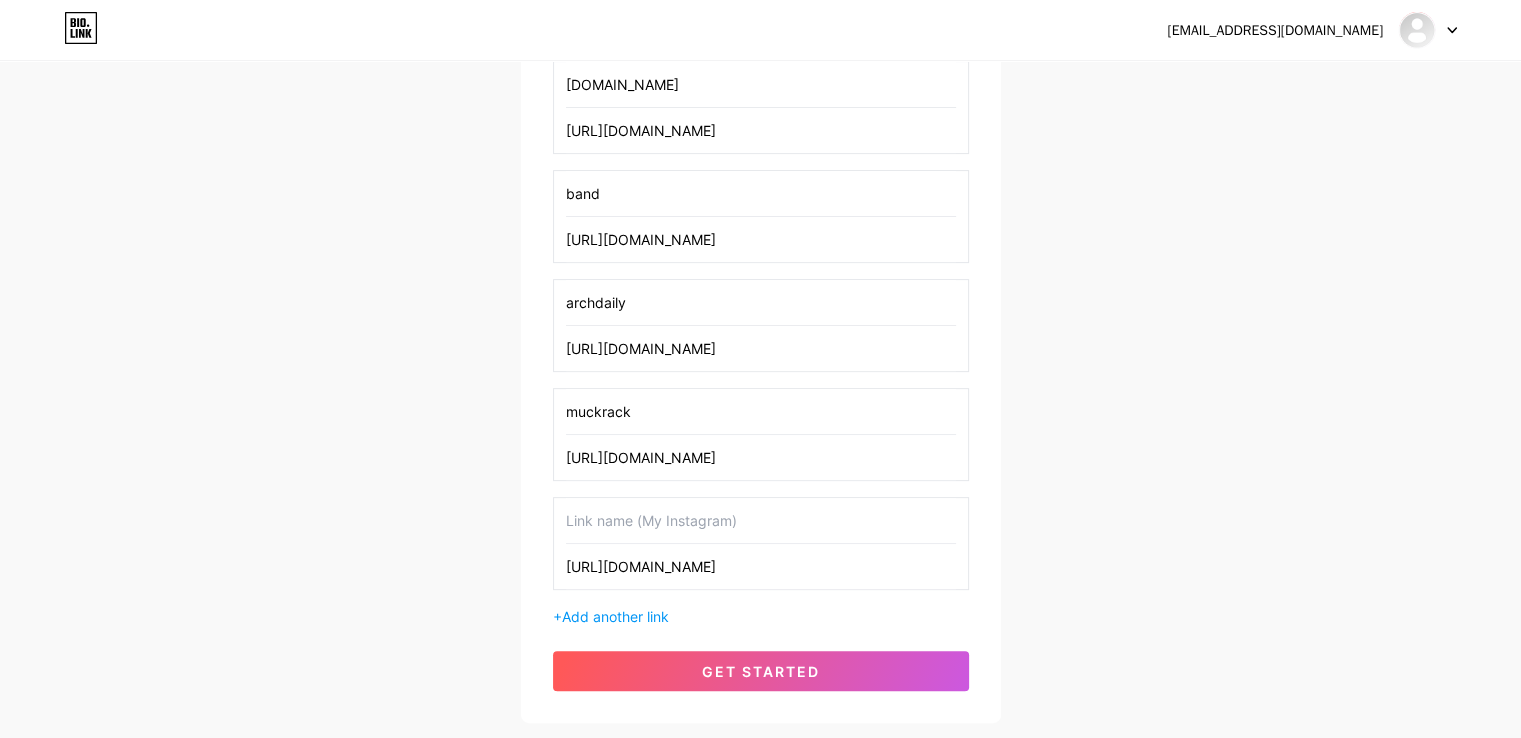 scroll, scrollTop: 0, scrollLeft: 31, axis: horizontal 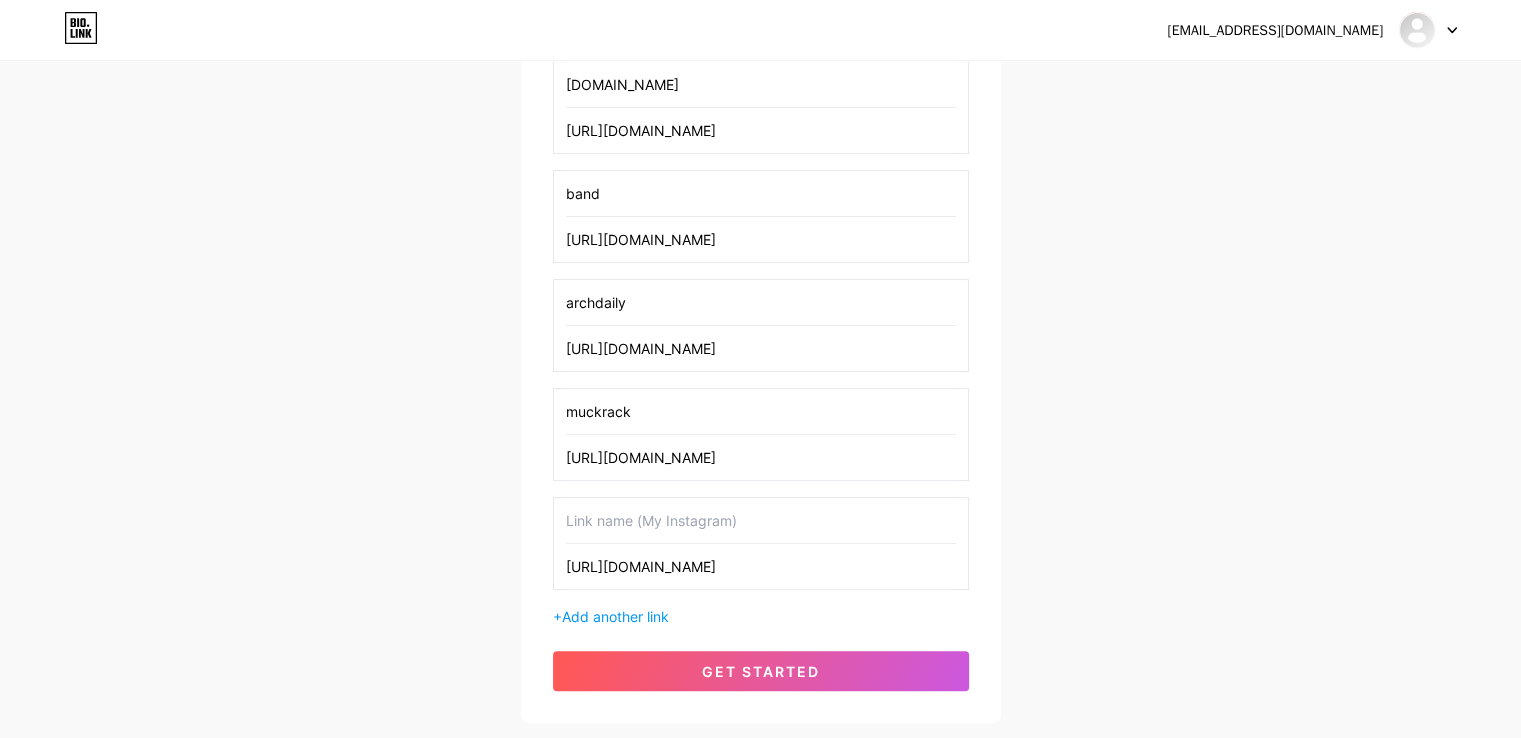click on "[URL][DOMAIN_NAME]" at bounding box center (761, 566) 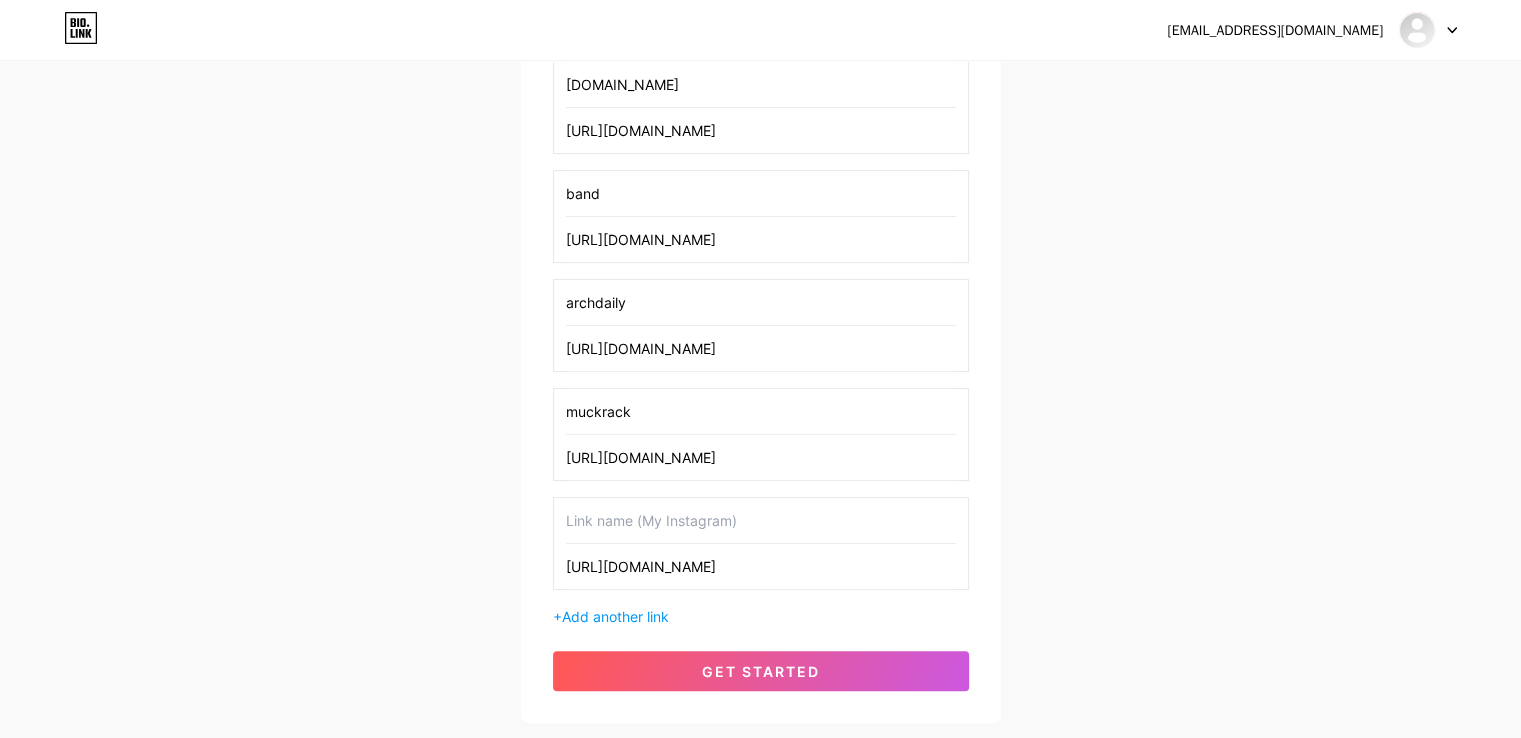 click on "[URL][DOMAIN_NAME]" at bounding box center (761, 566) 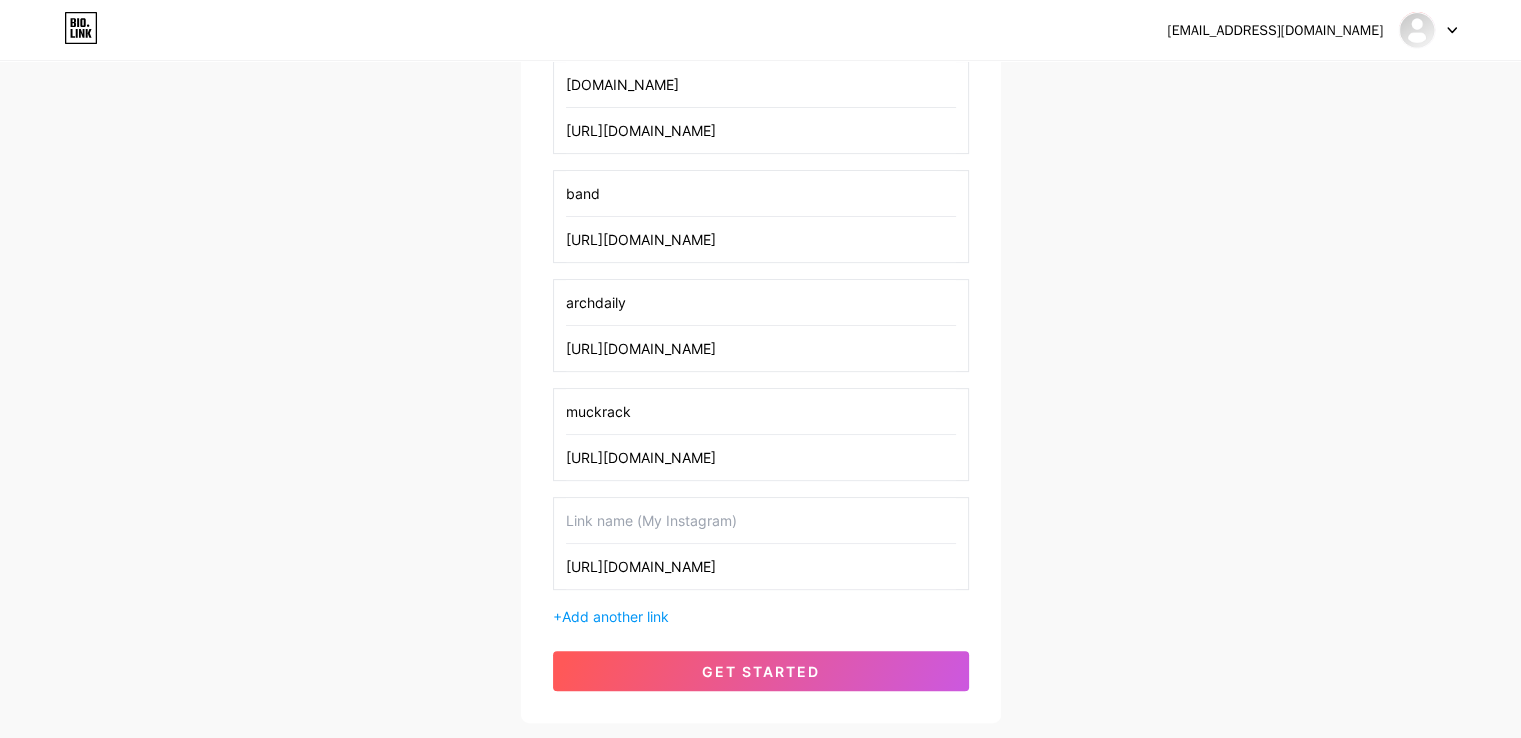 scroll, scrollTop: 0, scrollLeft: 0, axis: both 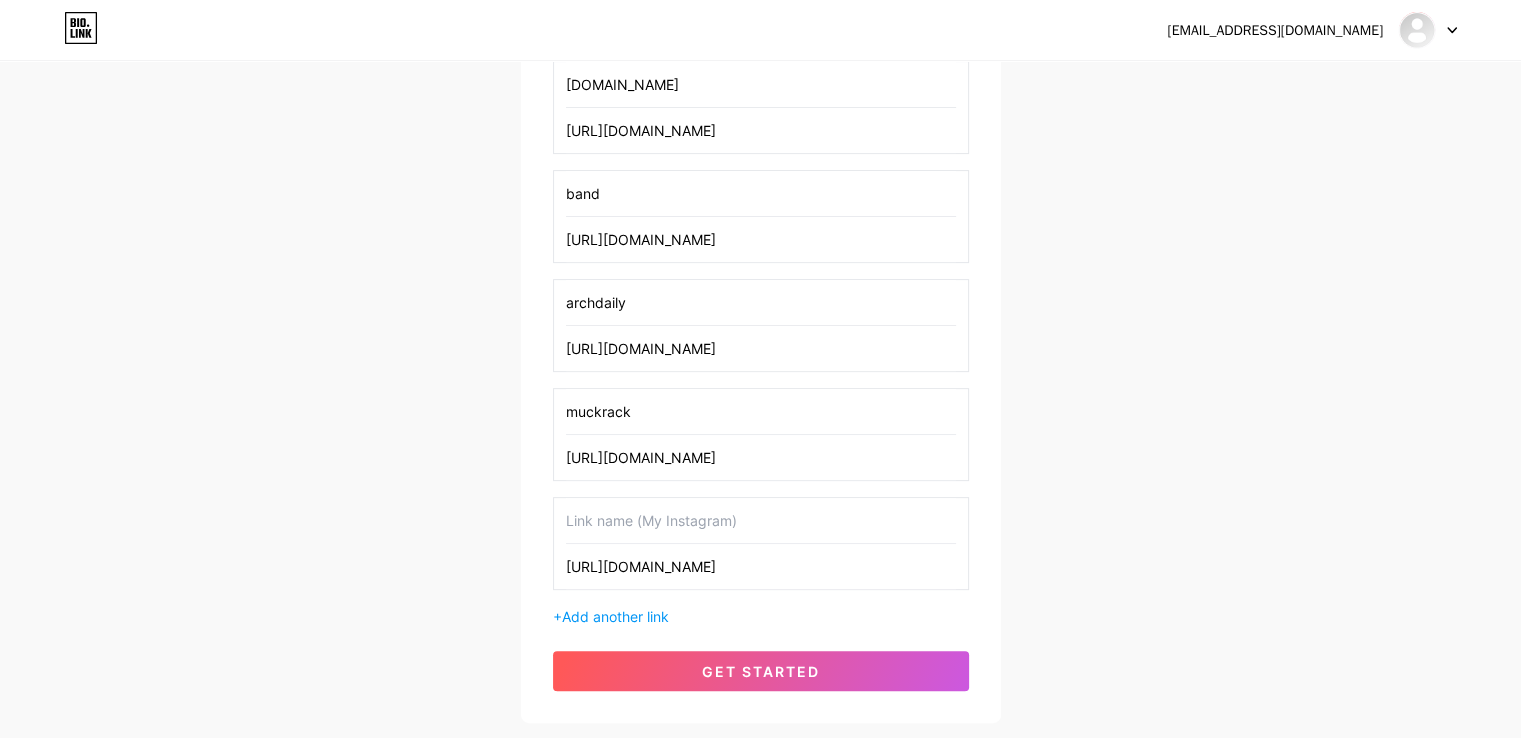click at bounding box center (761, 520) 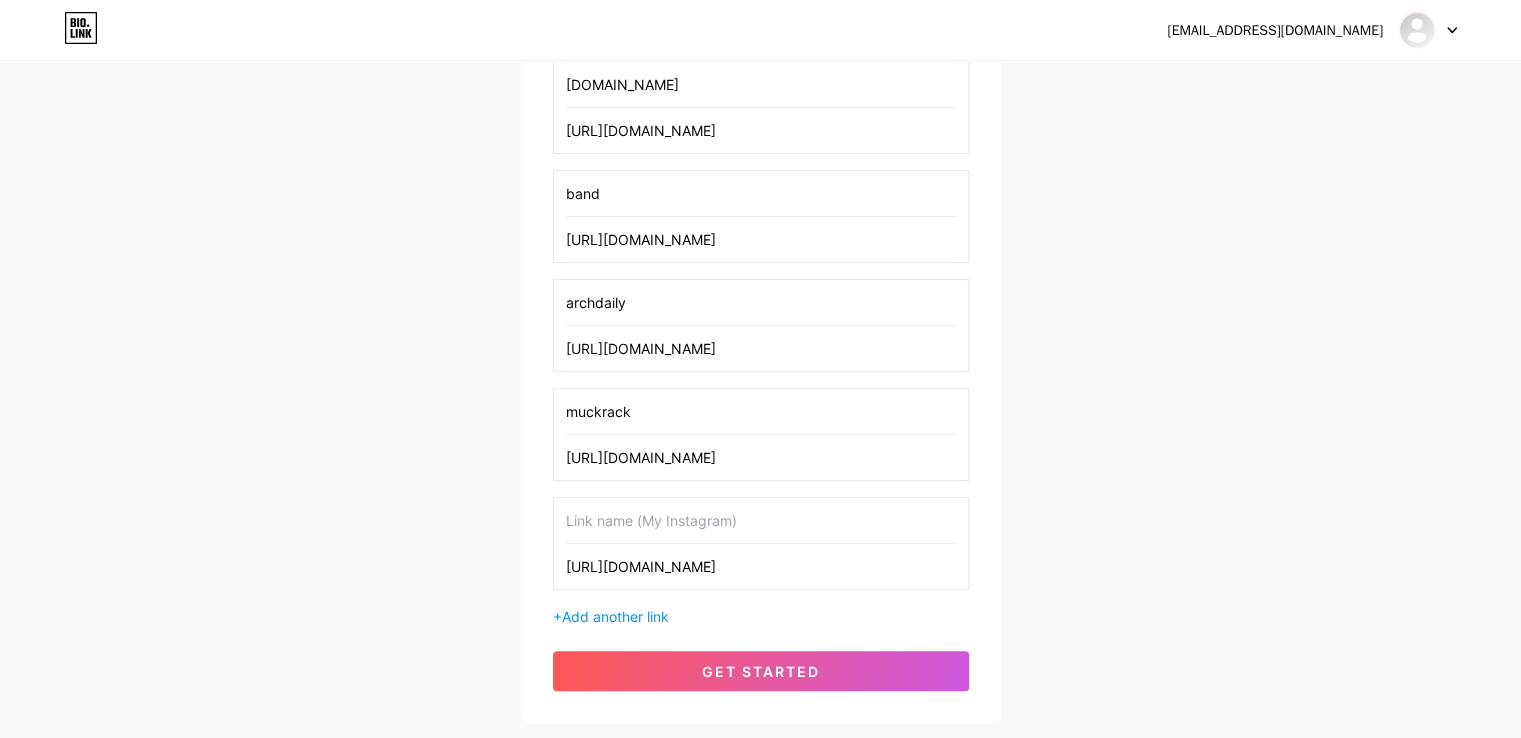 paste on "gaiaonline" 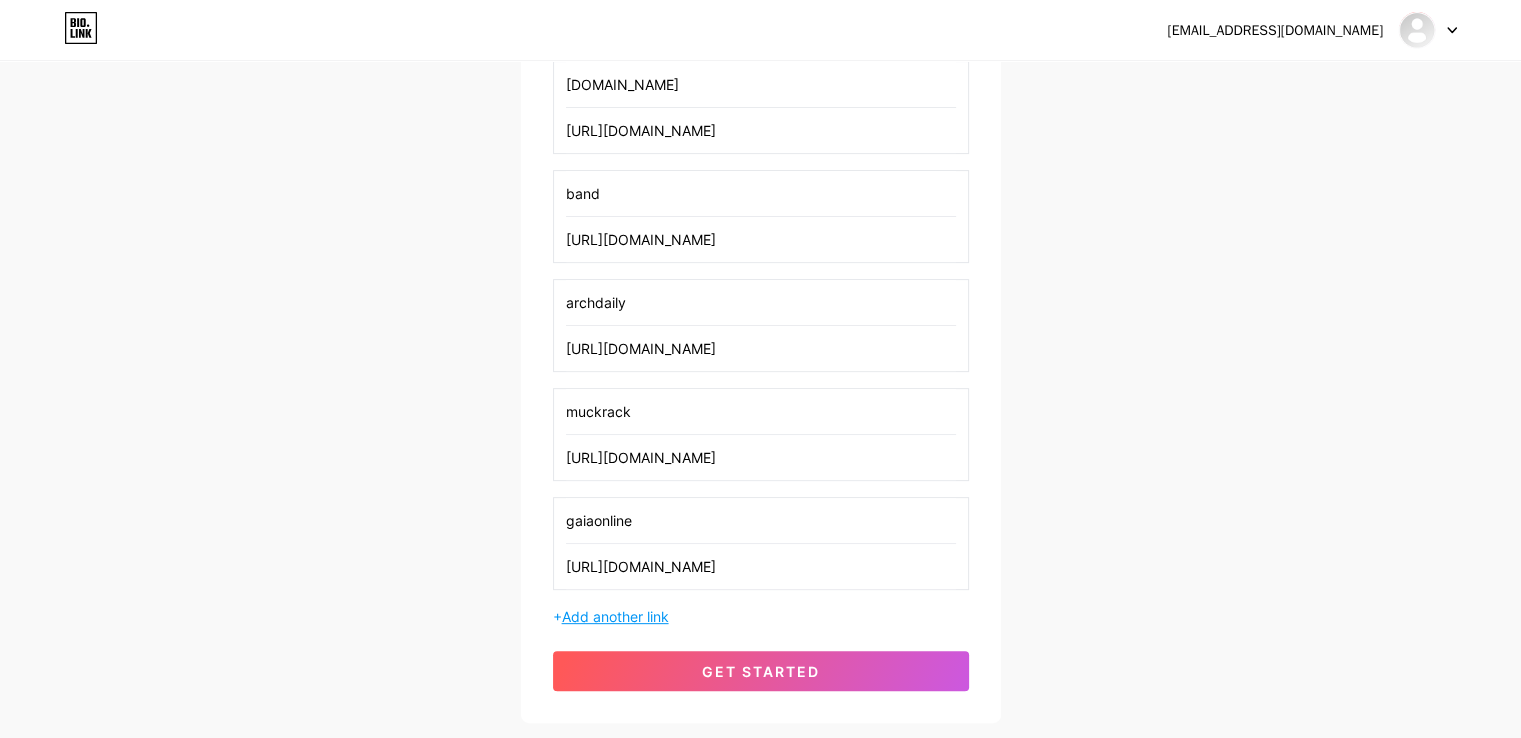 type on "gaiaonline" 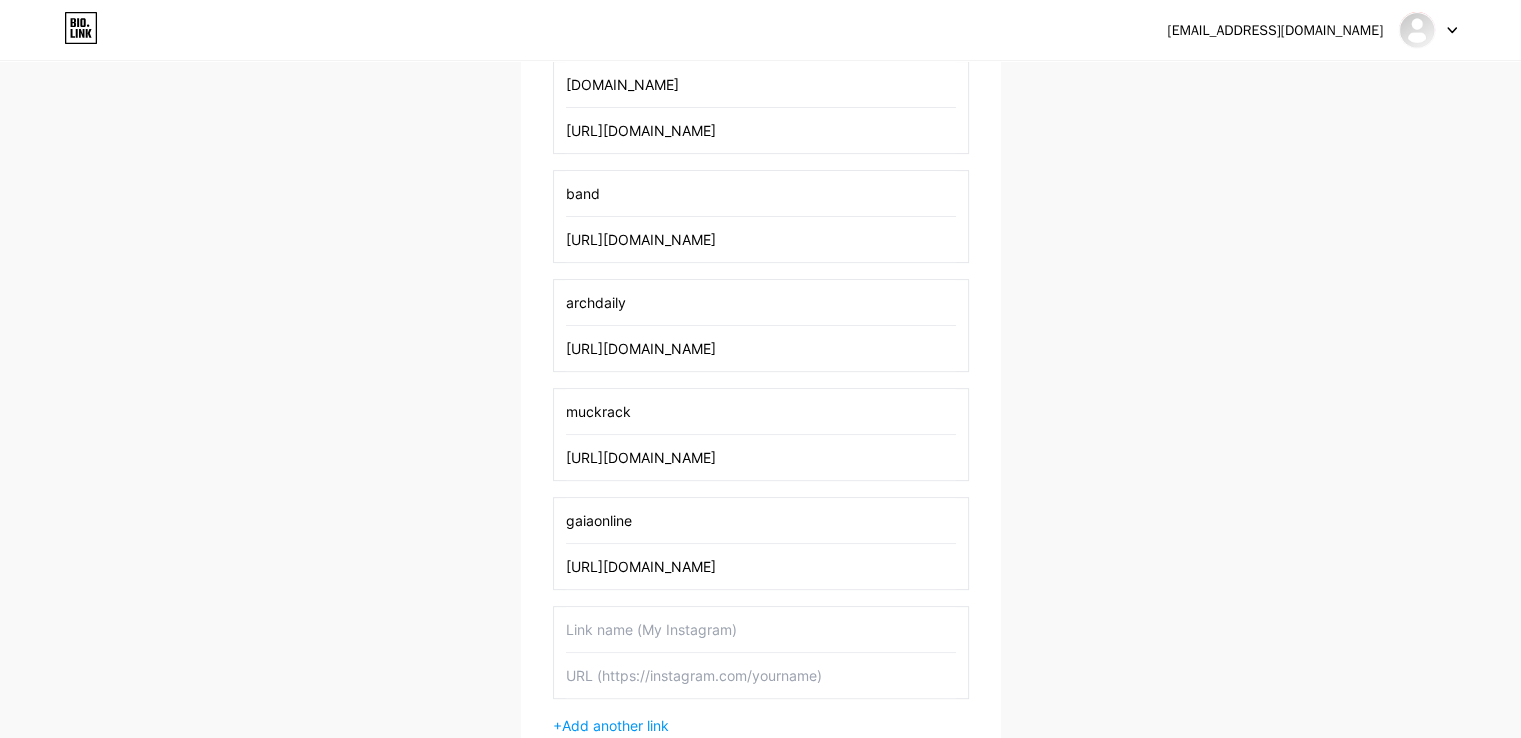 click at bounding box center (761, 675) 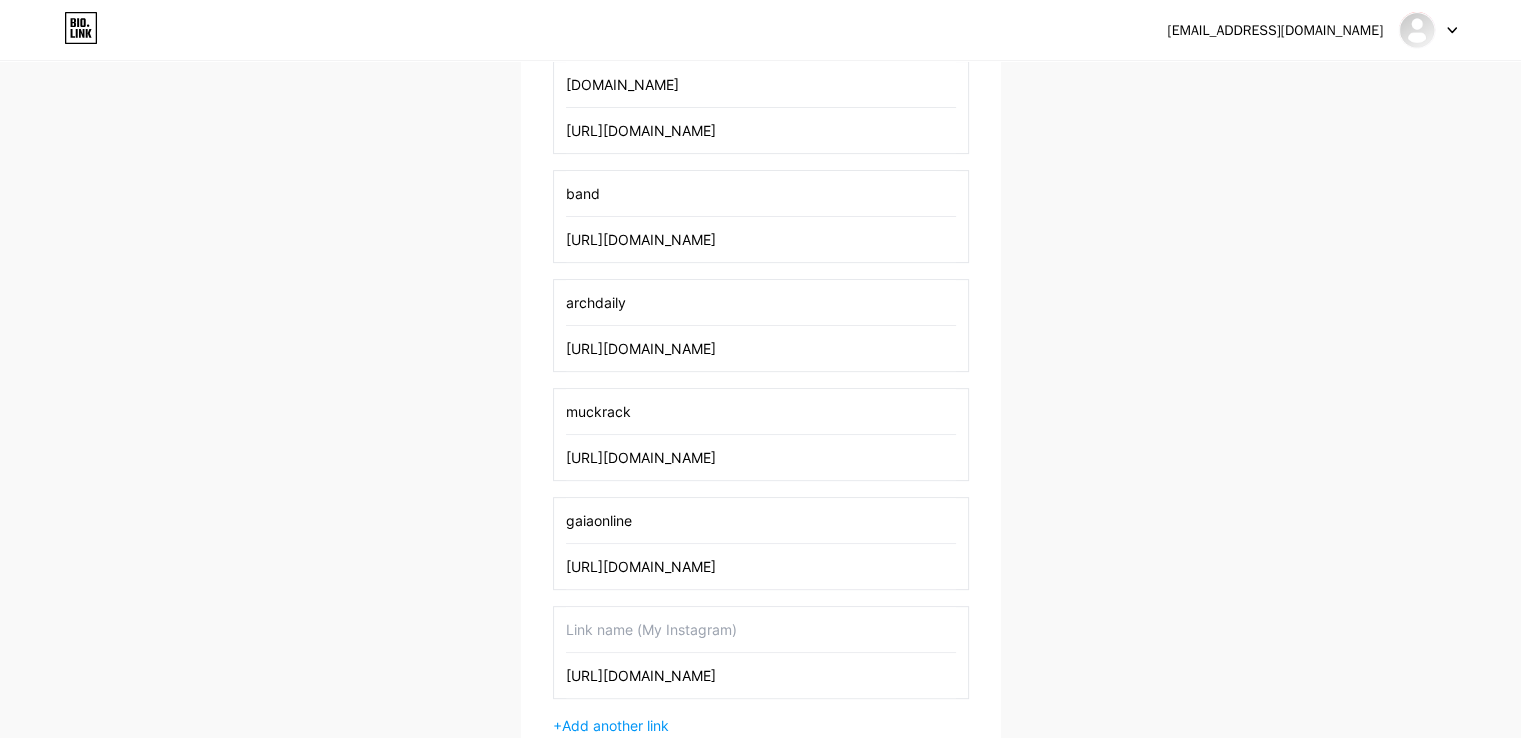 click on "[URL][DOMAIN_NAME]" at bounding box center (761, 675) 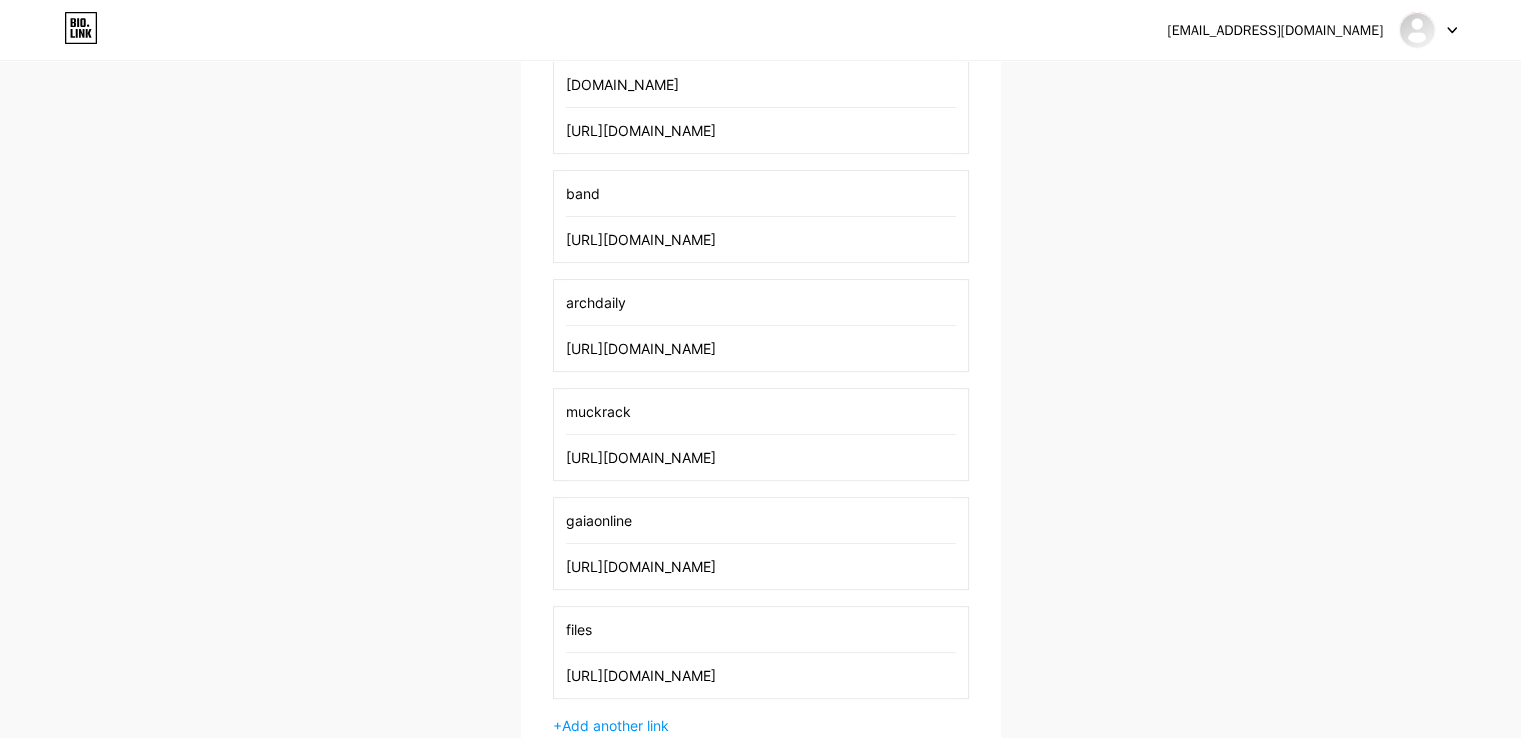 scroll, scrollTop: 780, scrollLeft: 0, axis: vertical 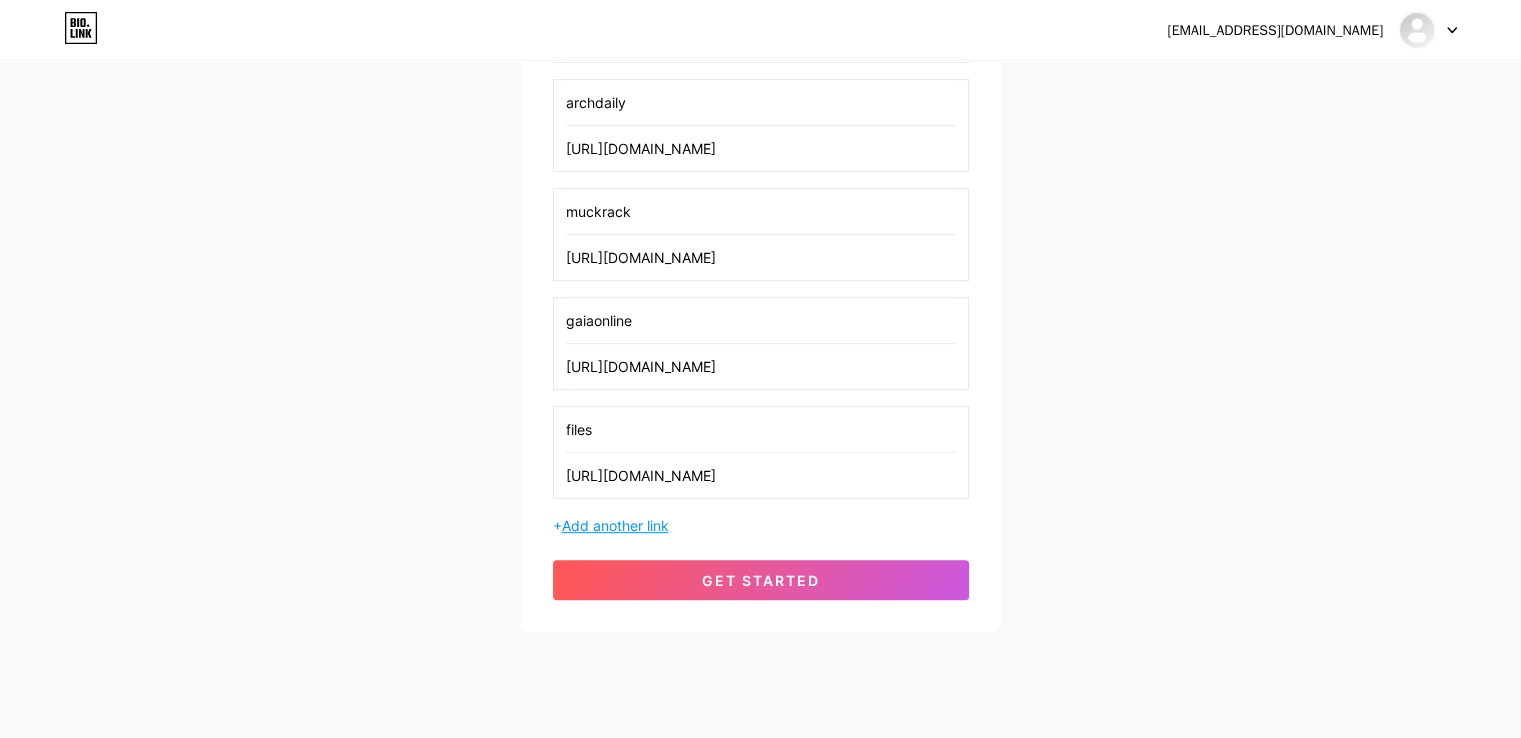 type on "files" 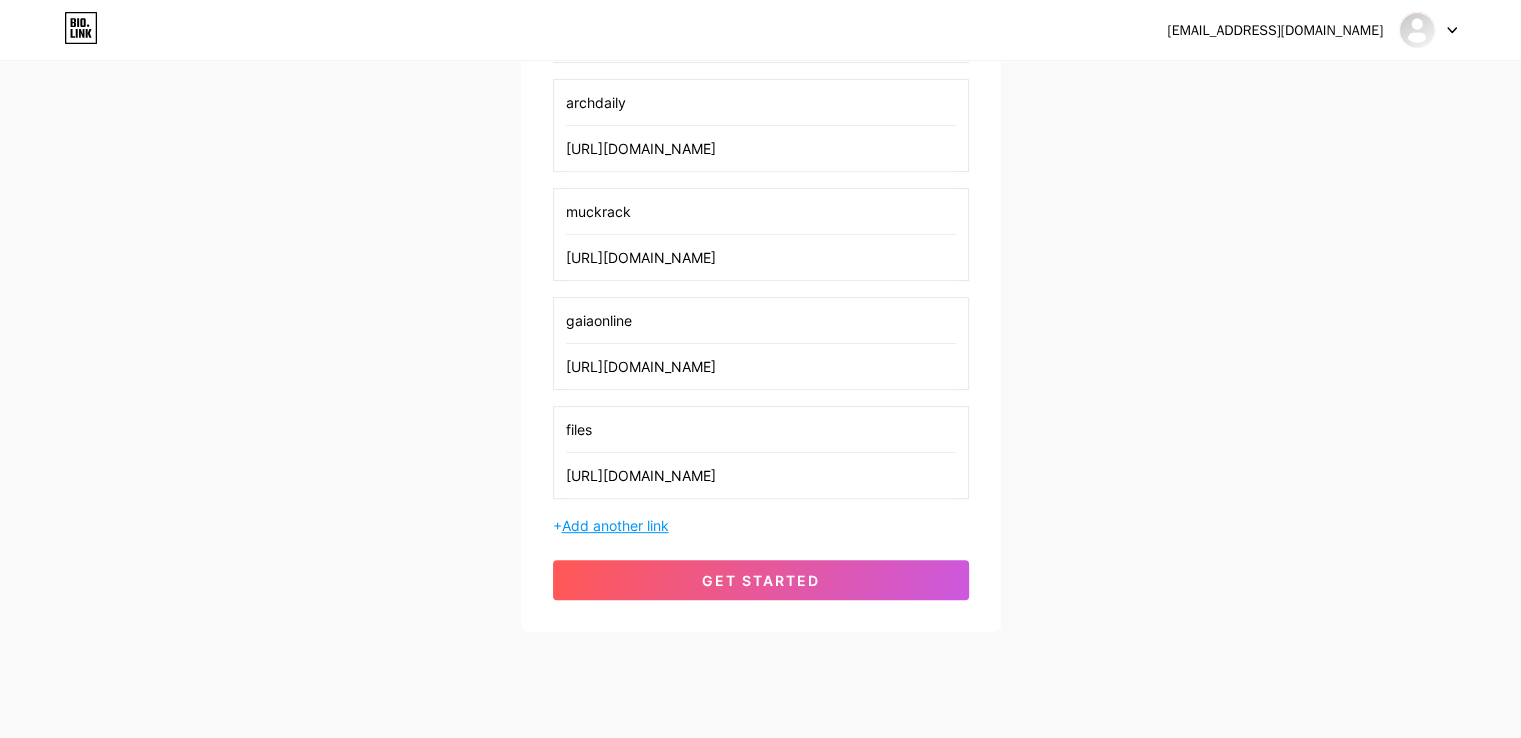 click on "Add another link" at bounding box center [615, 525] 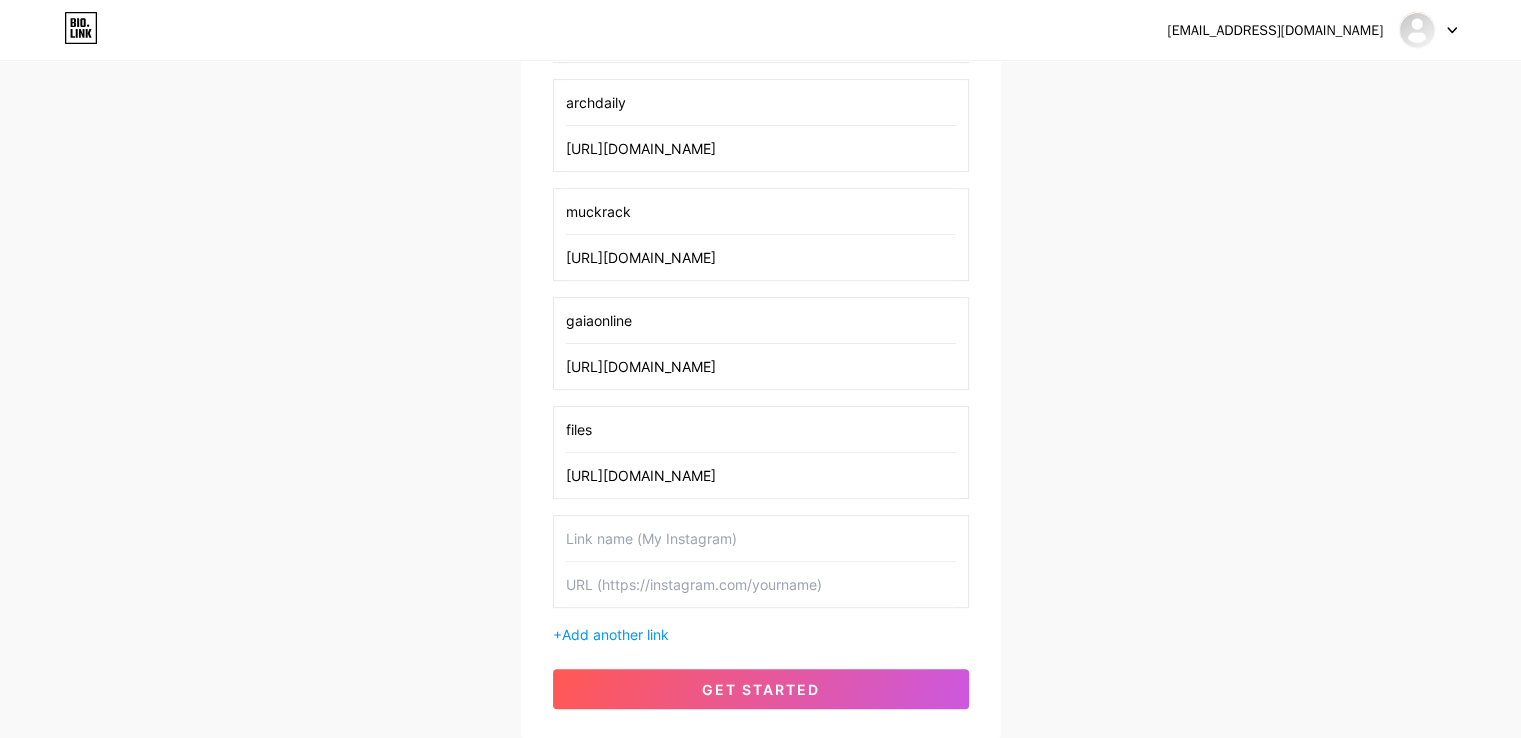 click at bounding box center (761, 584) 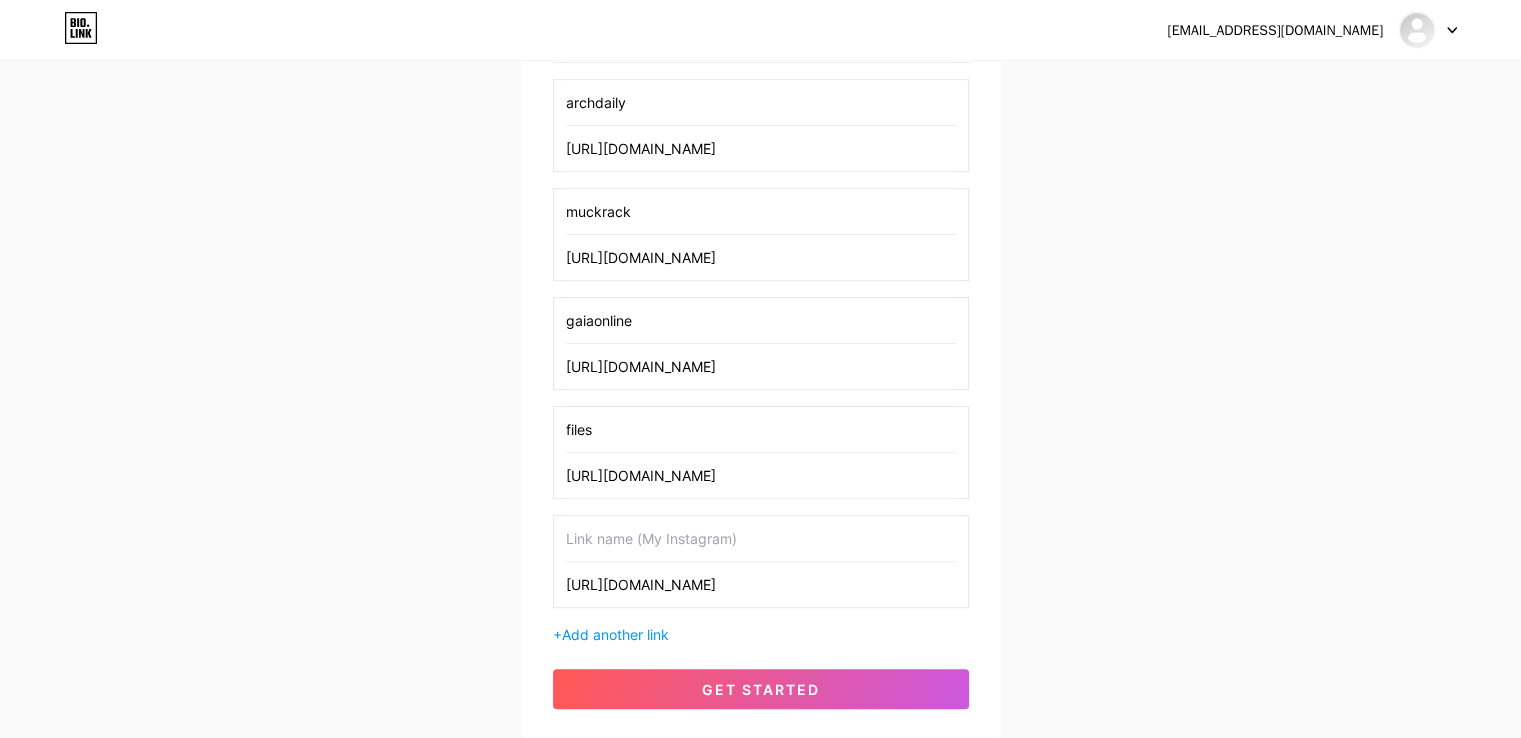 click on "[URL][DOMAIN_NAME]" at bounding box center [761, 584] 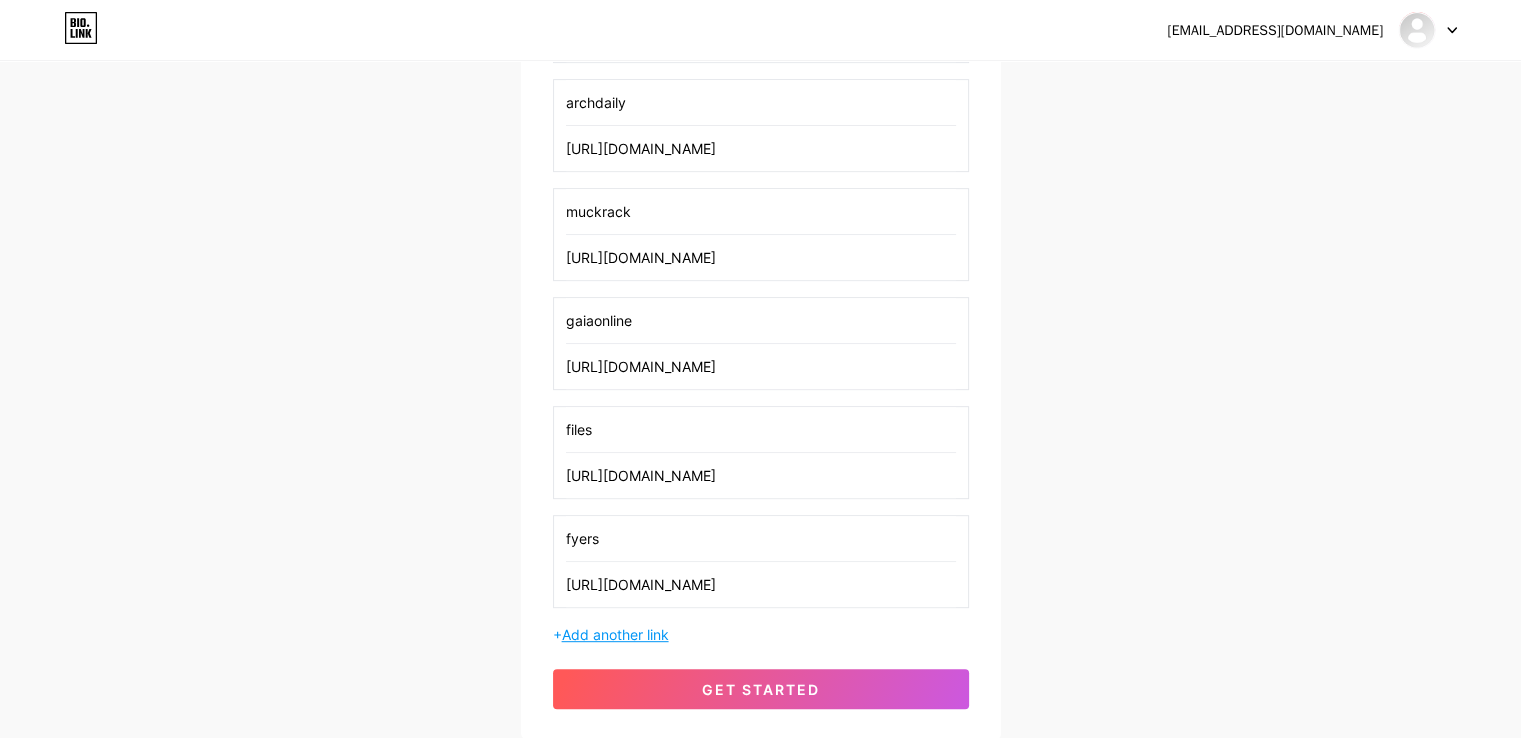type on "fyers" 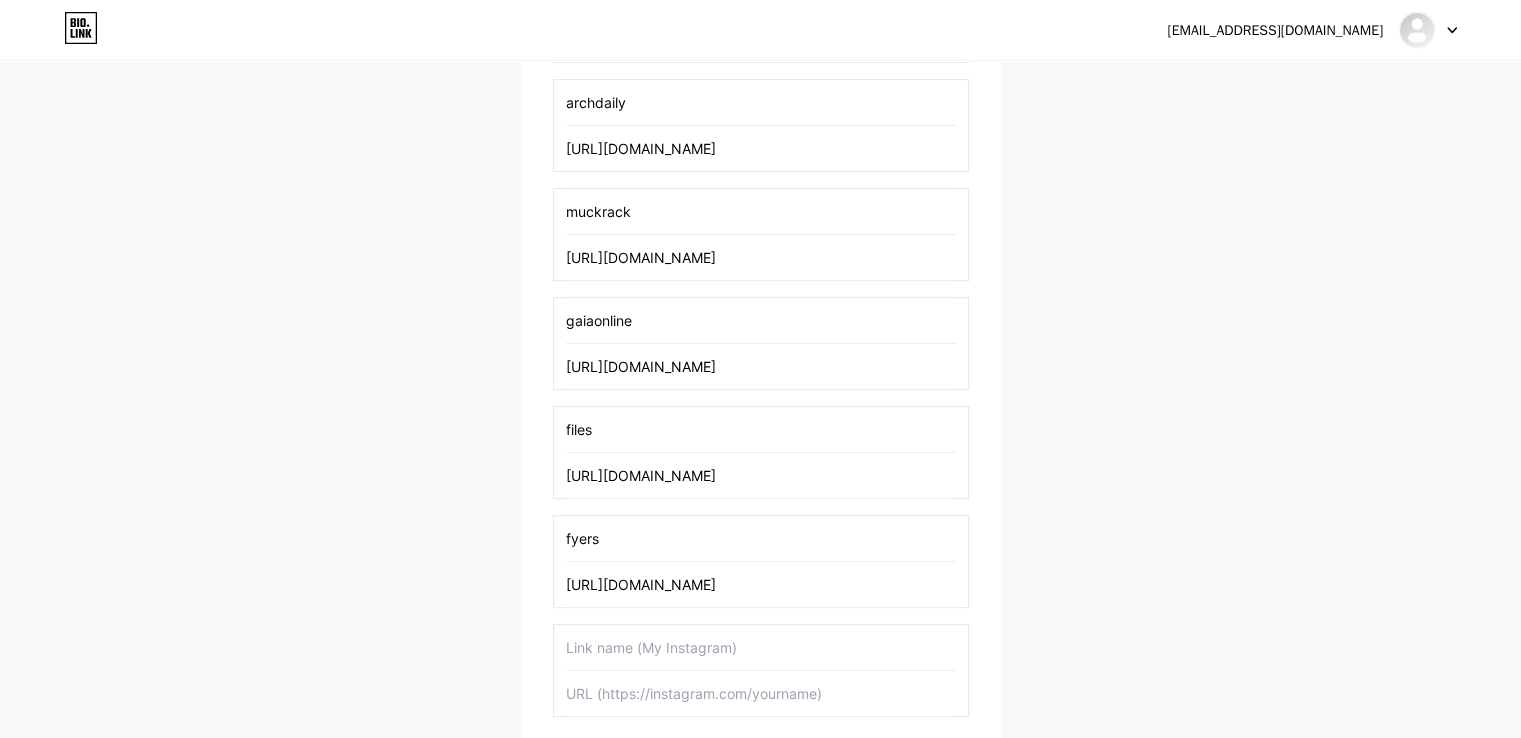 click at bounding box center (761, 693) 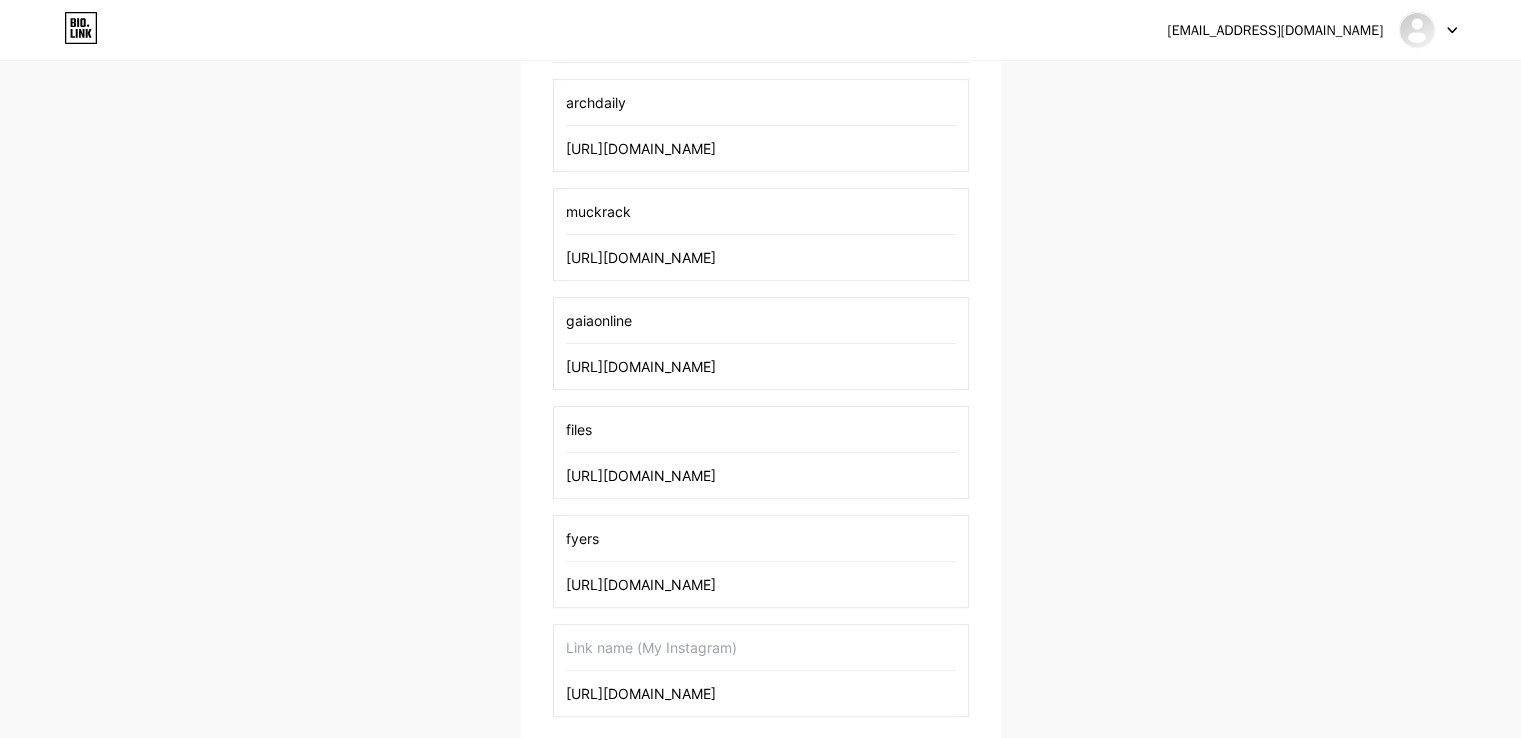 click on "[URL][DOMAIN_NAME]" at bounding box center (761, 693) 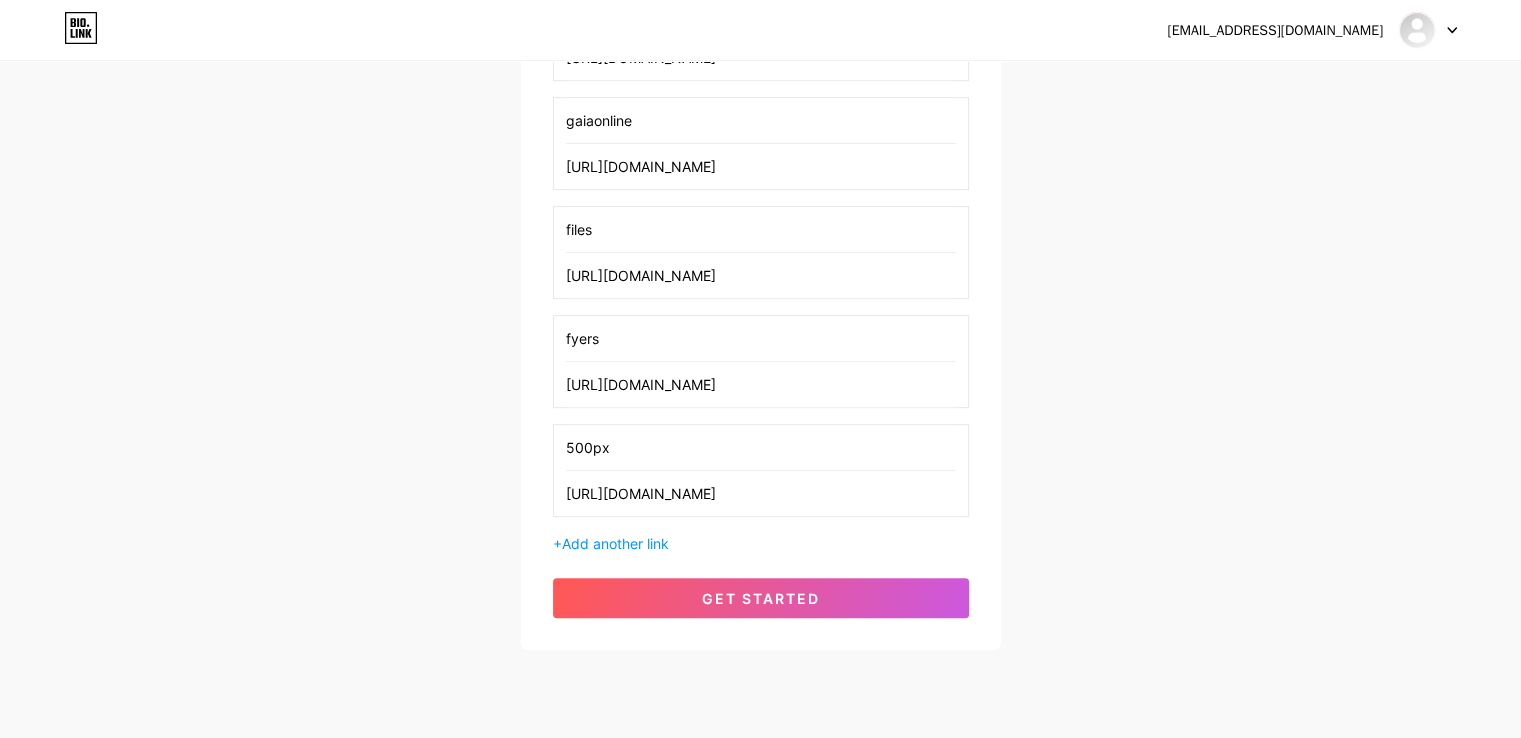 scroll, scrollTop: 1030, scrollLeft: 0, axis: vertical 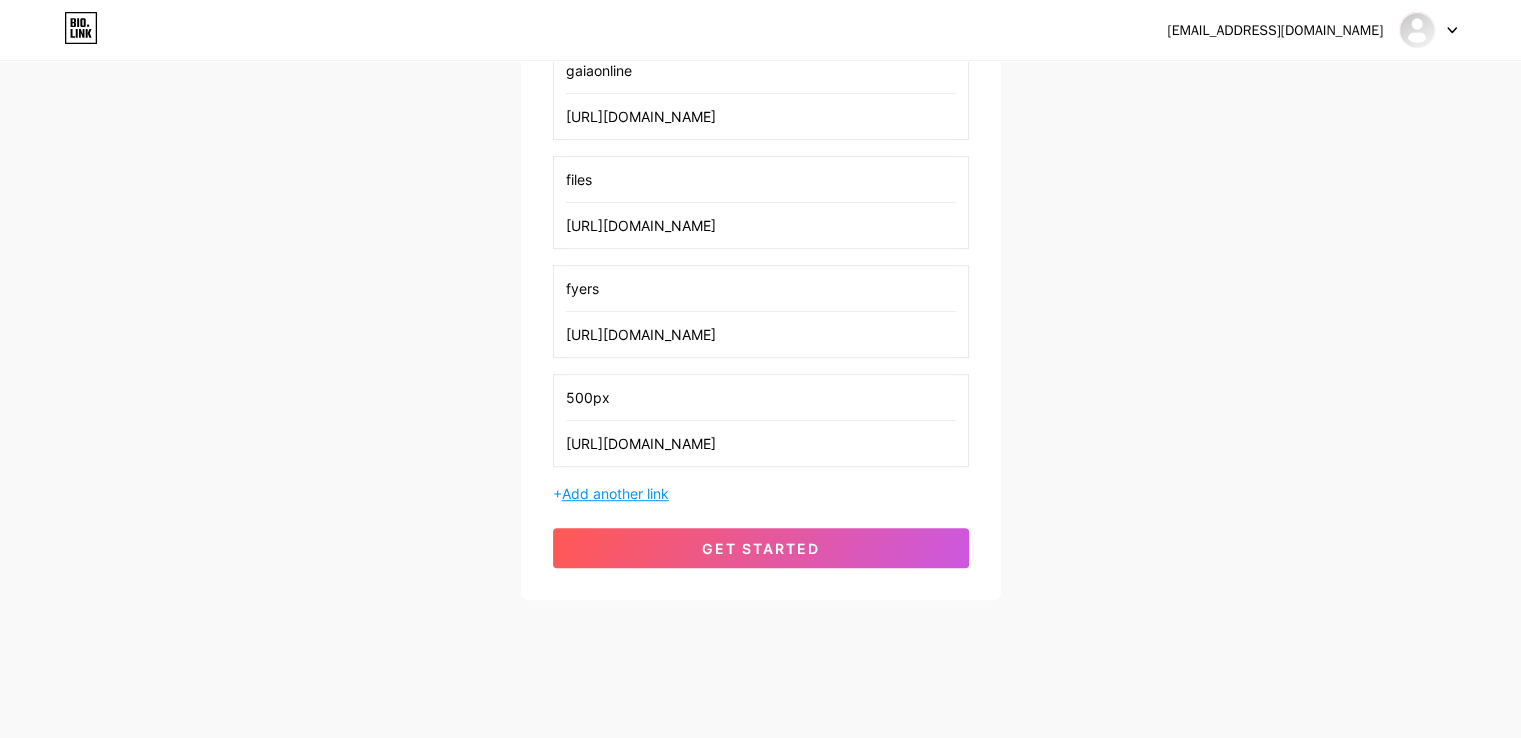 type on "500px" 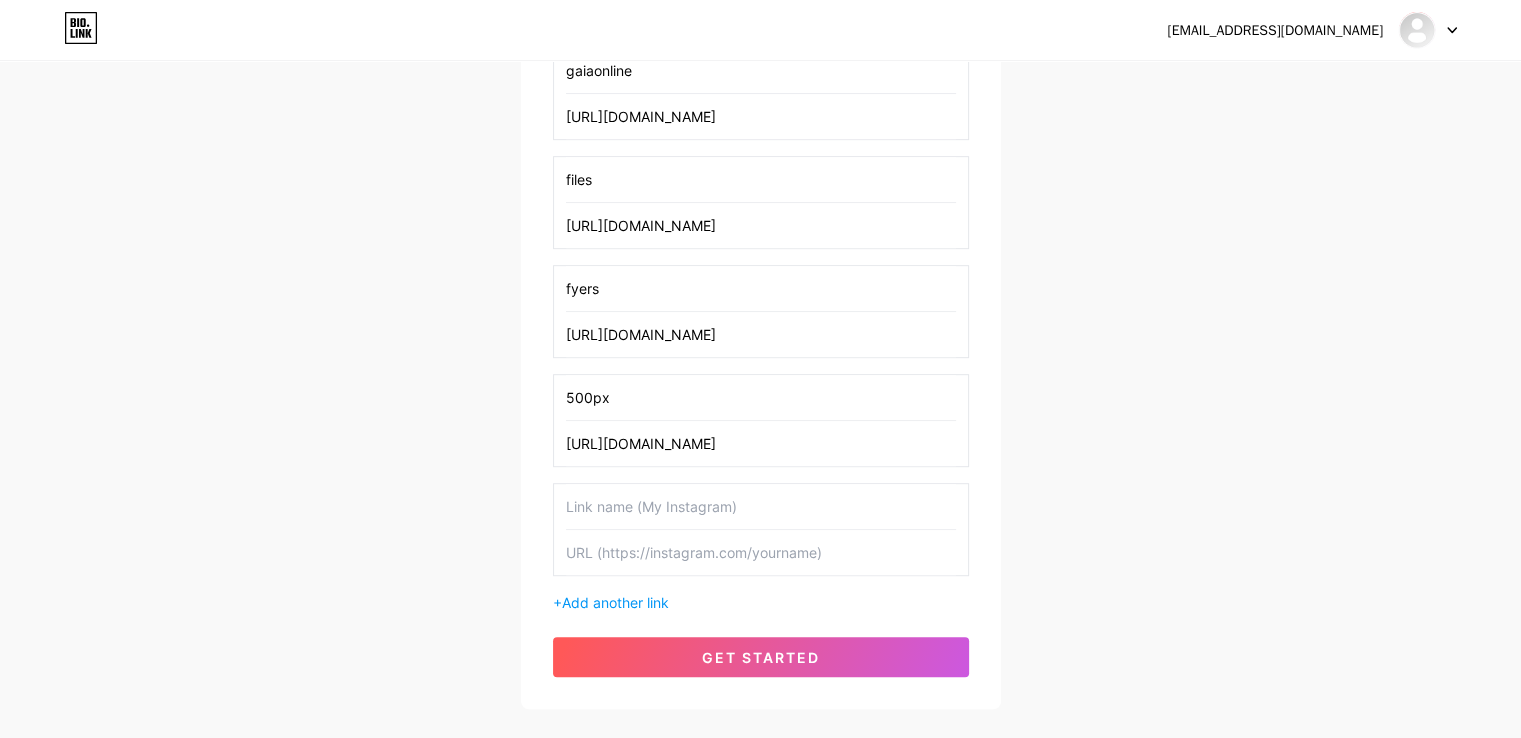 click at bounding box center (761, 552) 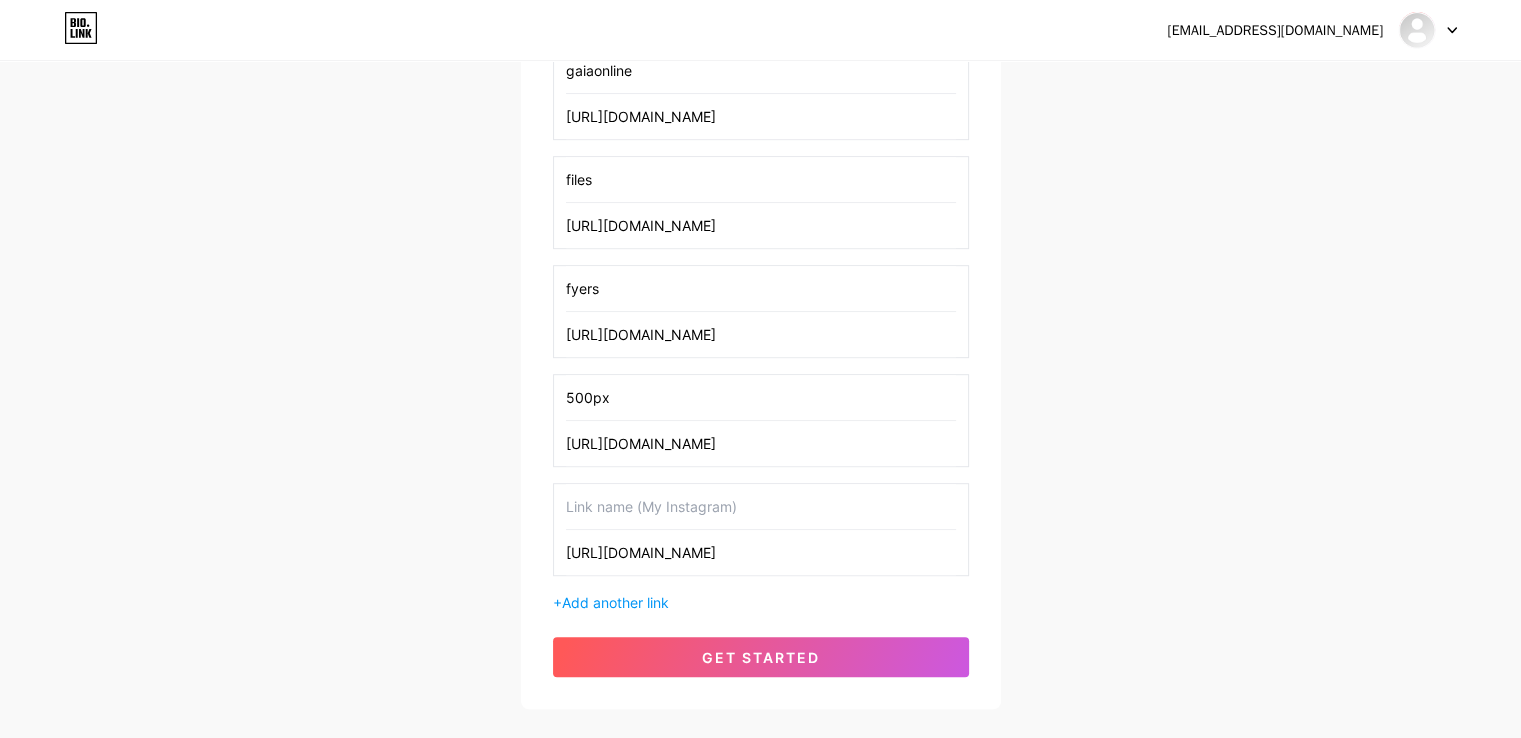 click on "[URL][DOMAIN_NAME]" at bounding box center (761, 552) 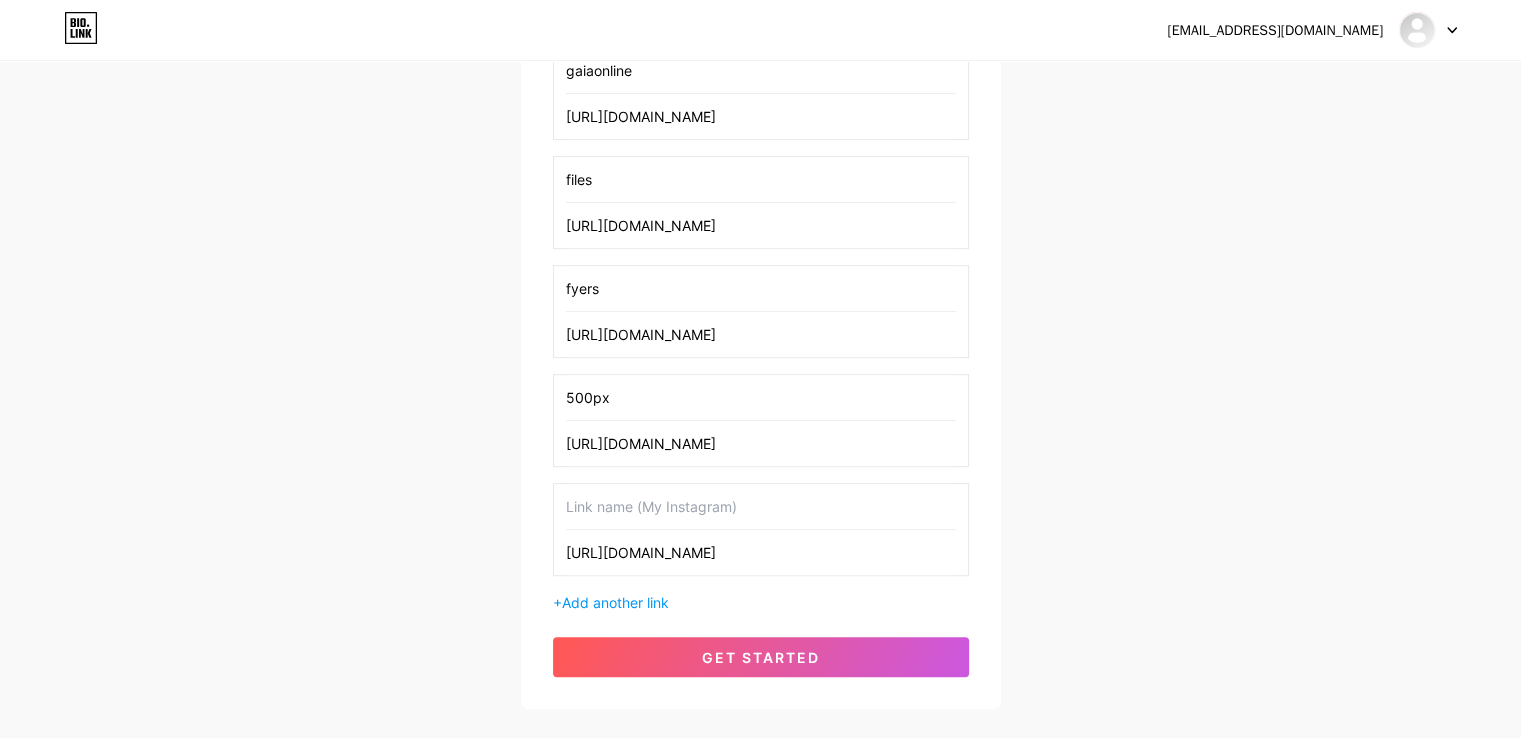 click at bounding box center (761, 506) 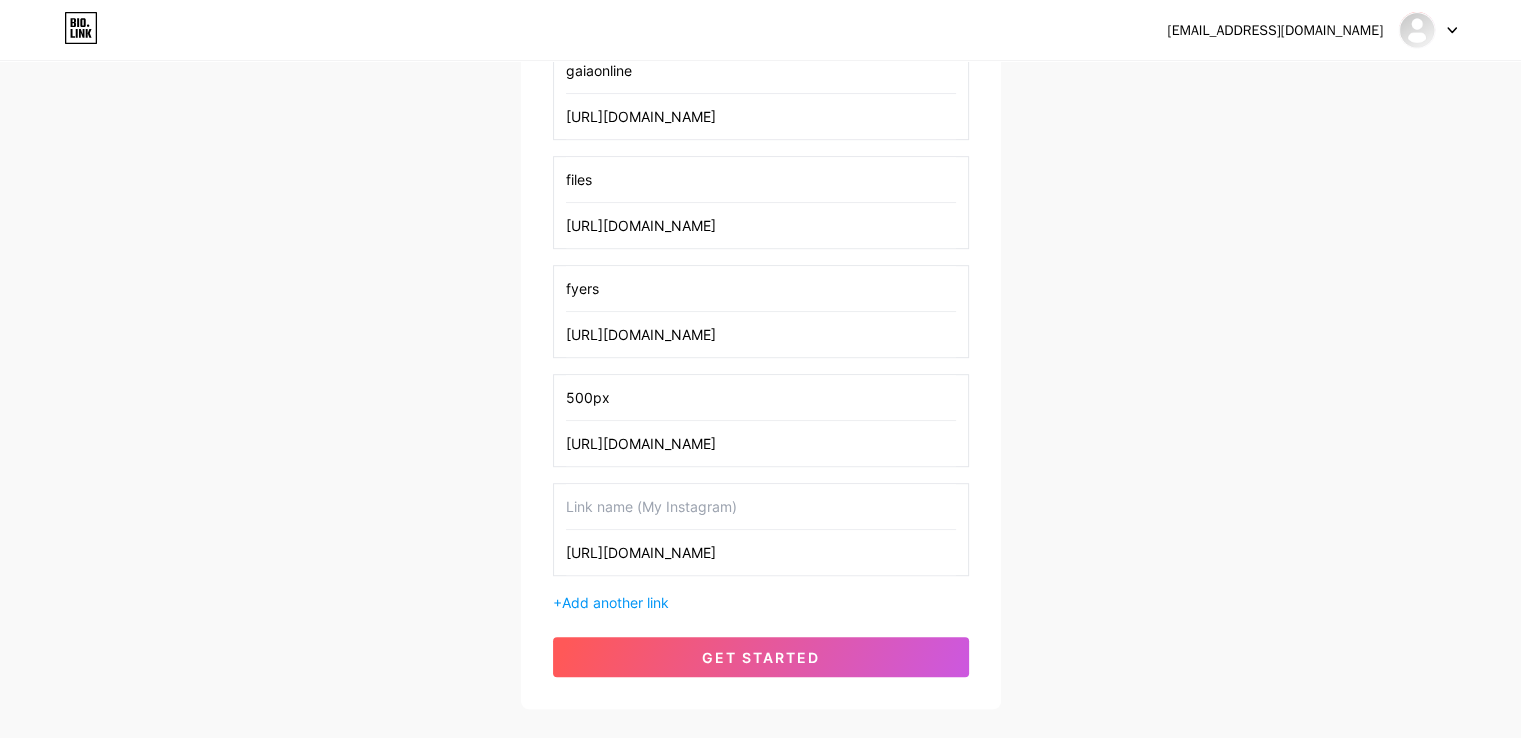 paste on "giantbomb" 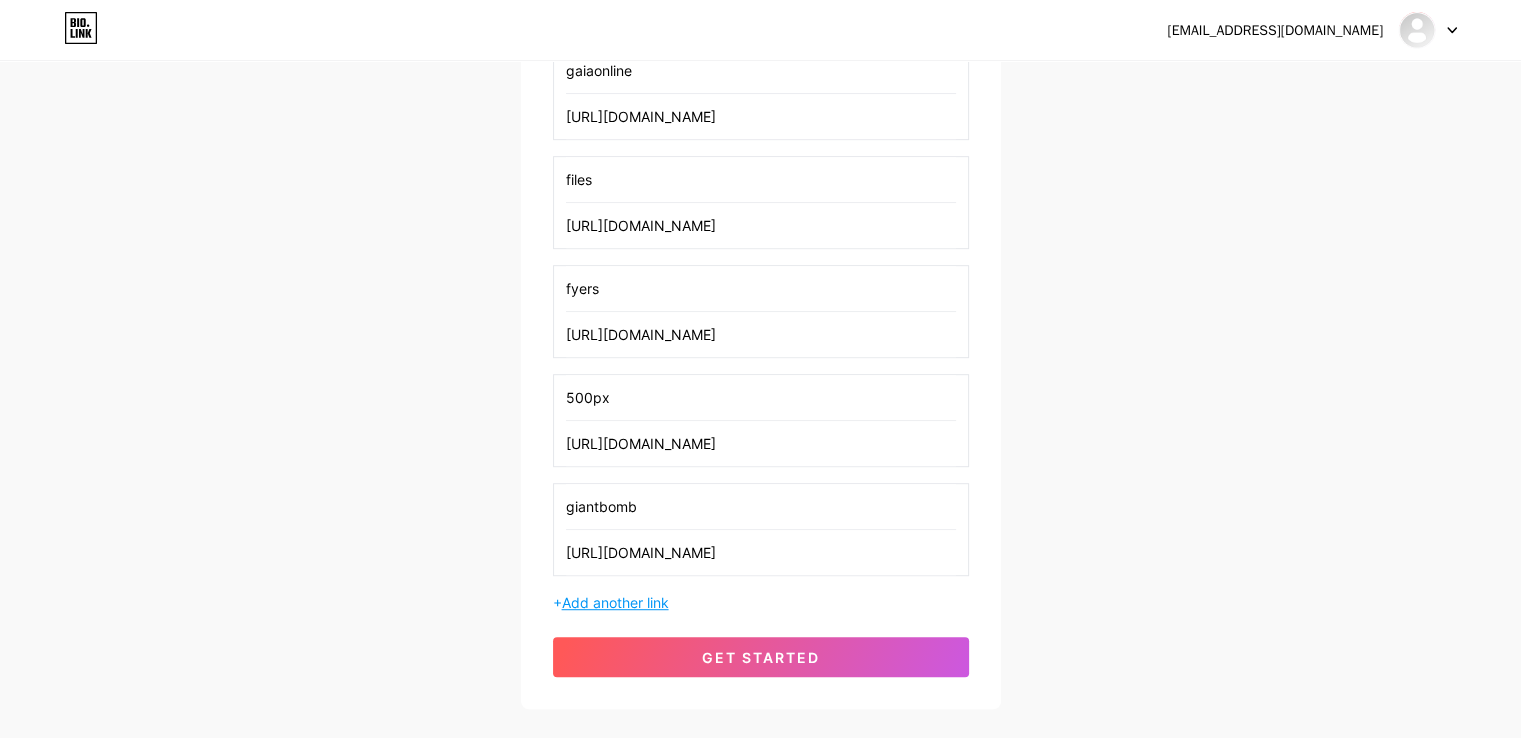 type on "giantbomb" 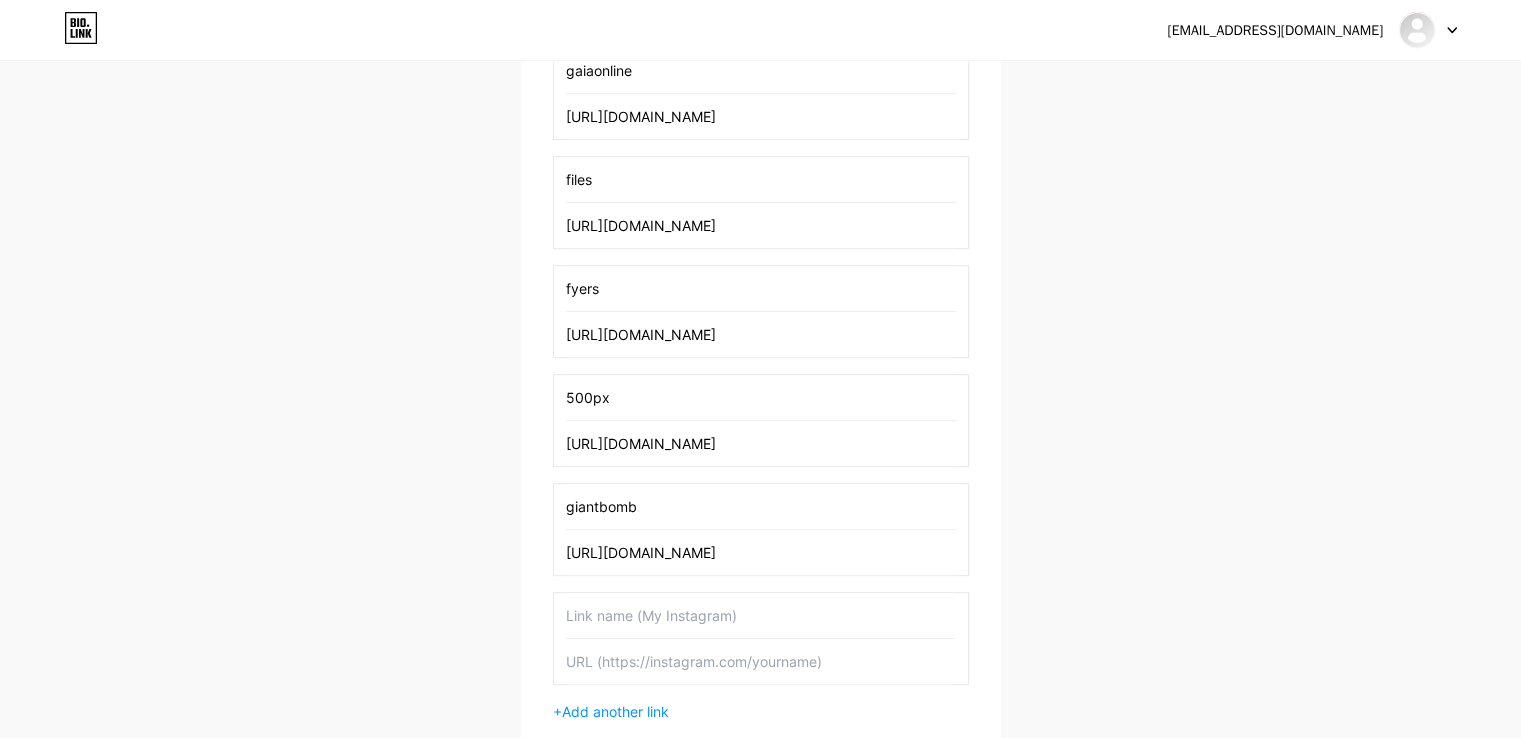 scroll, scrollTop: 1230, scrollLeft: 0, axis: vertical 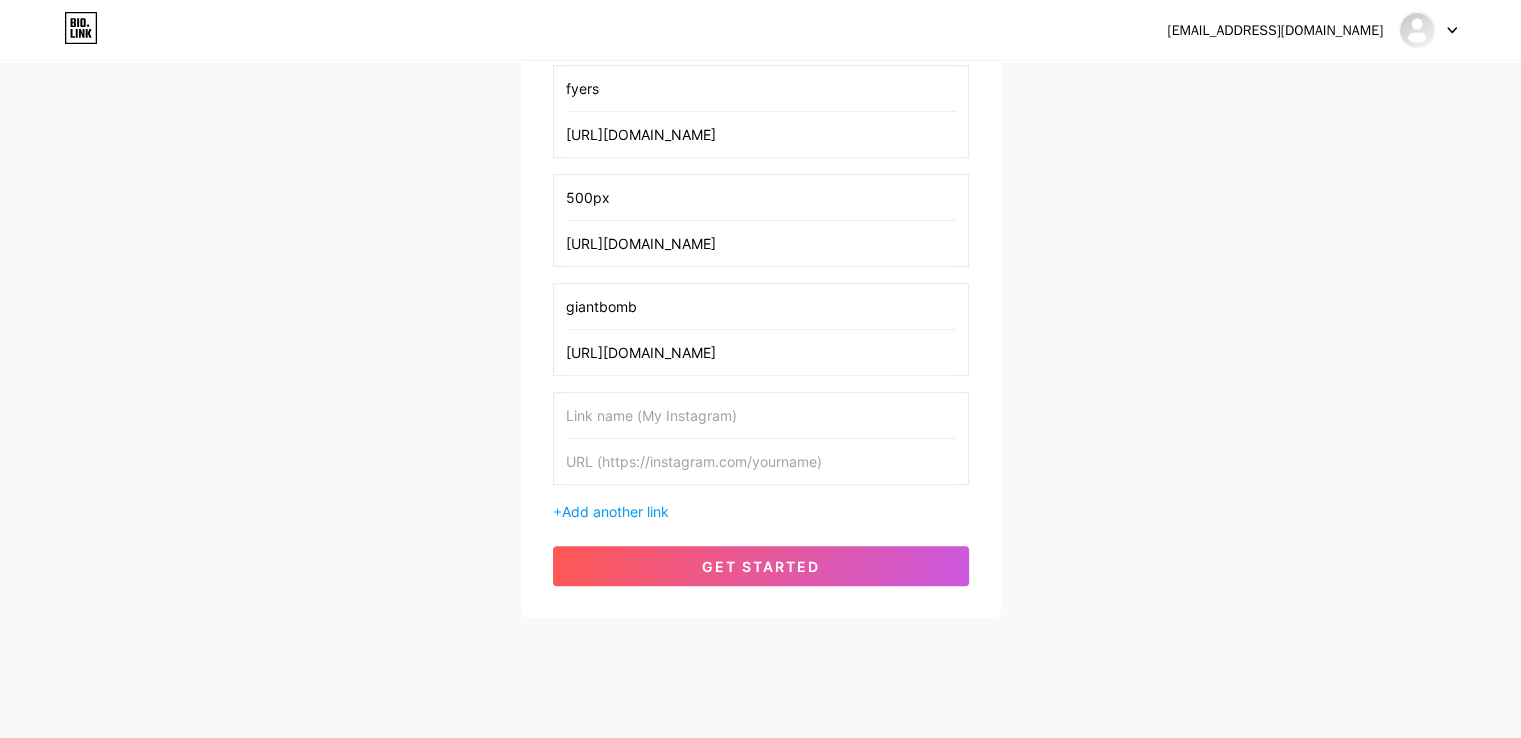 click at bounding box center (761, 461) 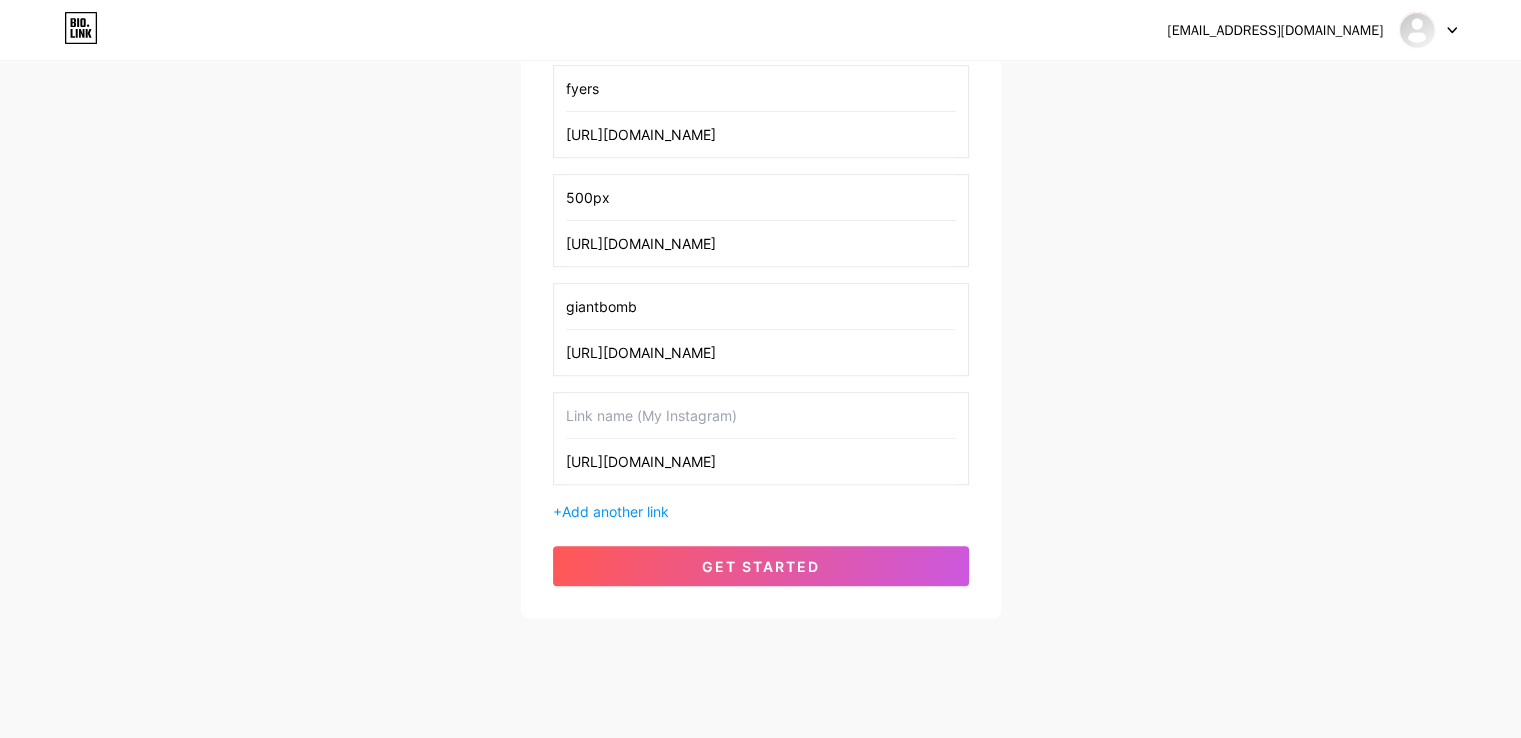 click on "[URL][DOMAIN_NAME]" at bounding box center [761, 461] 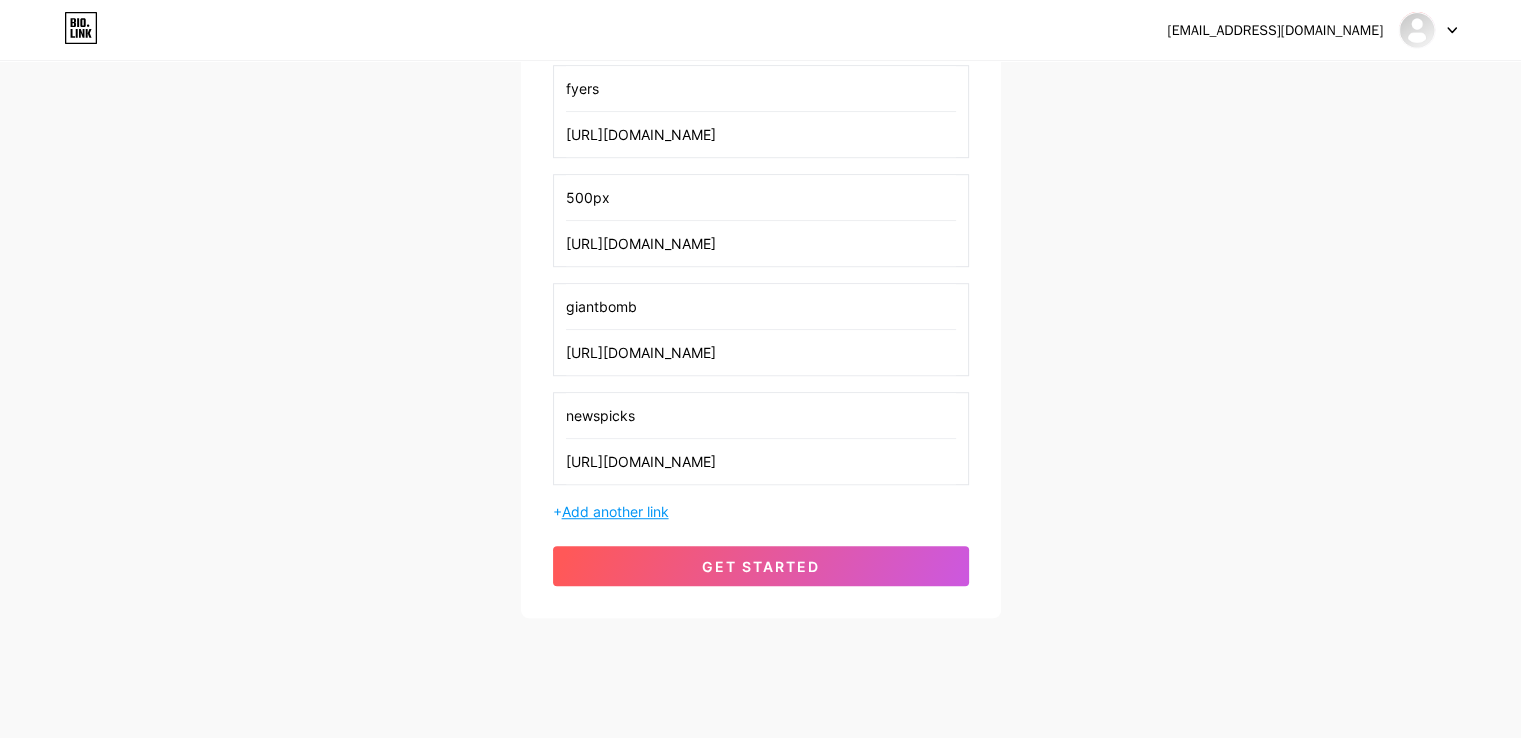 type on "newspicks" 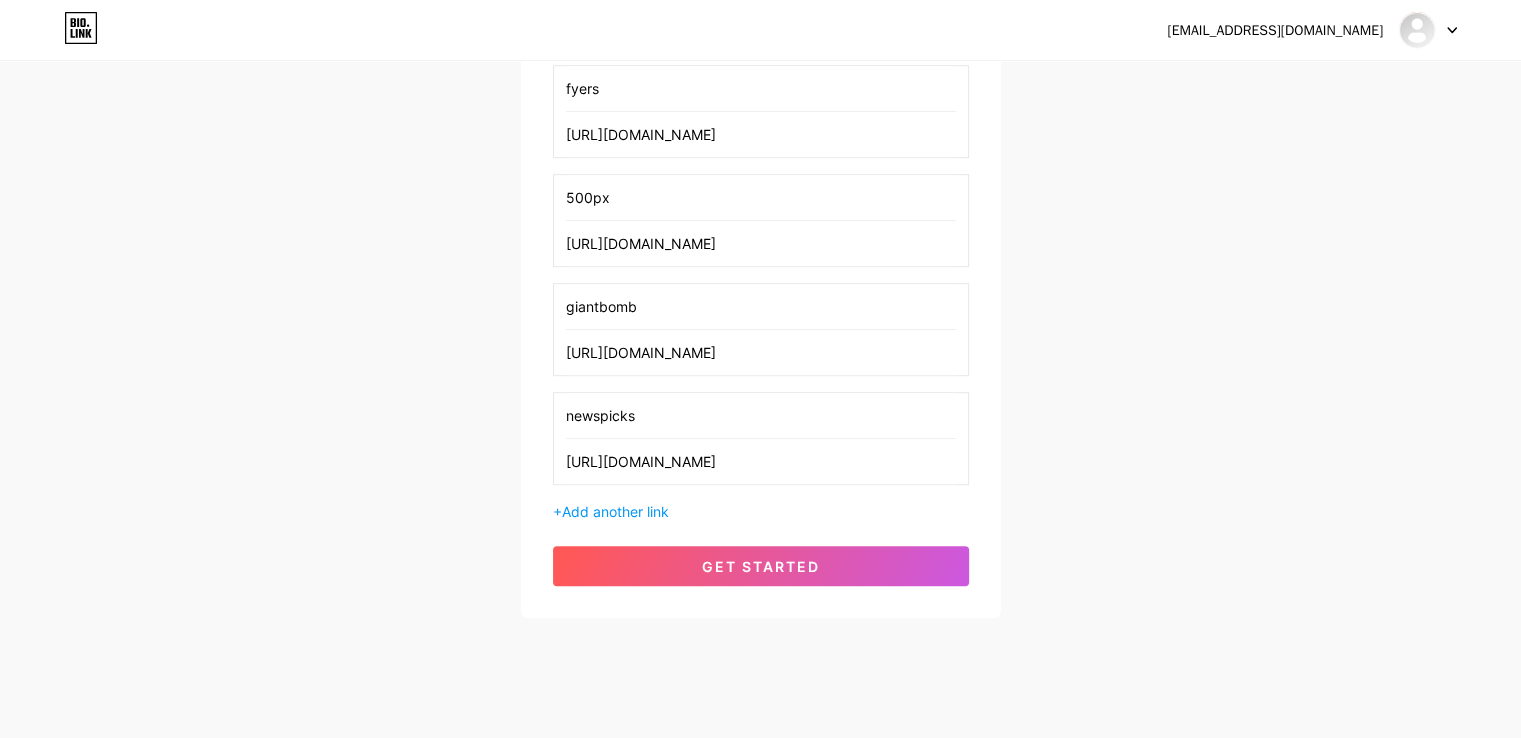 drag, startPoint x: 636, startPoint y: 501, endPoint x: 1072, endPoint y: 541, distance: 437.83102 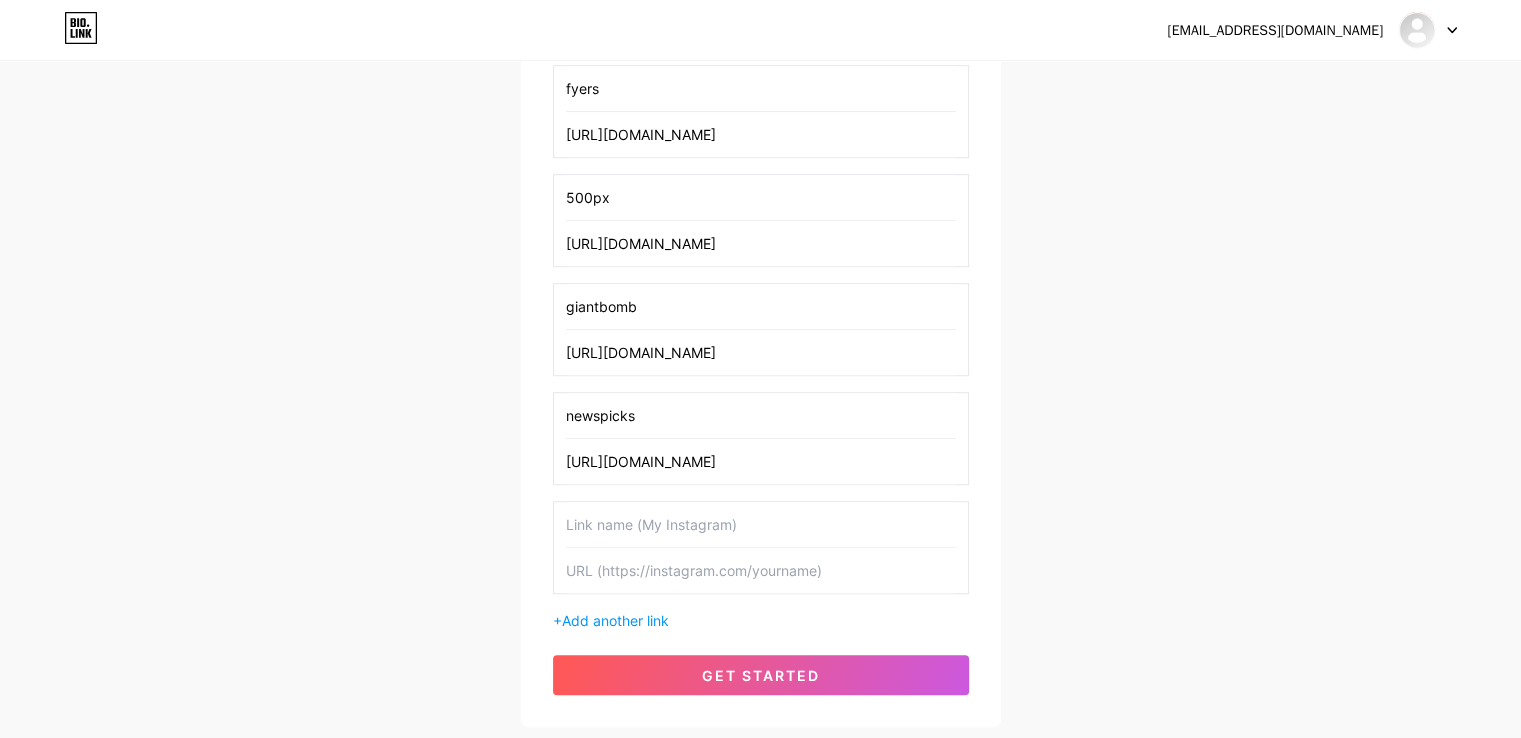 scroll, scrollTop: 1356, scrollLeft: 0, axis: vertical 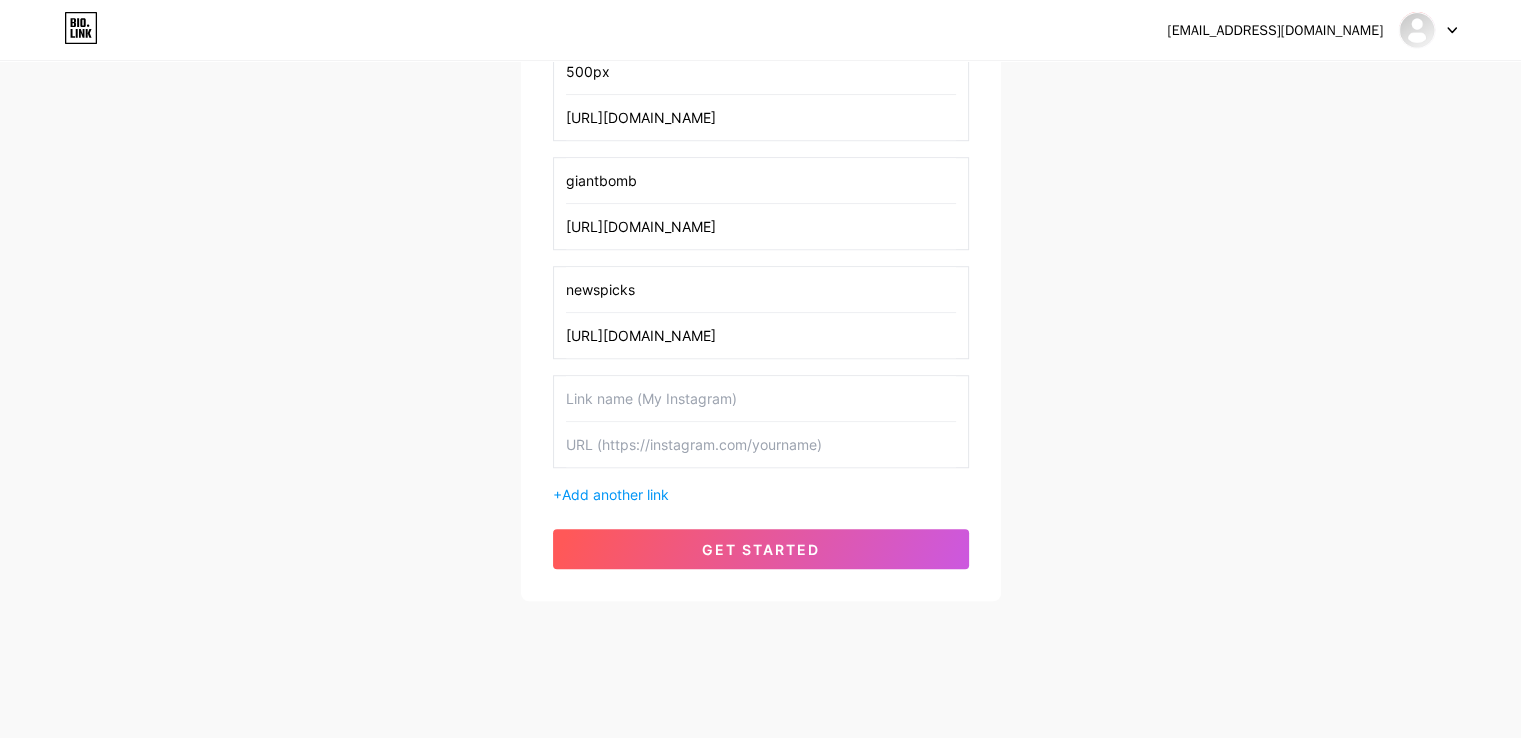 click at bounding box center (761, 444) 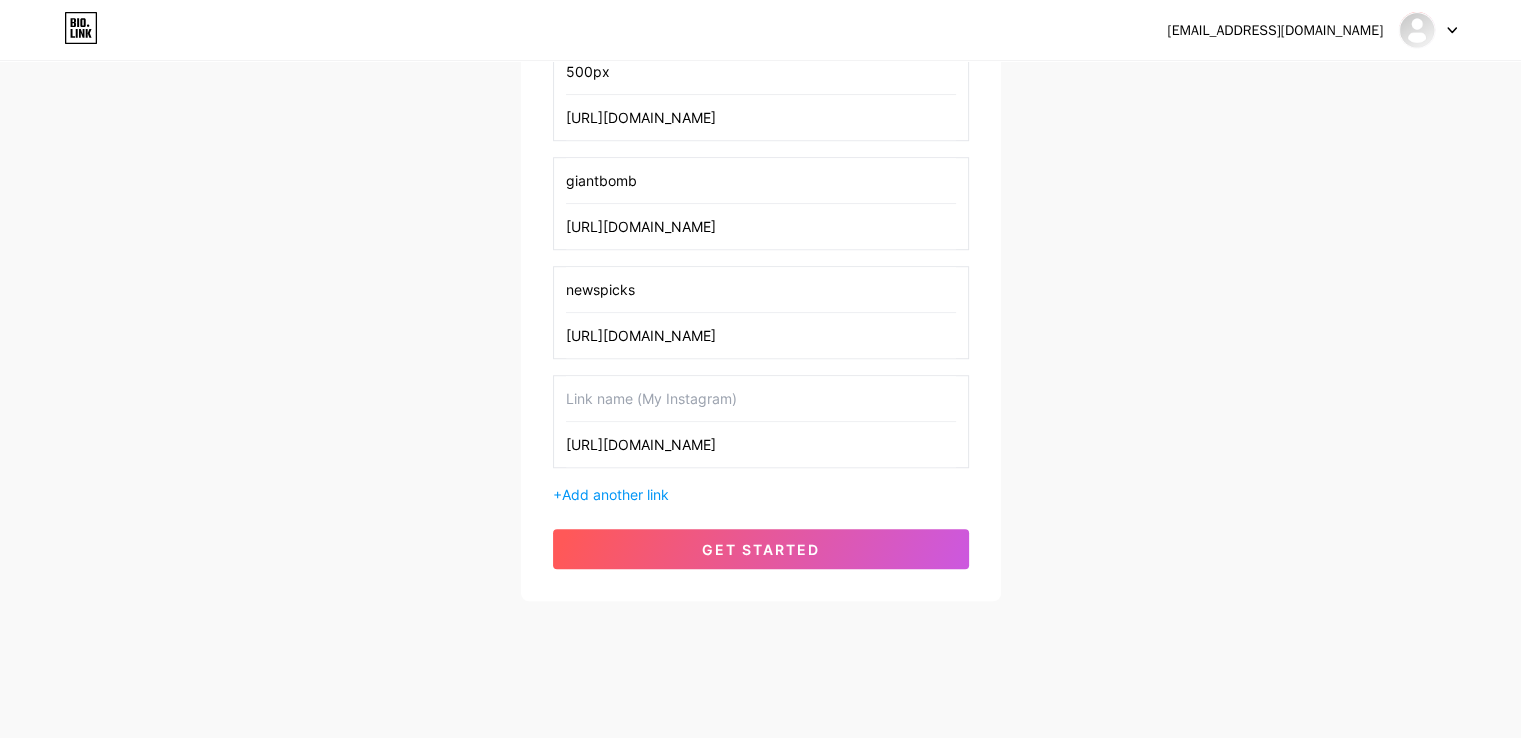 click on "[URL][DOMAIN_NAME]" at bounding box center [761, 444] 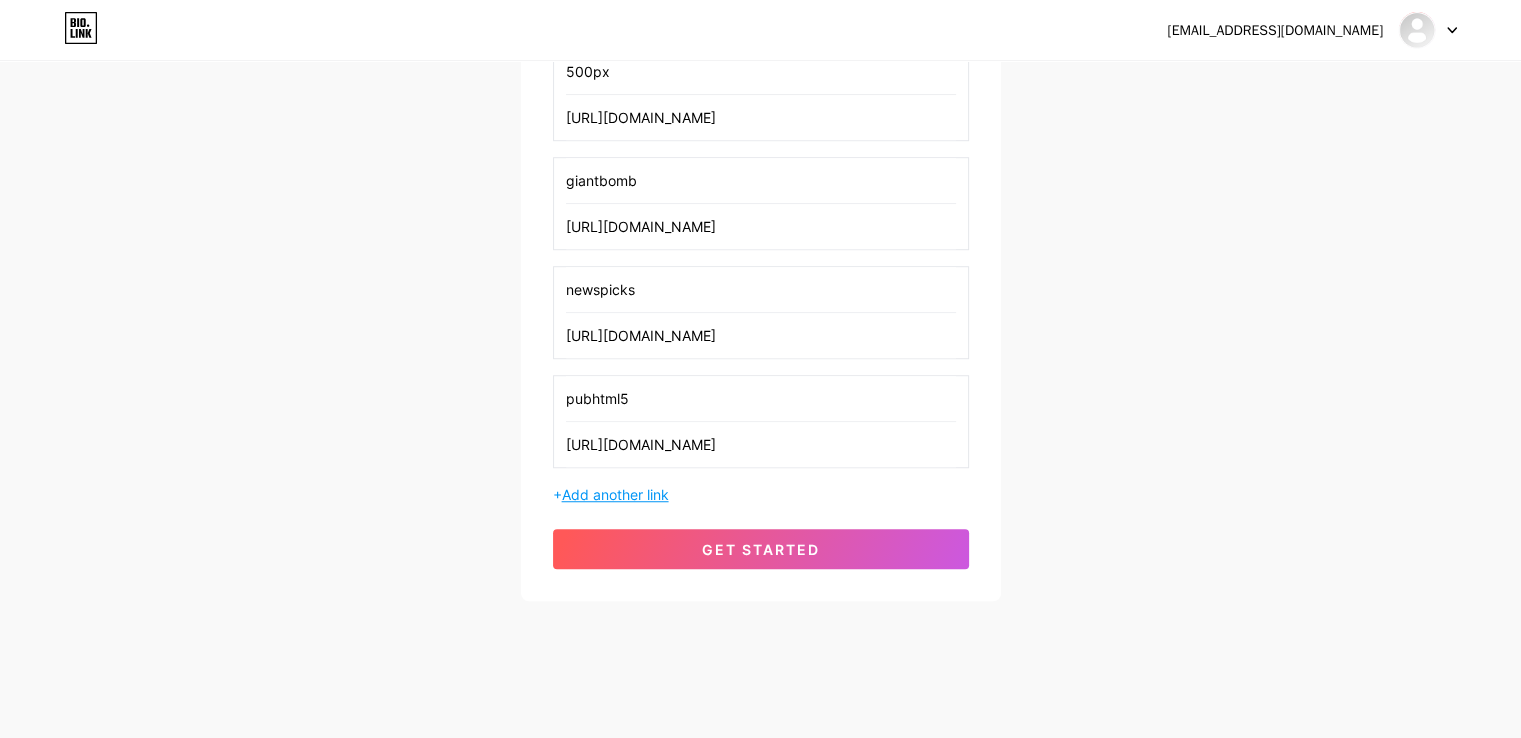 type on "pubhtml5" 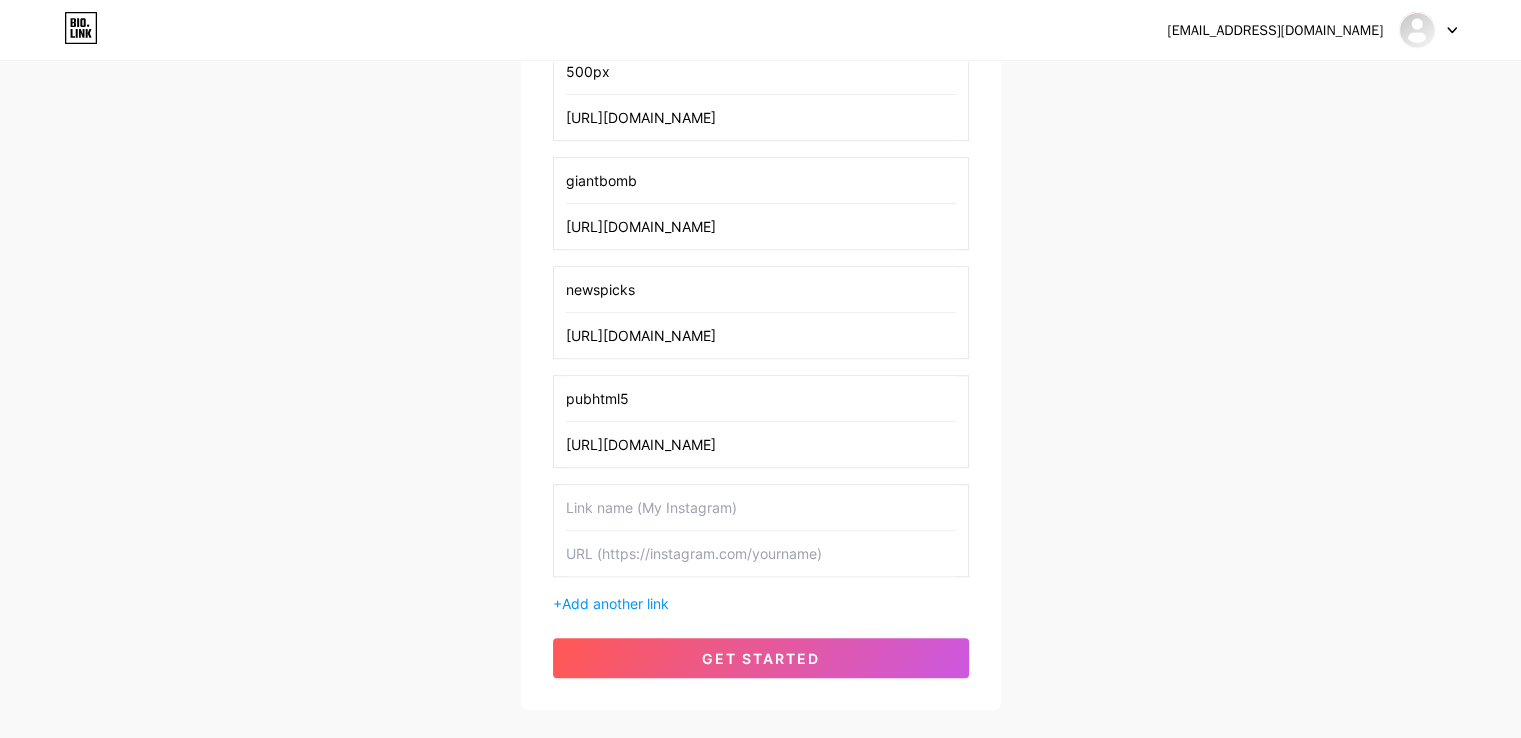 click at bounding box center (761, 553) 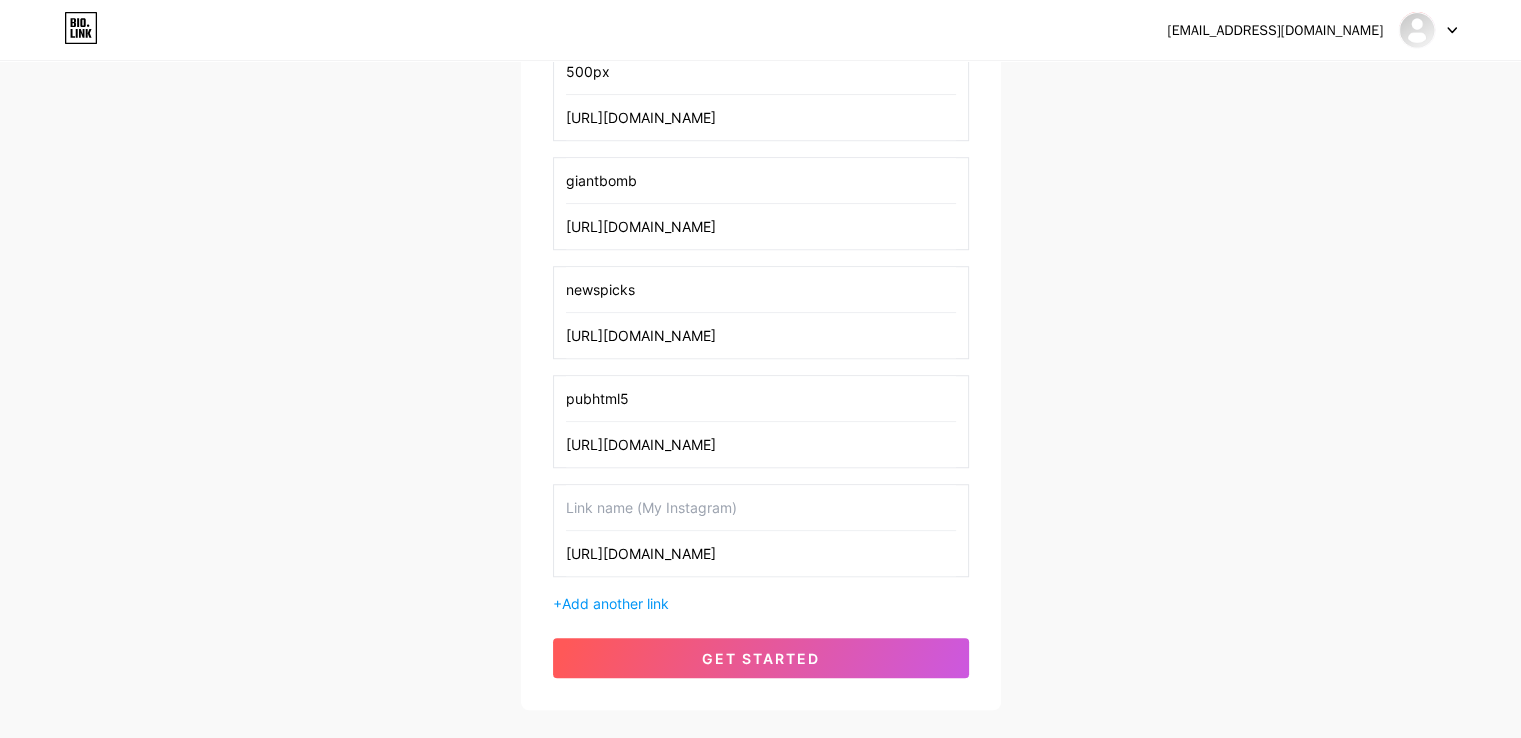 click on "[URL][DOMAIN_NAME]" at bounding box center (761, 553) 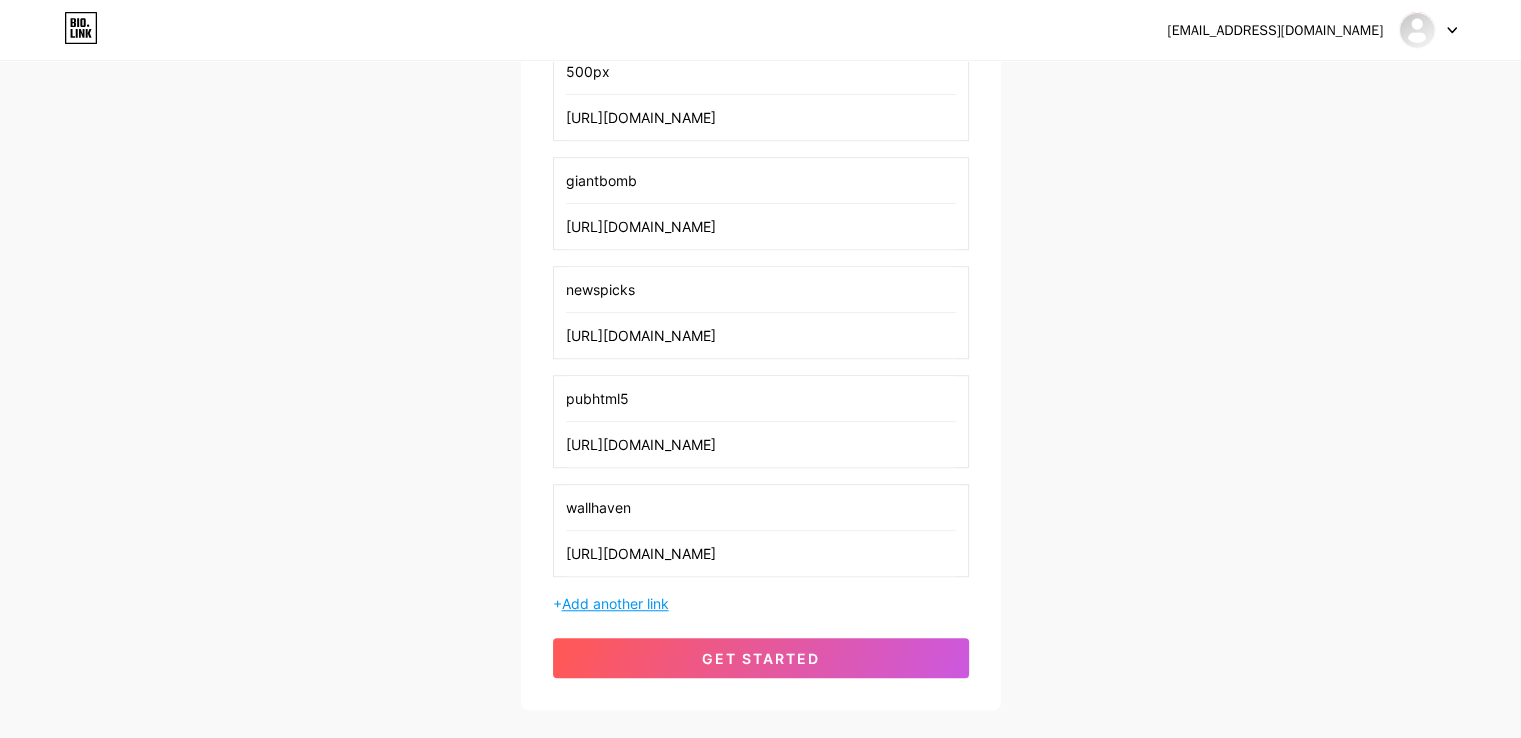 type on "wallhaven" 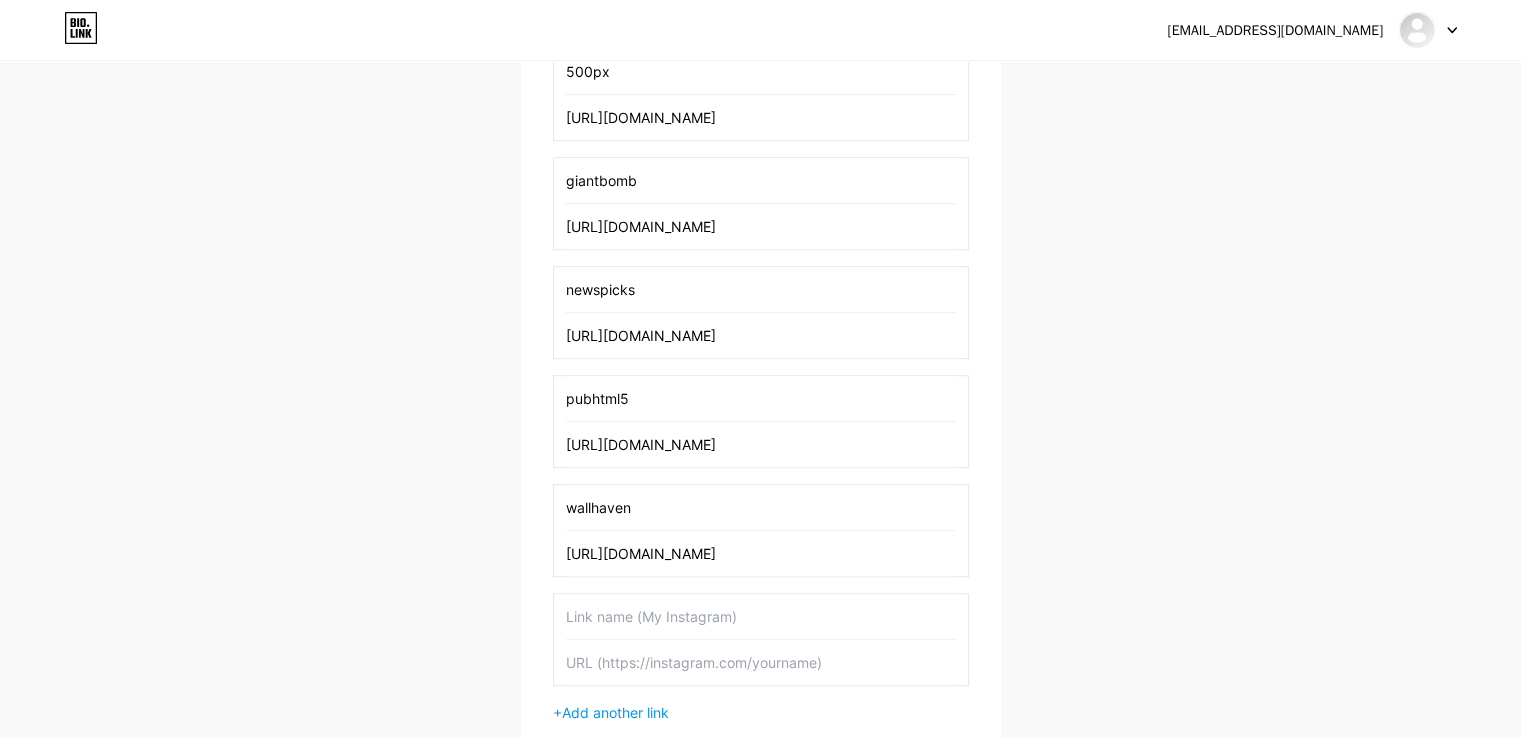 click at bounding box center (761, 662) 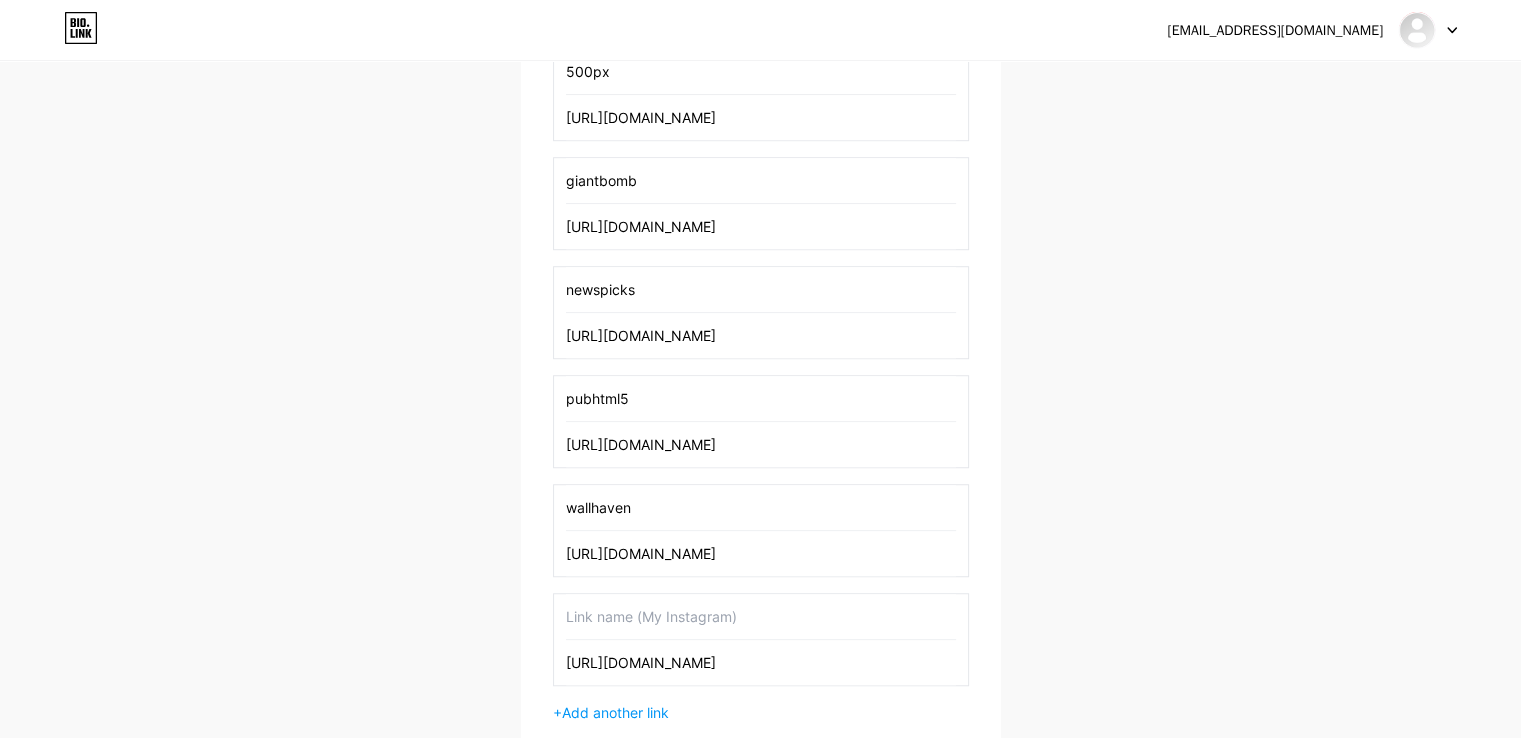 click on "[URL][DOMAIN_NAME]" at bounding box center (761, 662) 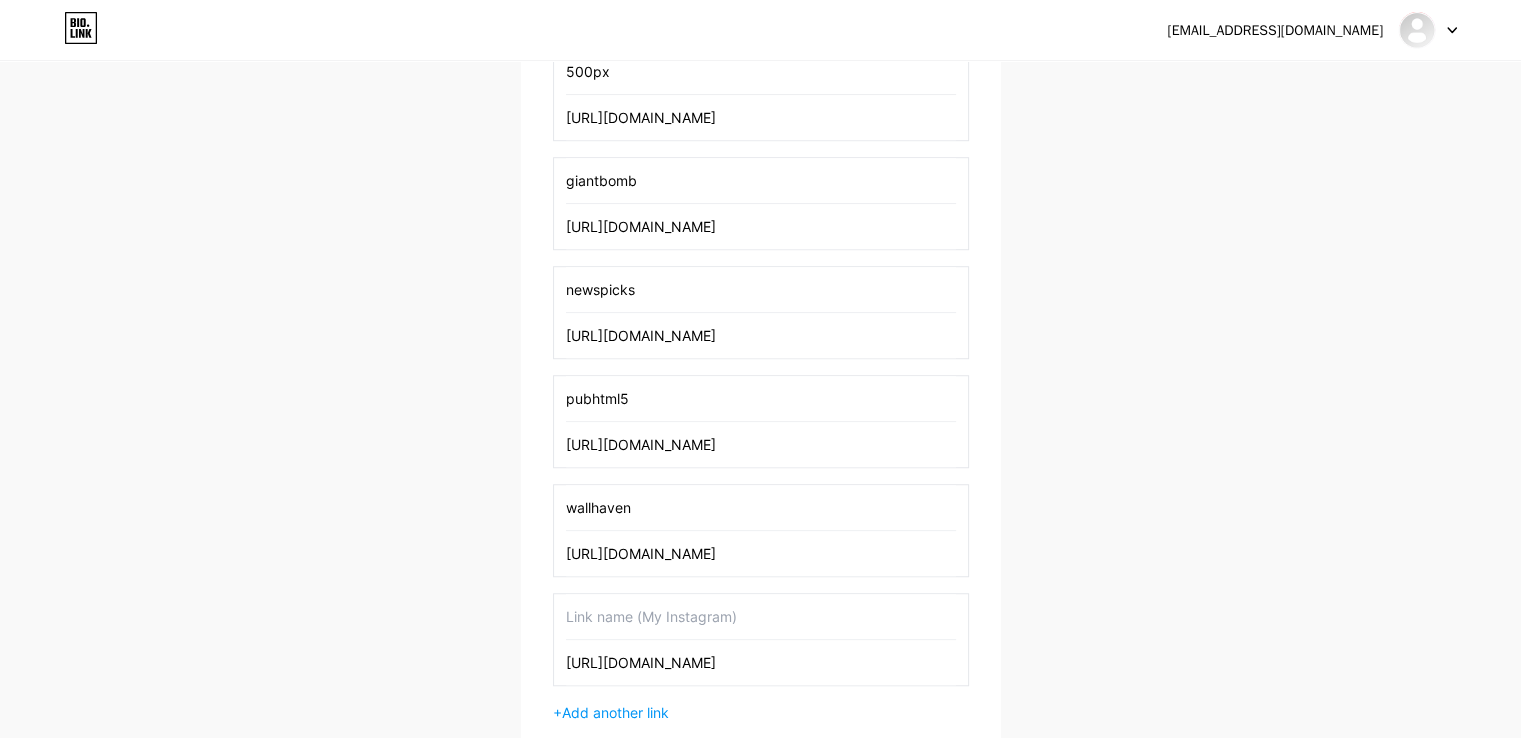 click at bounding box center [761, 616] 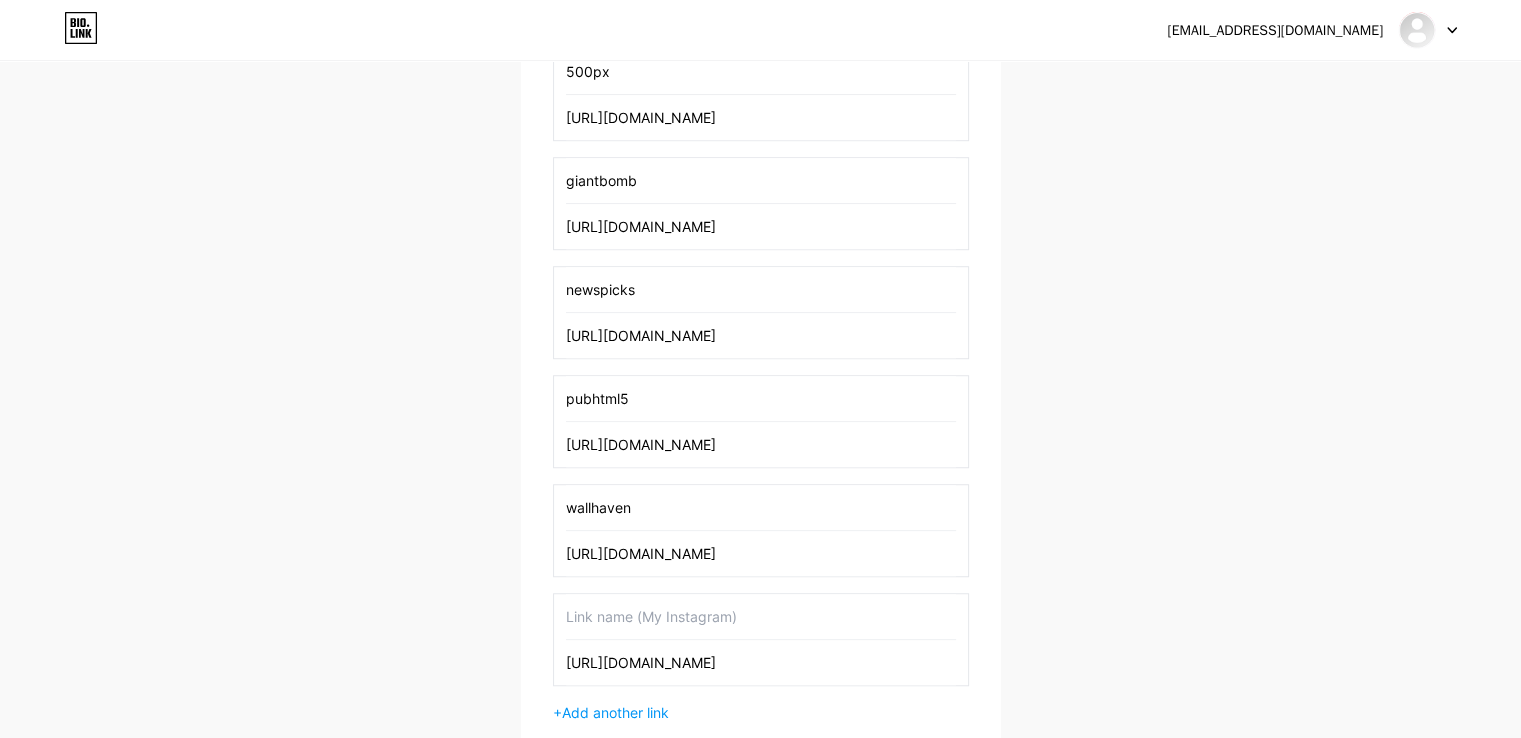 paste on "coub" 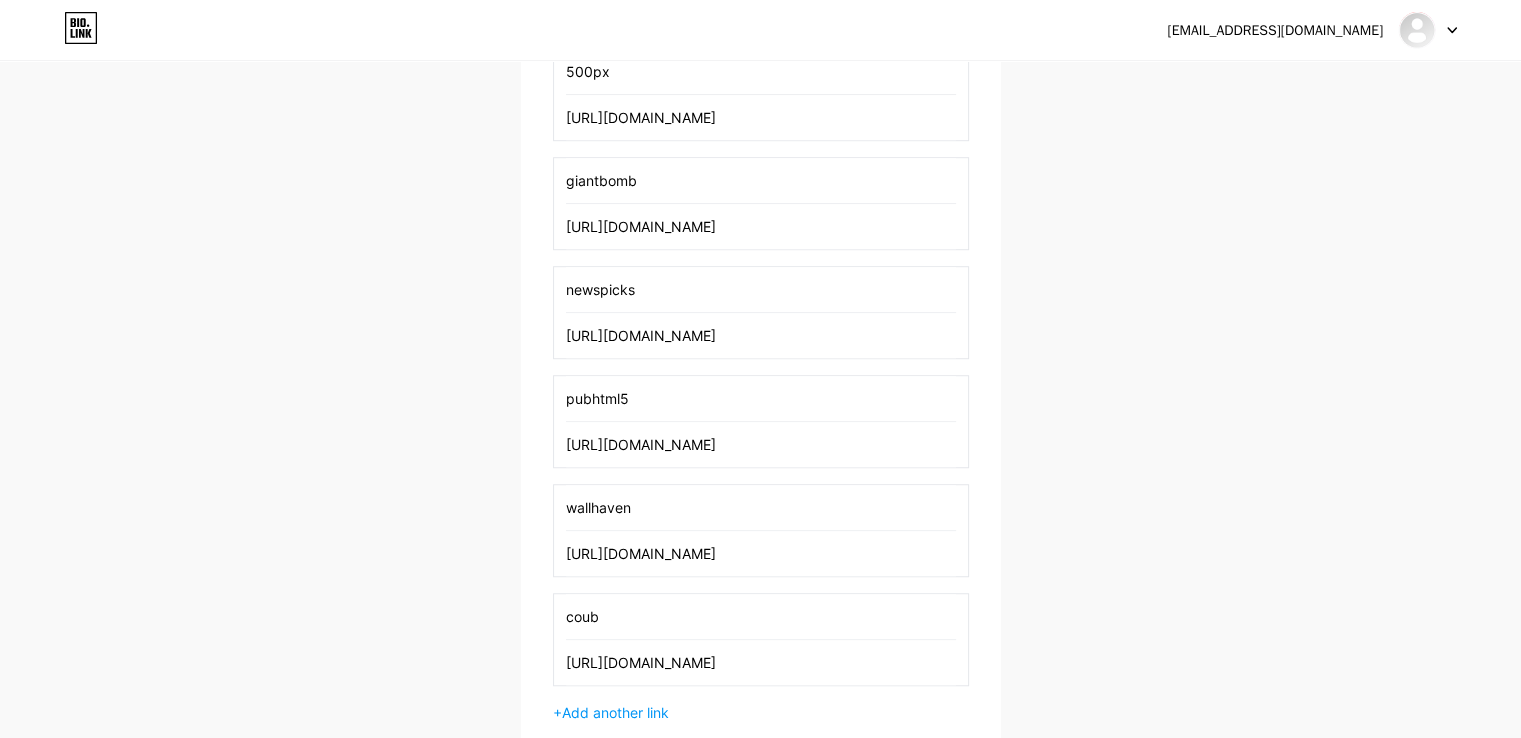 scroll, scrollTop: 1556, scrollLeft: 0, axis: vertical 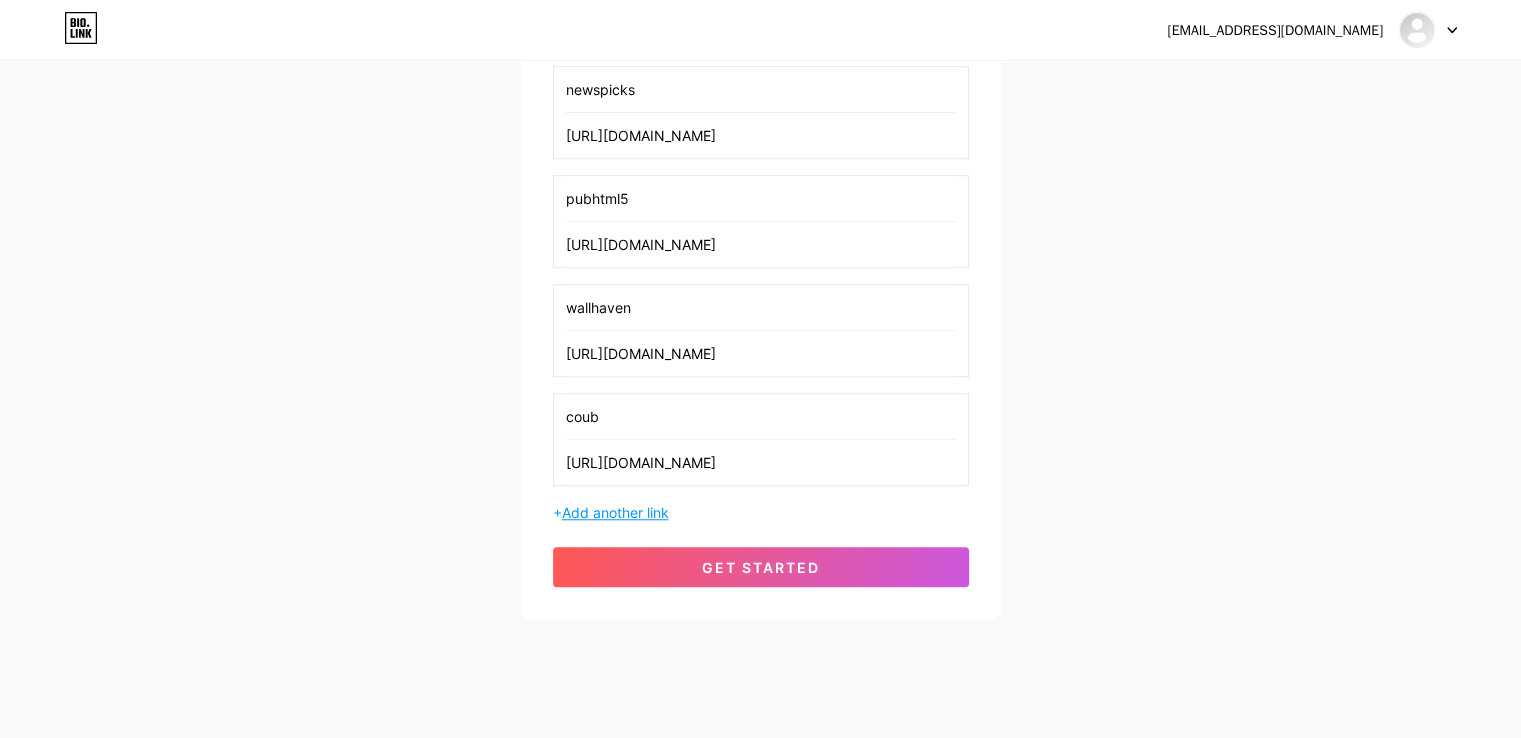 type on "coub" 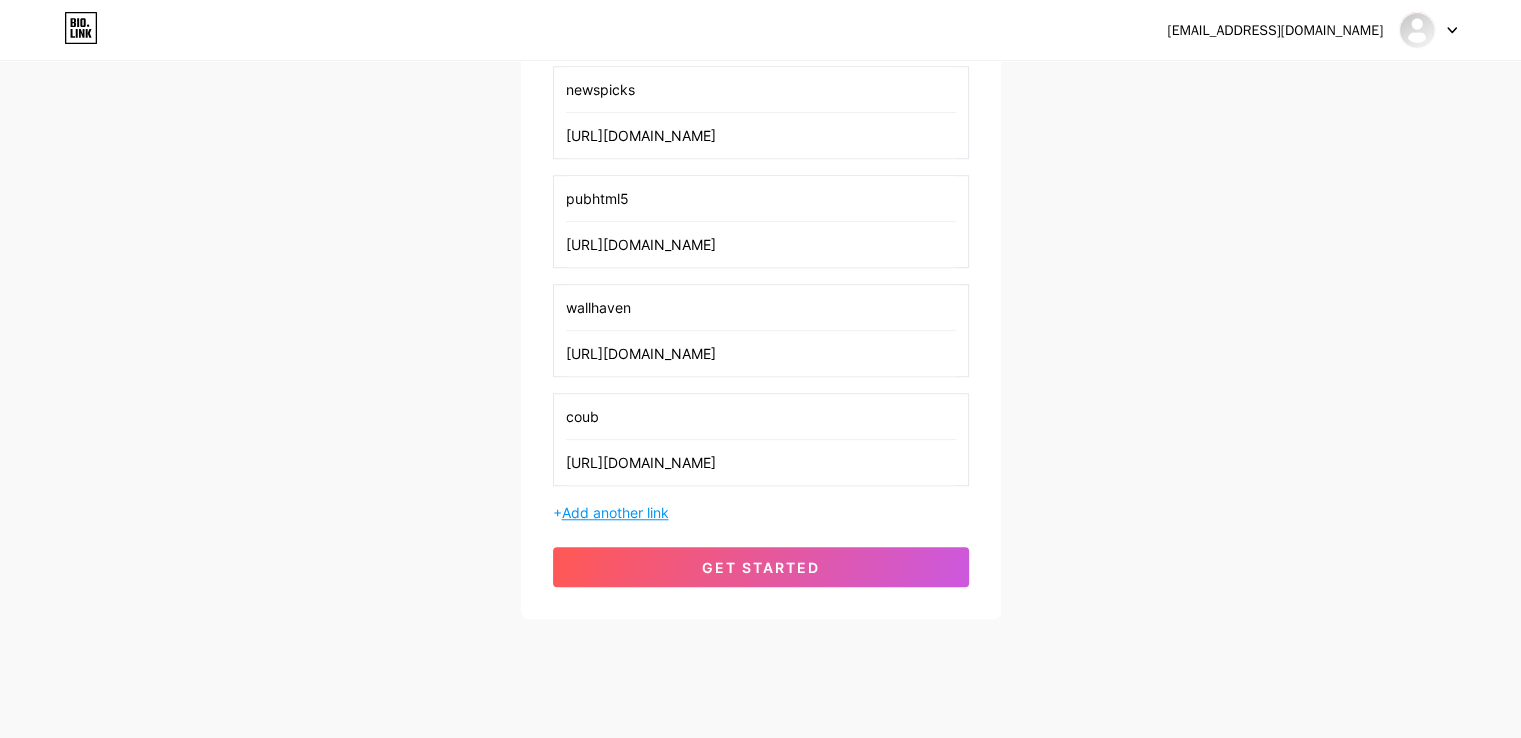 click on "Add another link" at bounding box center [615, 512] 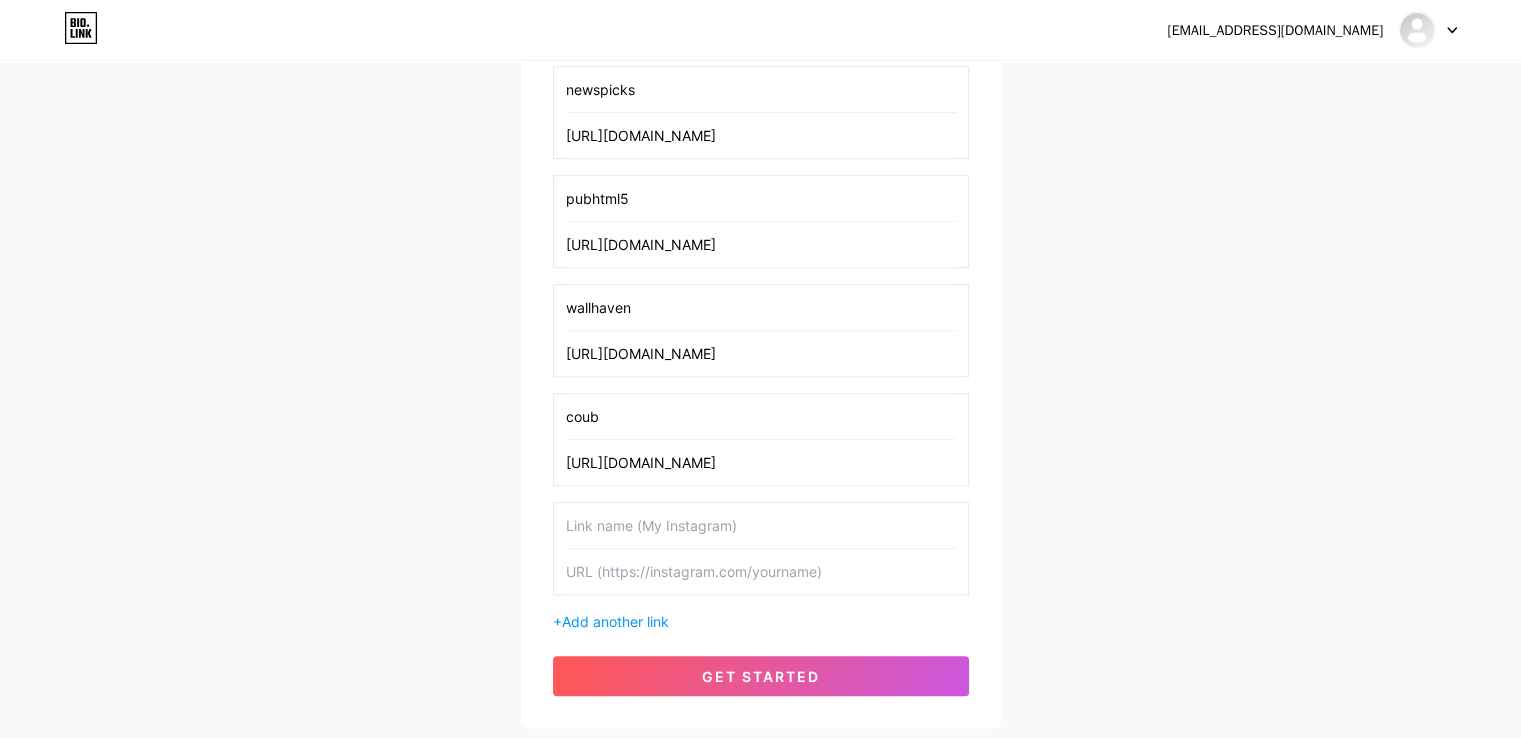 click at bounding box center [761, 571] 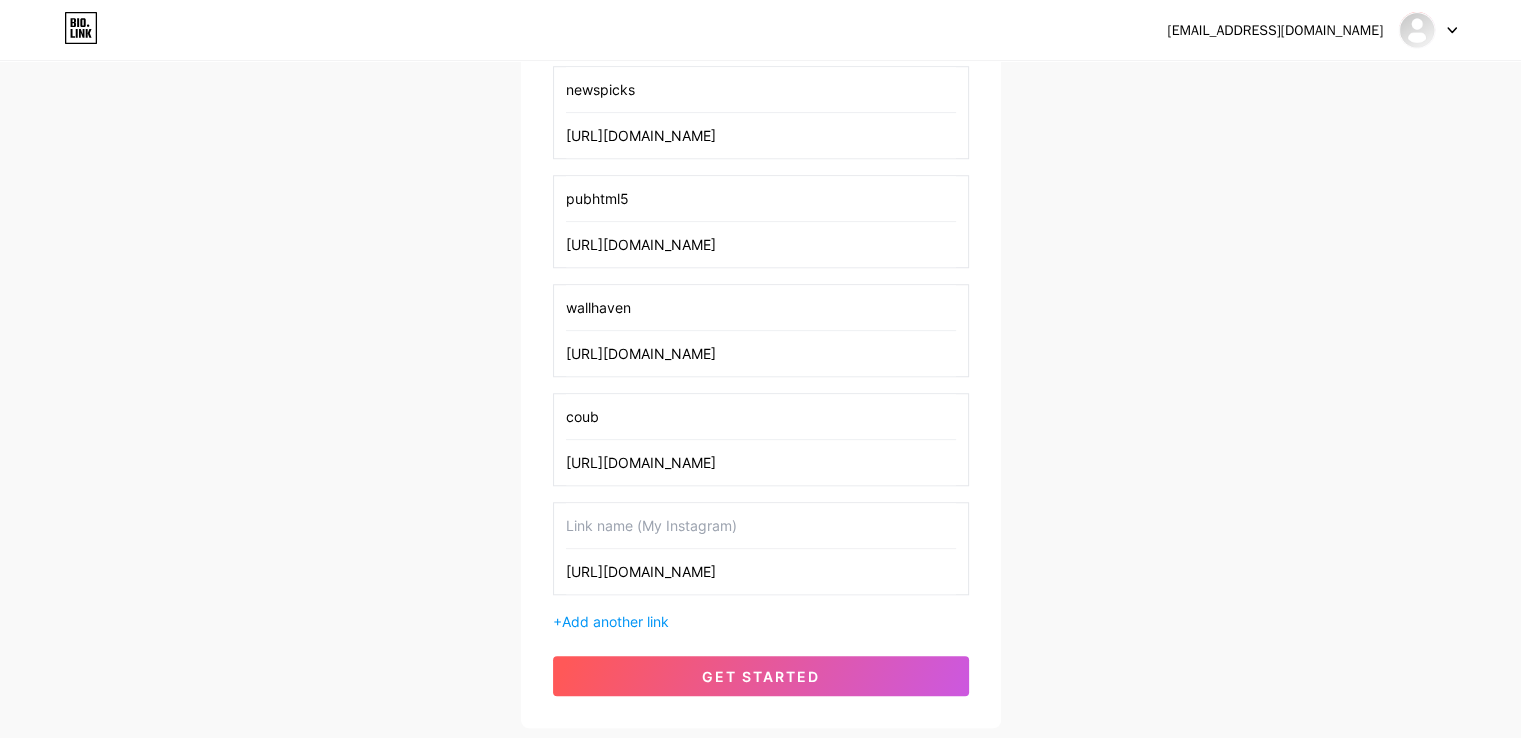 click on "[URL][DOMAIN_NAME]" at bounding box center (761, 571) 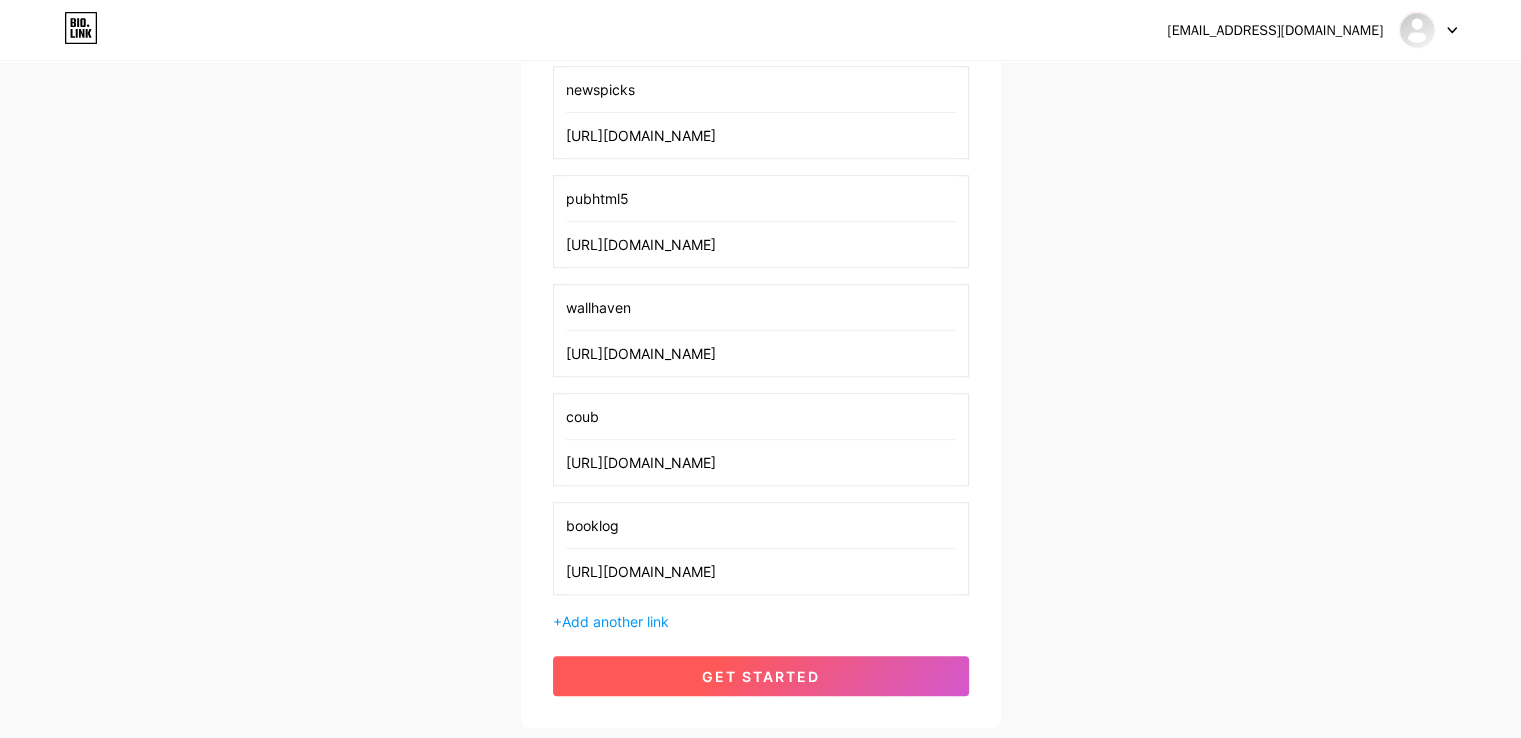 type on "booklog" 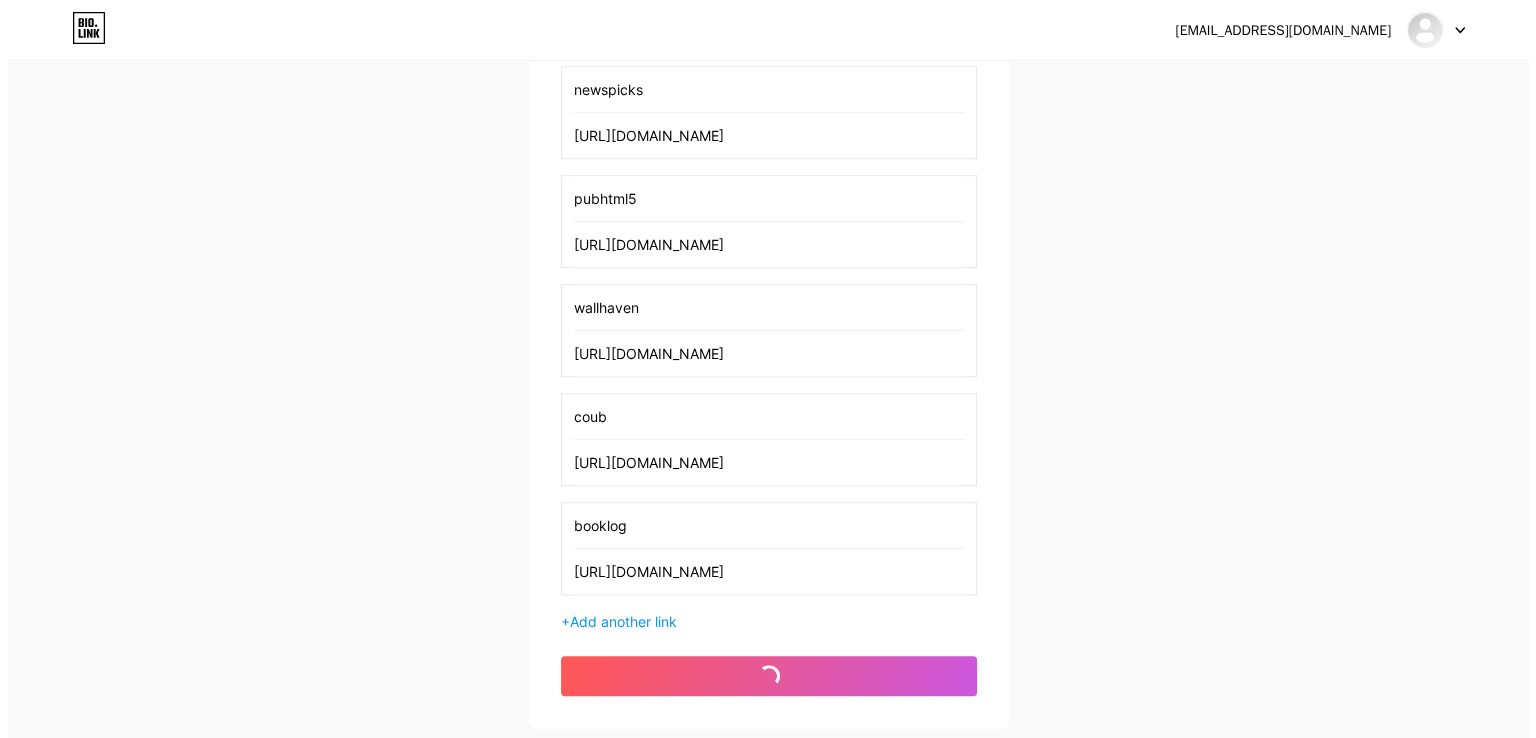 scroll, scrollTop: 0, scrollLeft: 0, axis: both 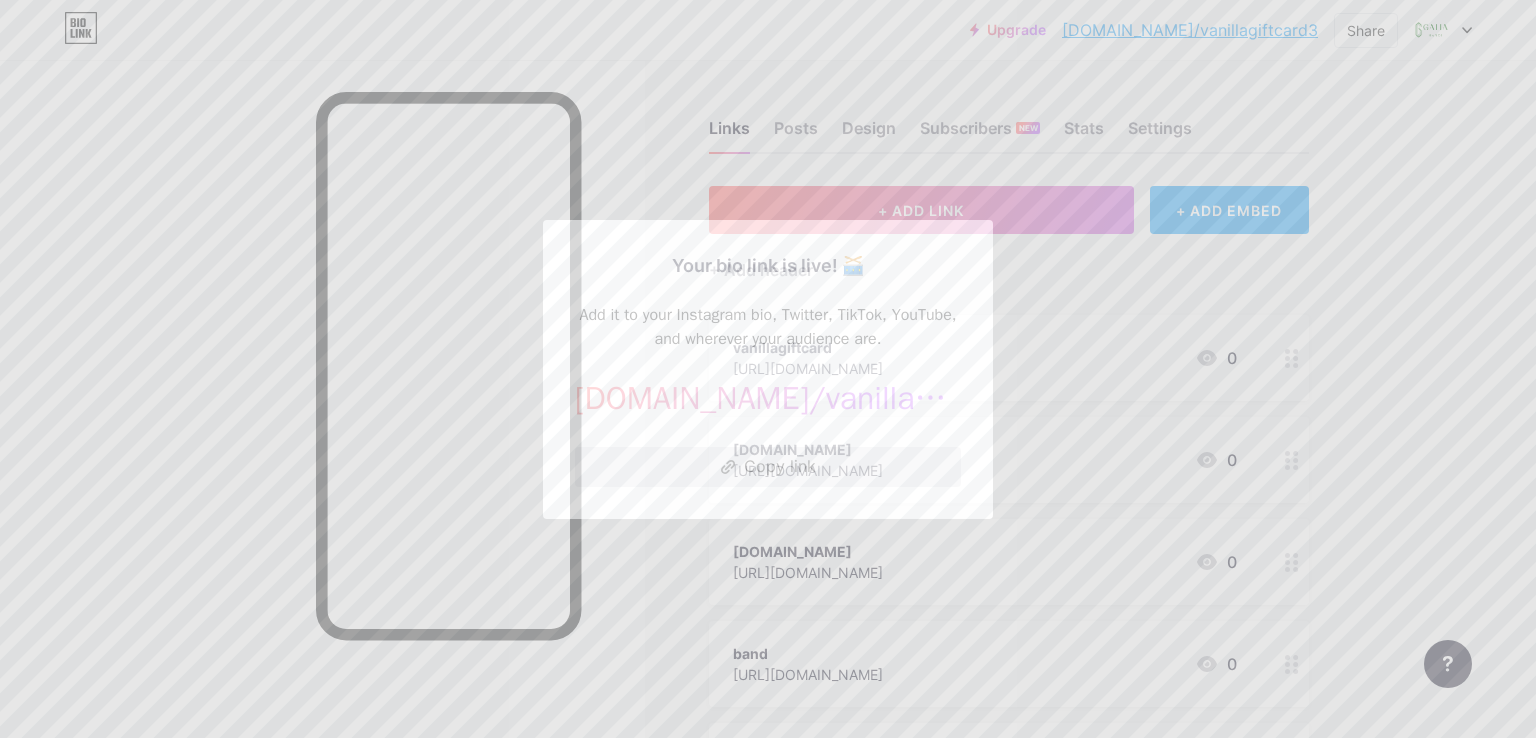 click on "Copy link" at bounding box center (768, 467) 